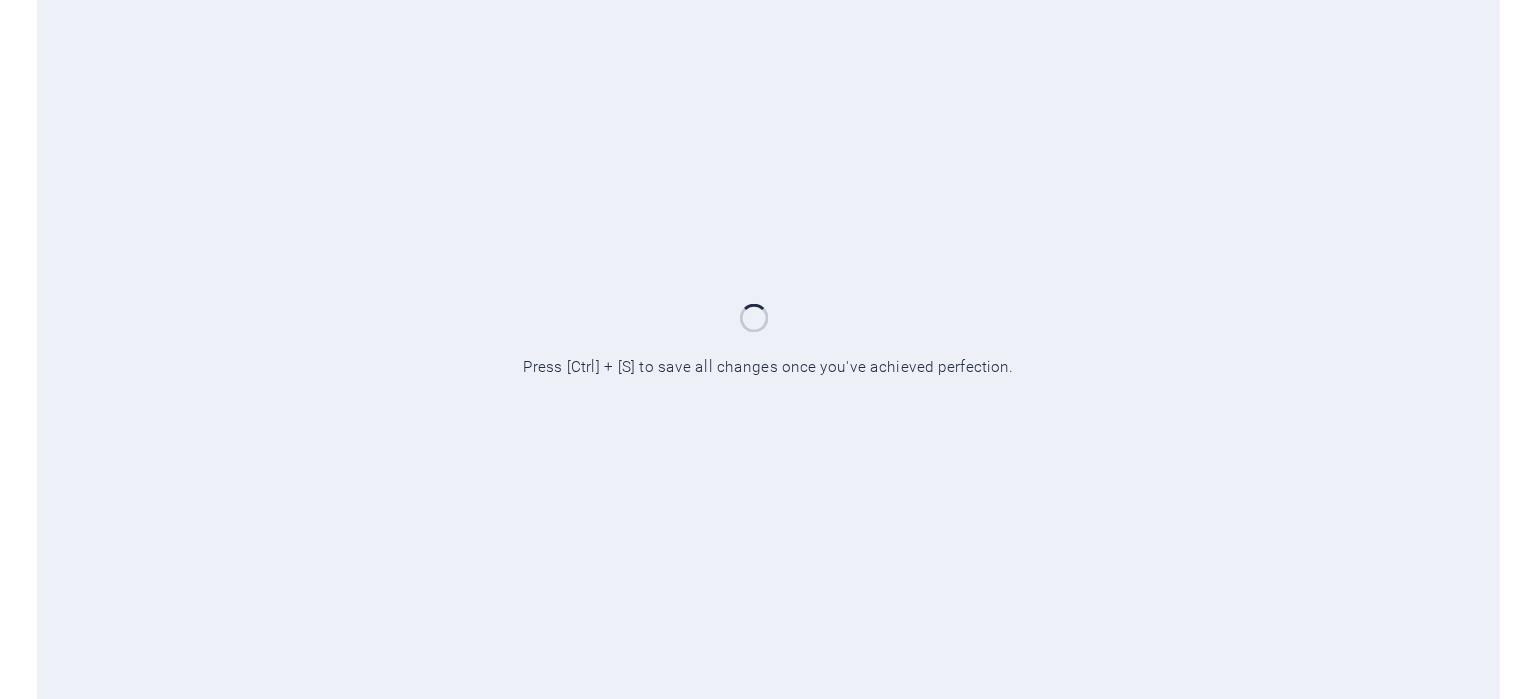 scroll, scrollTop: 0, scrollLeft: 0, axis: both 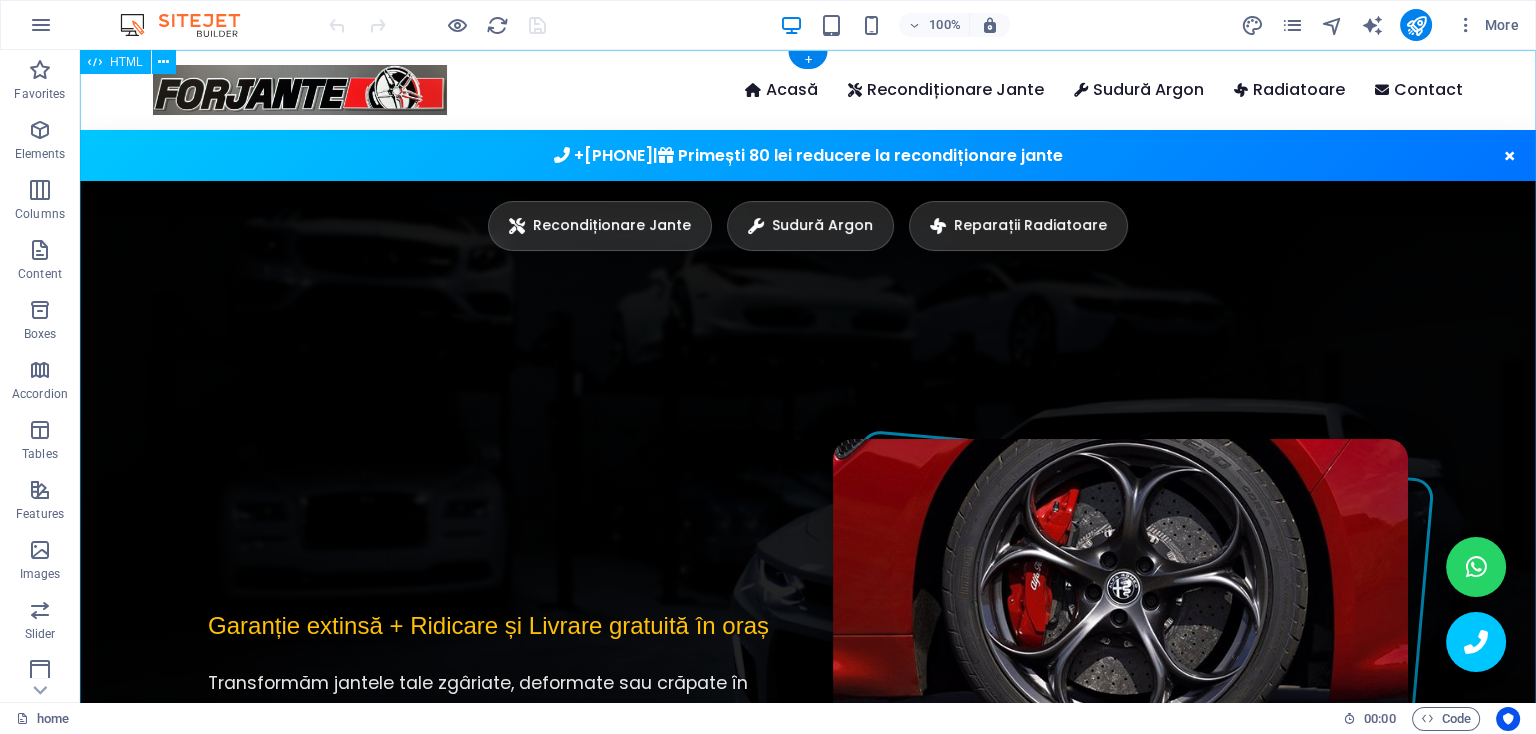 click on "Forjante | Recondiționare Jante Profesionale & Diamond Cut în [CITY]
Acasă
Recondiționare Jante
Sudură Argon
Radiatoare
Contact
[PHONE]
&nbsp;|&nbsp;
Primești 80 lei reducere la recondiționare jante
×
Recondiționare Jante
Sudură Argon
Reparații Radiatoare
Reparații & Recondiționare Jante Premium în [CITY]
Garanție extinsă + Ridicare și Livrare gratuită în oraș
Transformăm jantele tale zgâriate, deformate sau crăpate în piese ca noi, folosind tehnologii avansate de sudură argon, echilibrare precisă și finisaje premium. Oferim servicii complete cu atenție la detalii și prețuri transparente." at bounding box center [808, 5000] 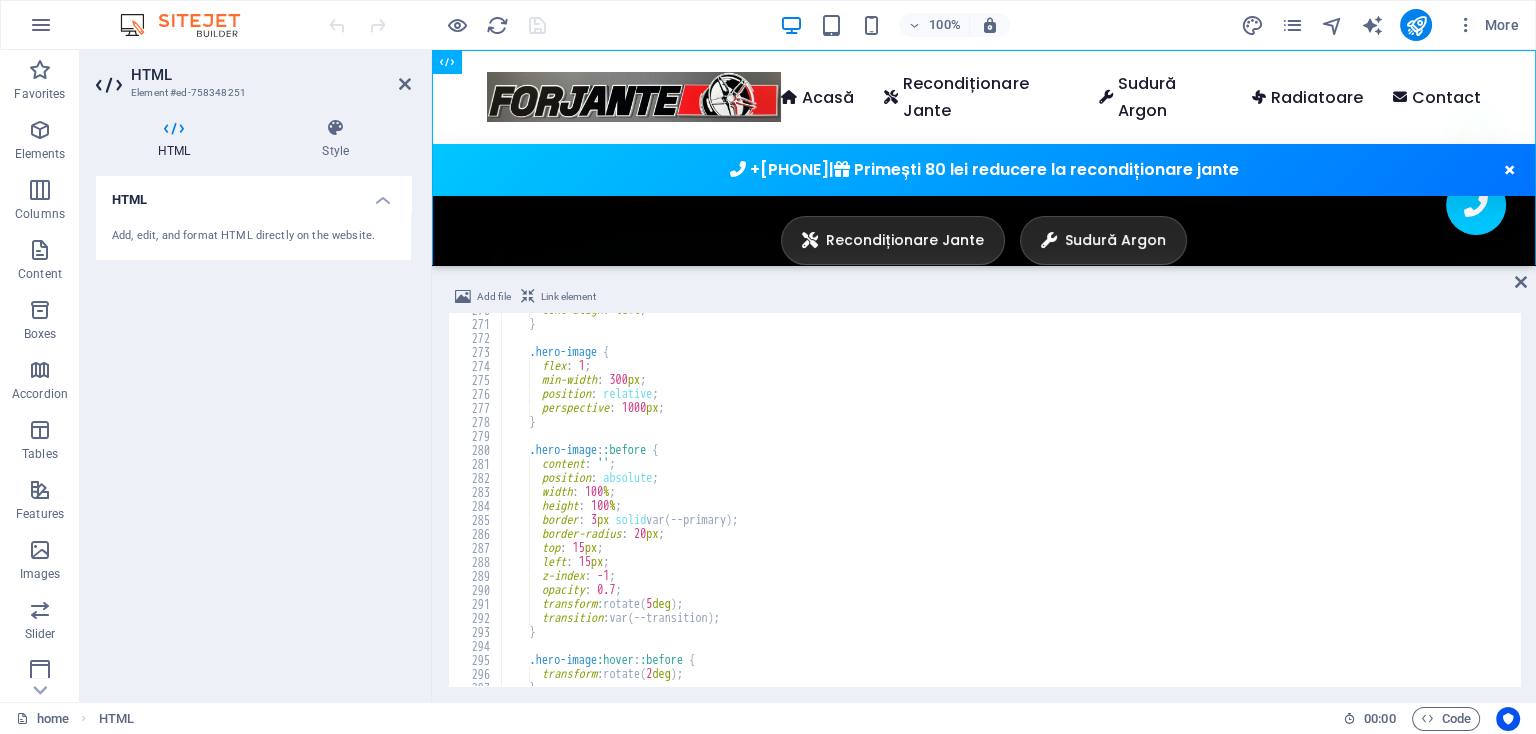 scroll, scrollTop: 3776, scrollLeft: 0, axis: vertical 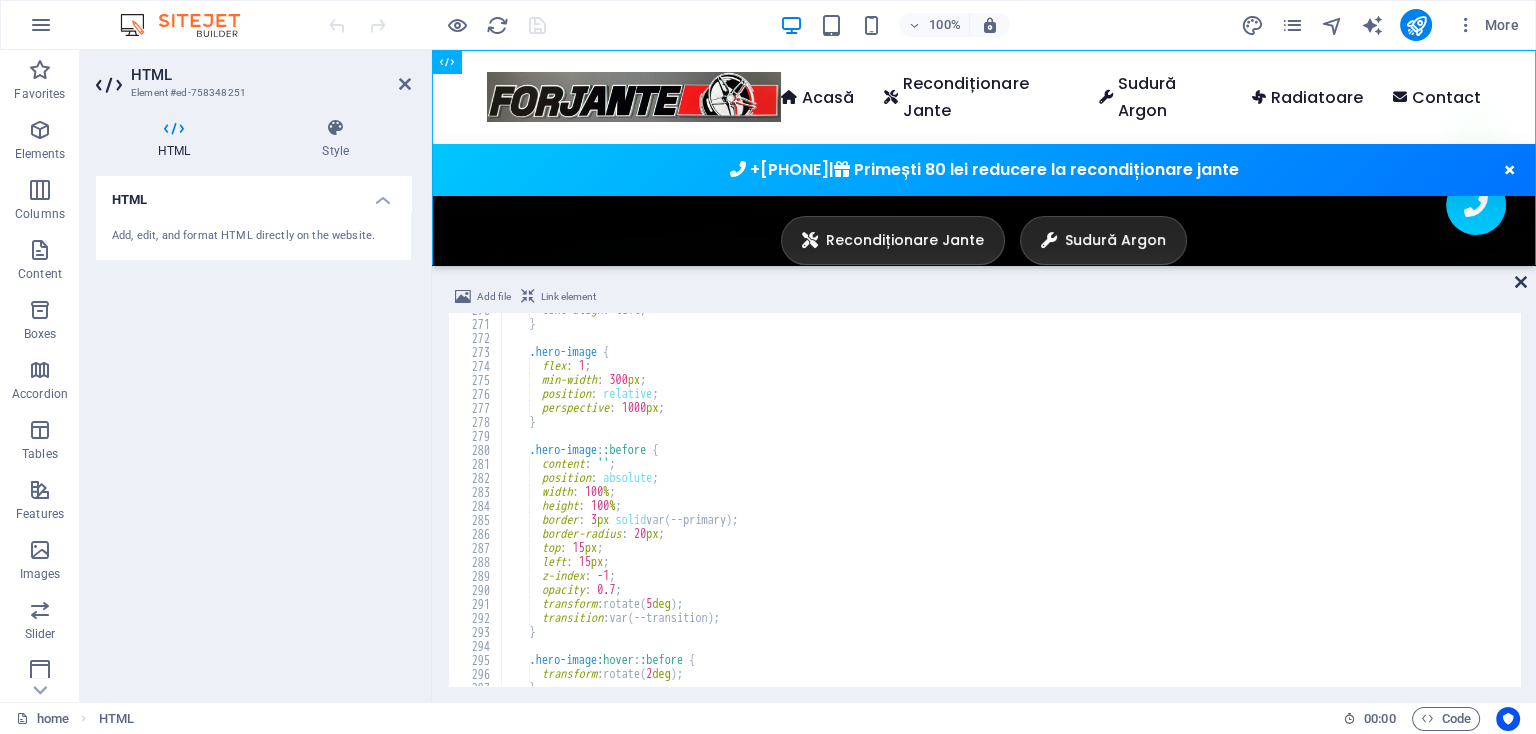 click at bounding box center [1521, 282] 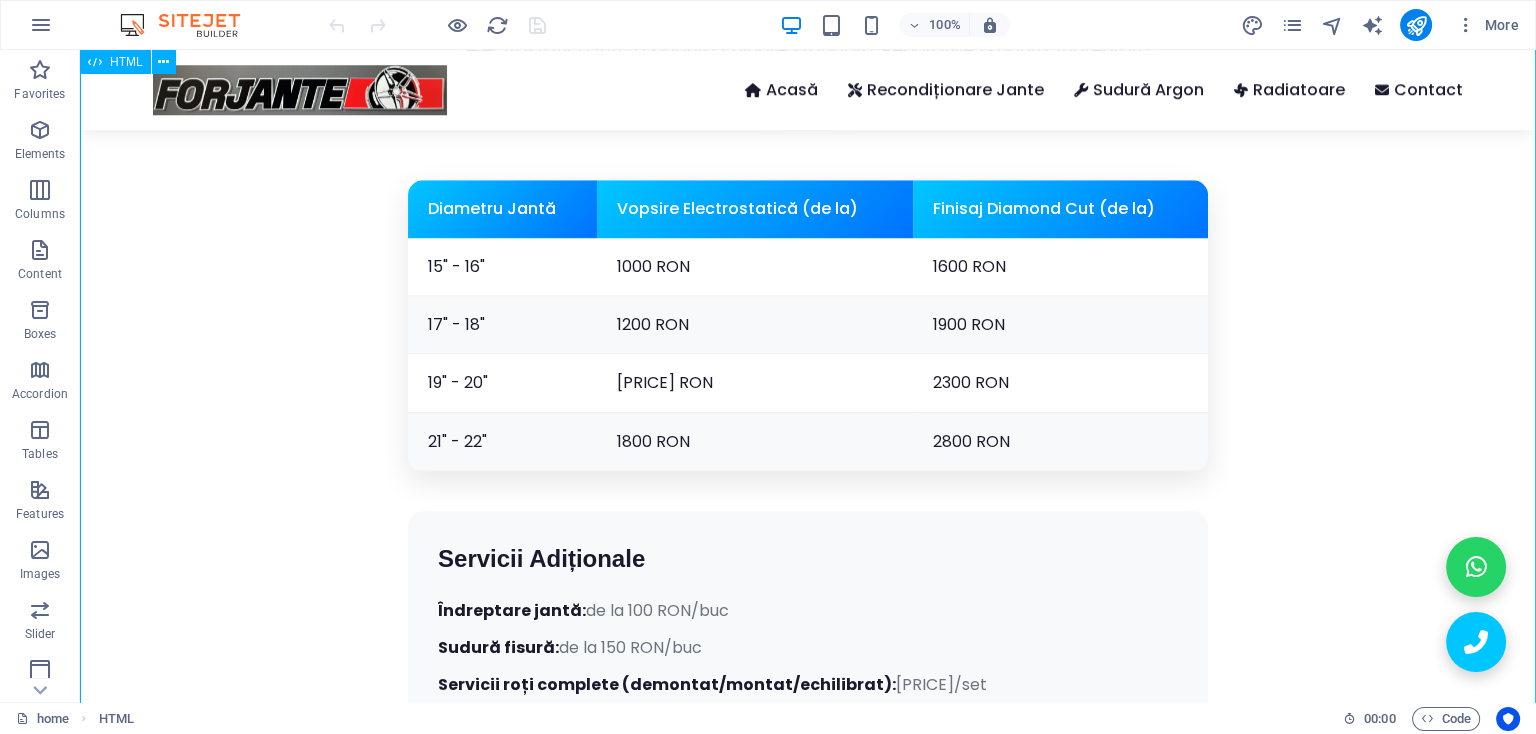 scroll, scrollTop: 2001, scrollLeft: 0, axis: vertical 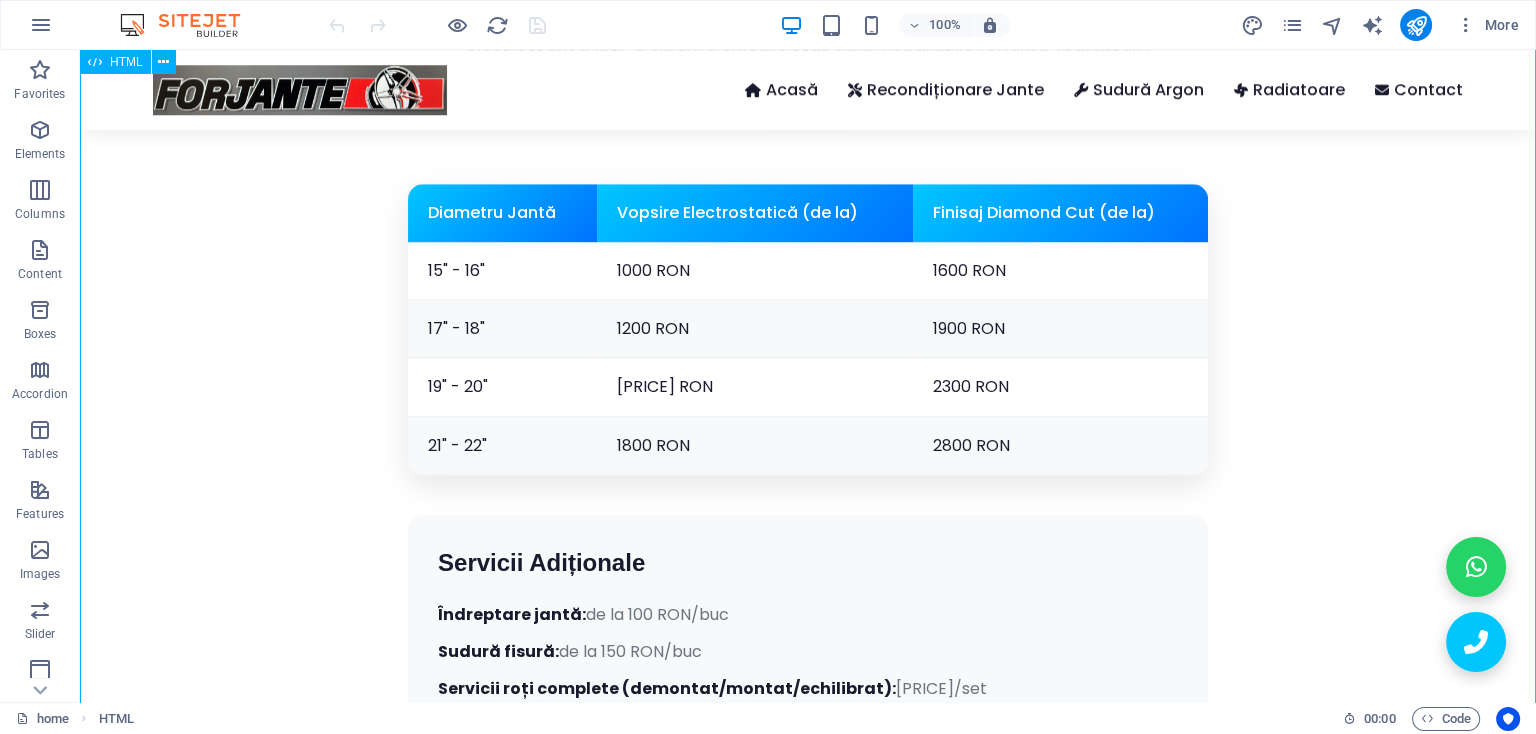 click on "Forjante | Recondiționare Jante Profesionale & Diamond Cut în [CITY]
Acasă
Recondiționare Jante
Sudură Argon
Radiatoare
Contact
[PHONE]
&nbsp;|&nbsp;
Primești 80 lei reducere la recondiționare jante
×
Recondiționare Jante
Sudură Argon
Reparații Radiatoare
Reparații & Recondiționare Jante Premium în [CITY]
Garanție extinsă + Ridicare și Livrare gratuită în oraș
Transformăm jantele tale zgâriate, deformate sau crăpate în piese ca noi, folosind tehnologii avansate de sudură argon, echilibrare precisă și finisaje premium. Oferim servicii complete cu atenție la detalii și prețuri transparente." at bounding box center [808, 2999] 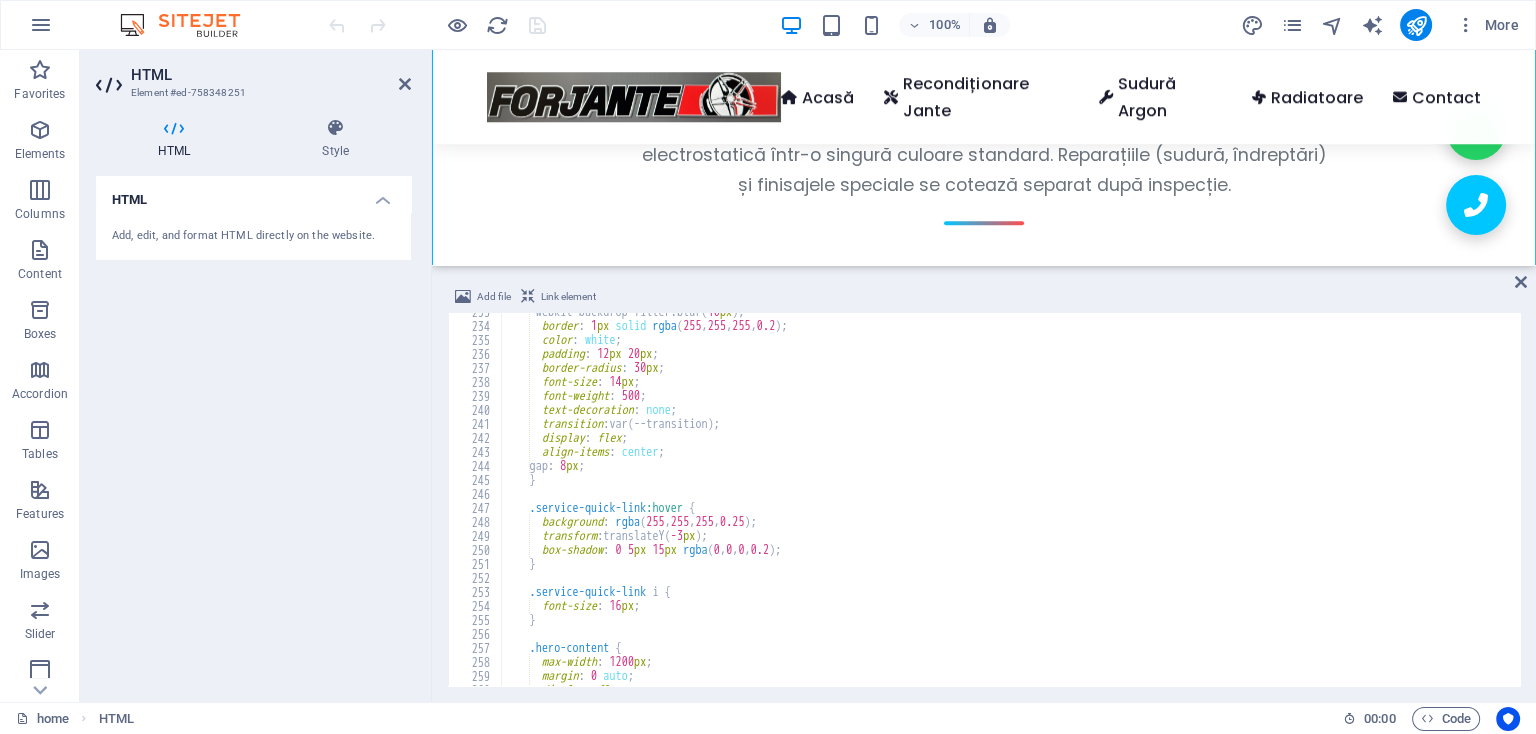 scroll, scrollTop: 3216, scrollLeft: 0, axis: vertical 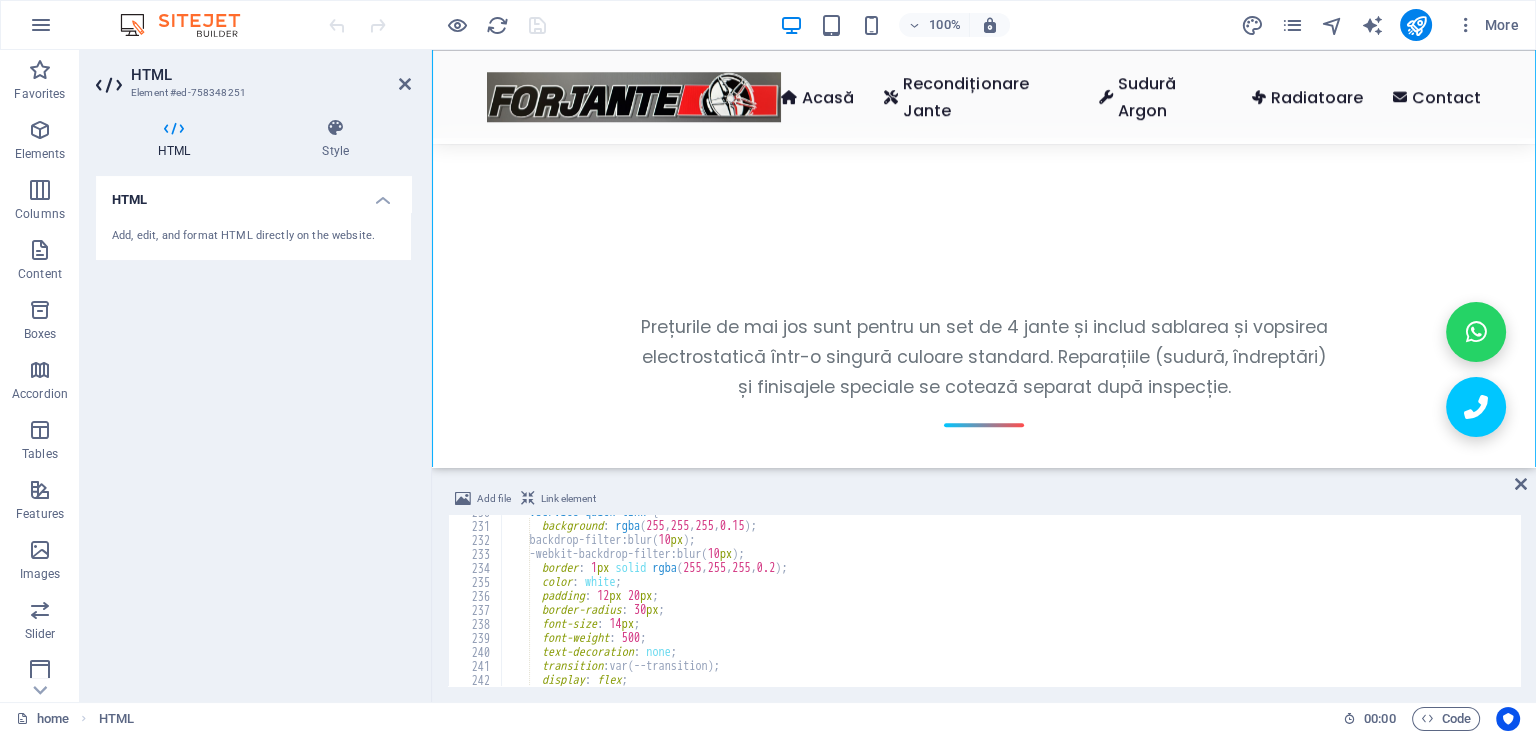 drag, startPoint x: 920, startPoint y: 268, endPoint x: 935, endPoint y: 466, distance: 198.56737 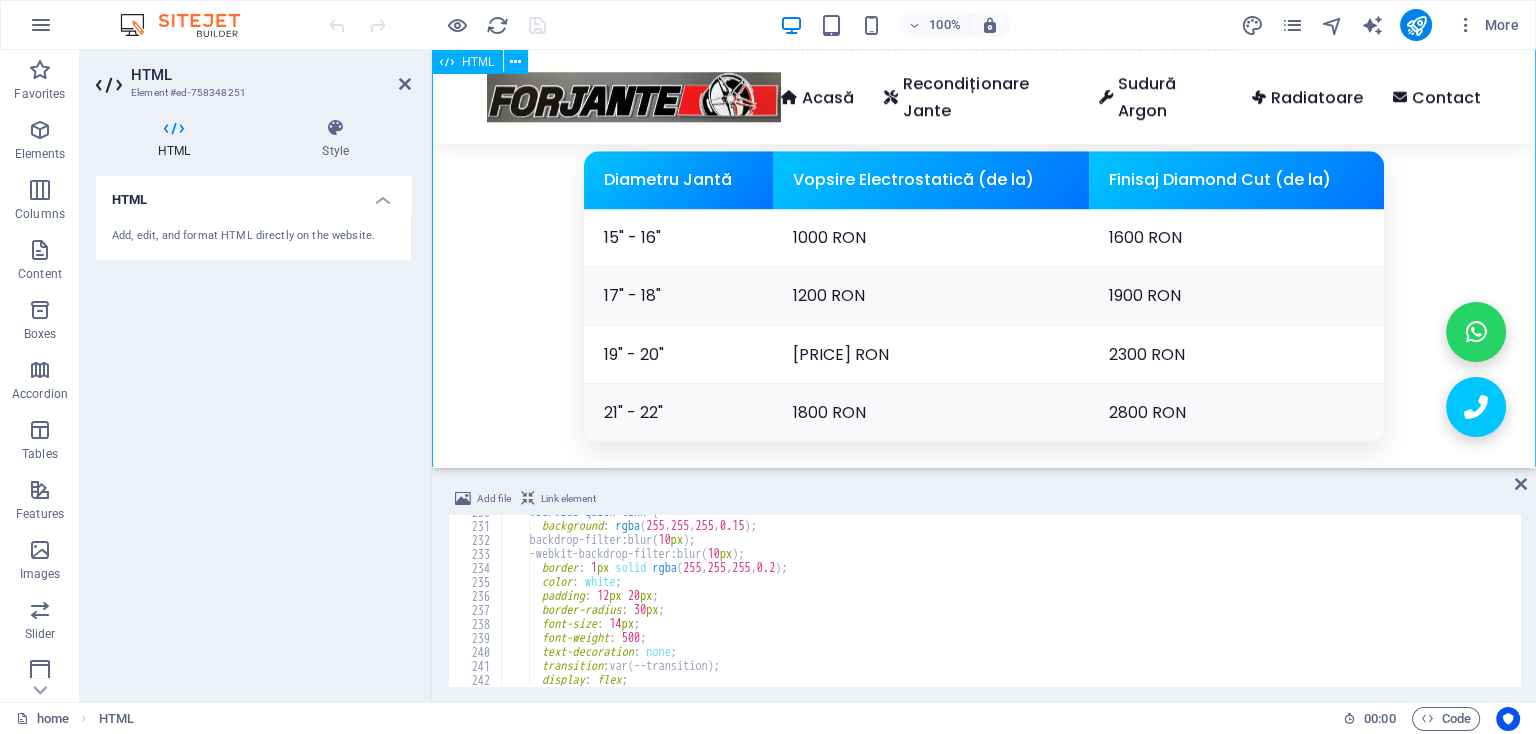 scroll, scrollTop: 2135, scrollLeft: 0, axis: vertical 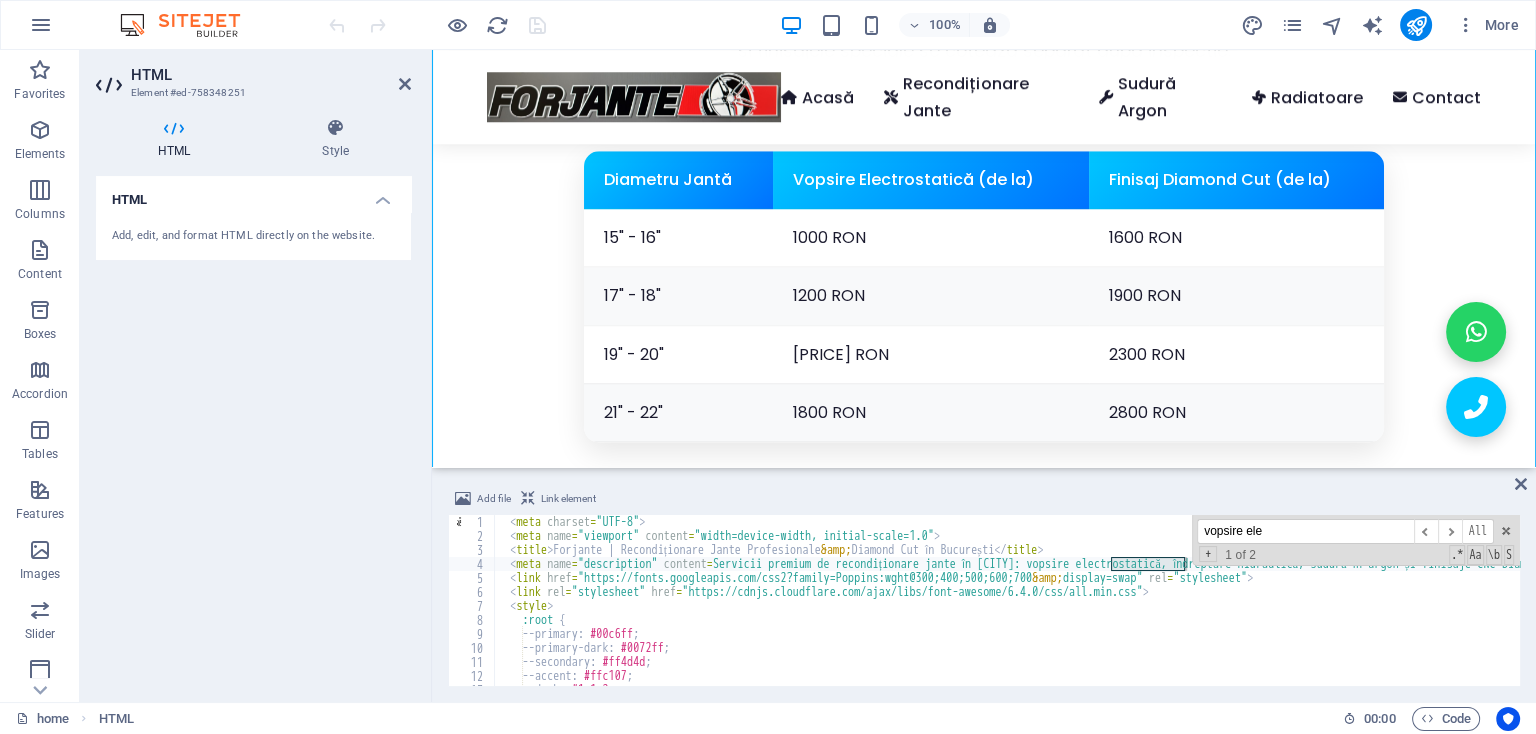 type on "vopsire ele" 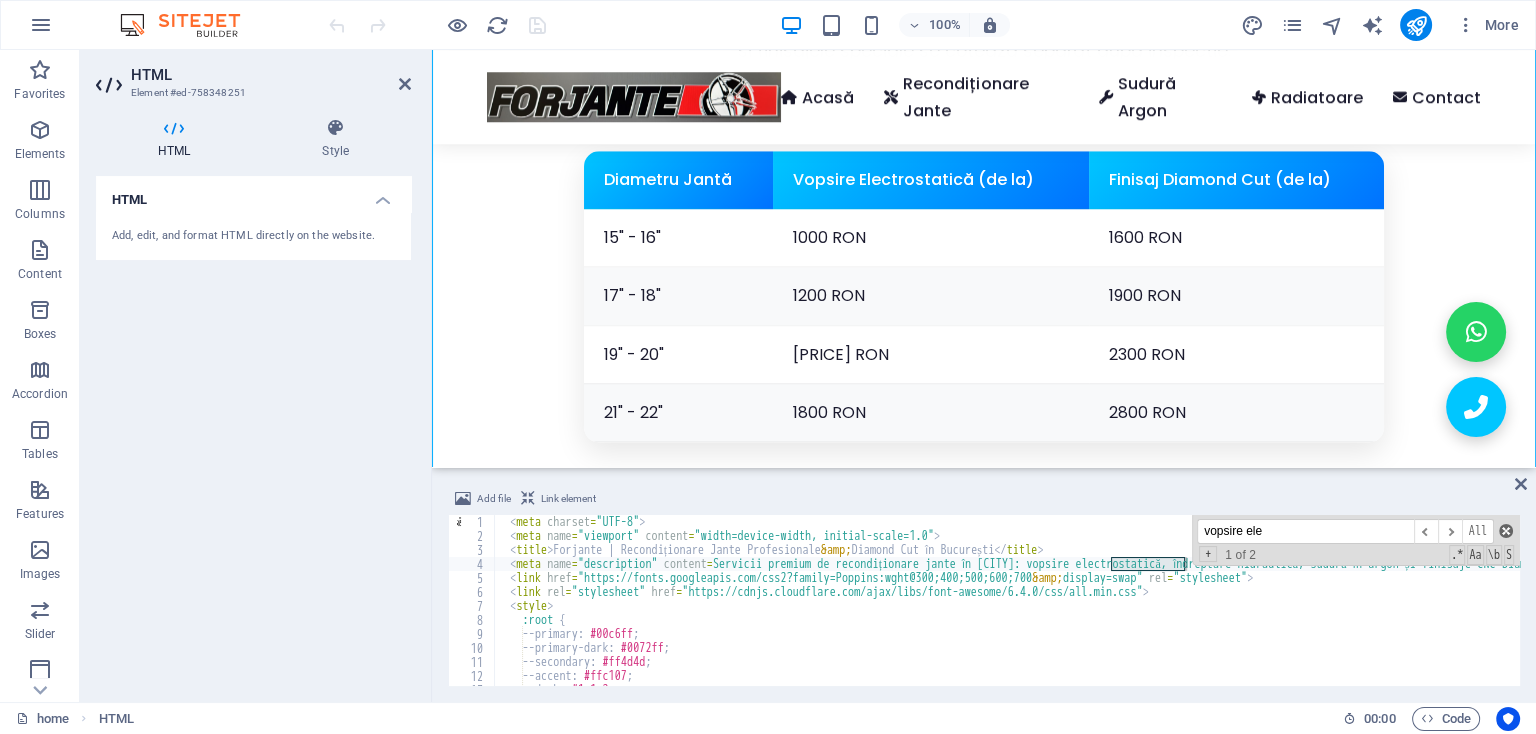 click at bounding box center [1506, 531] 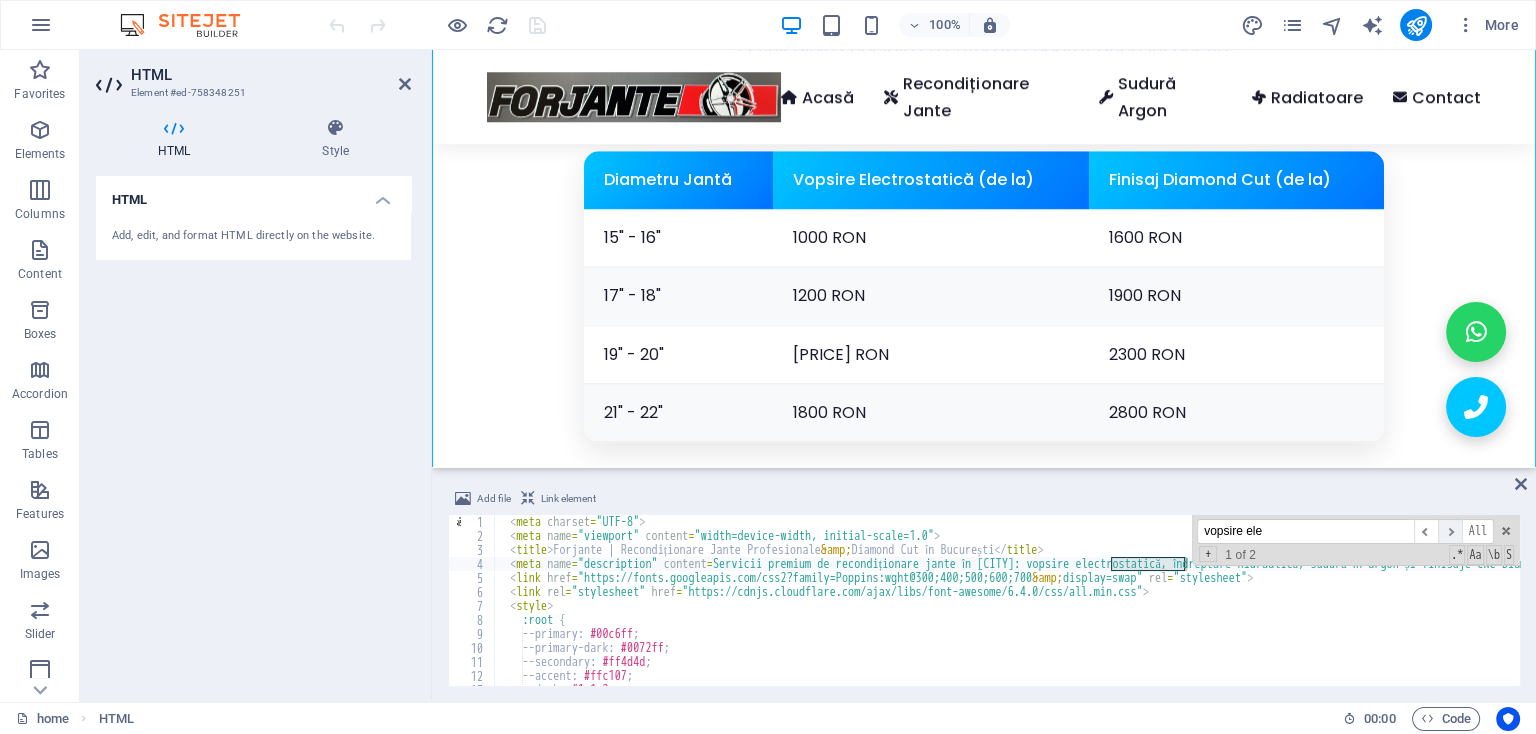 click on "​" at bounding box center [1450, 531] 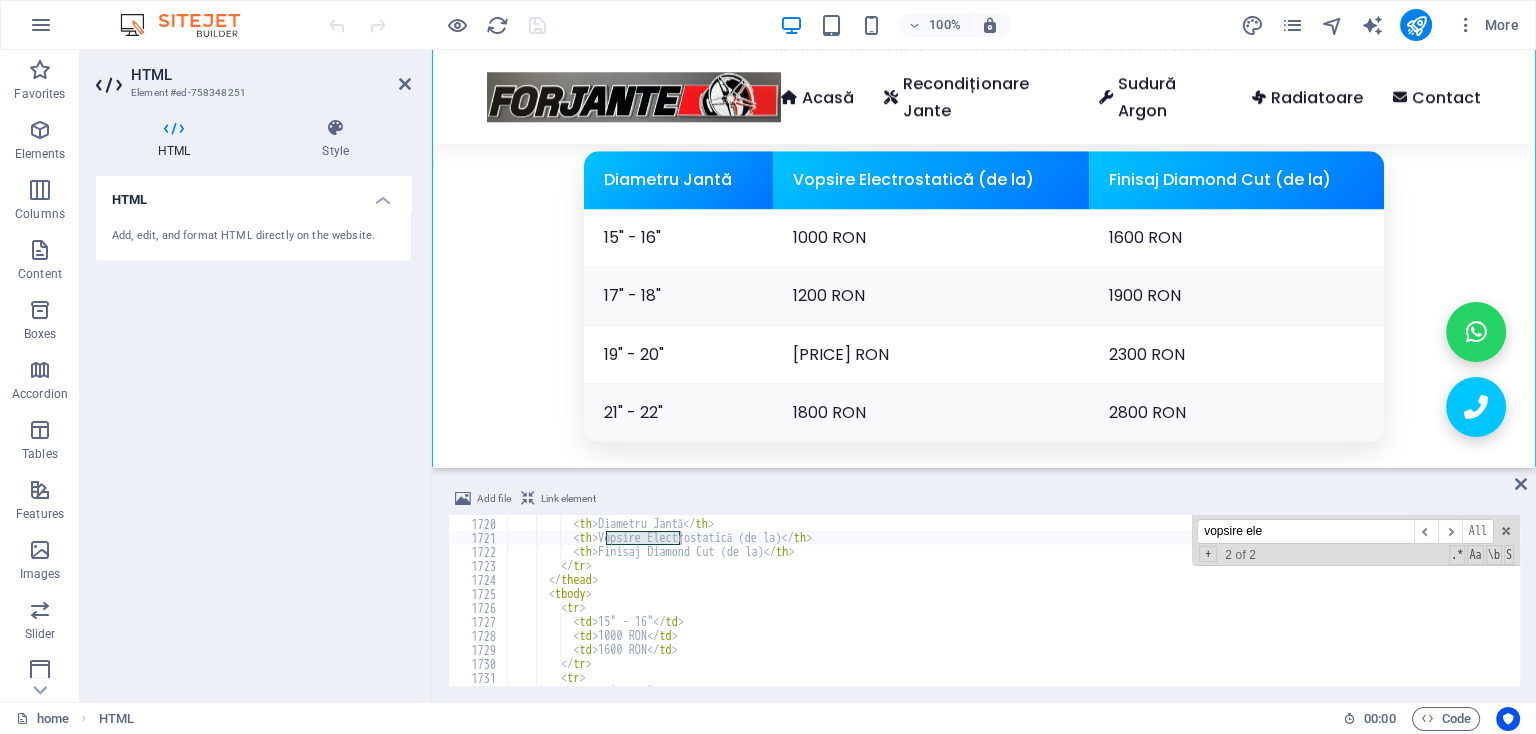 scroll, scrollTop: 24088, scrollLeft: 0, axis: vertical 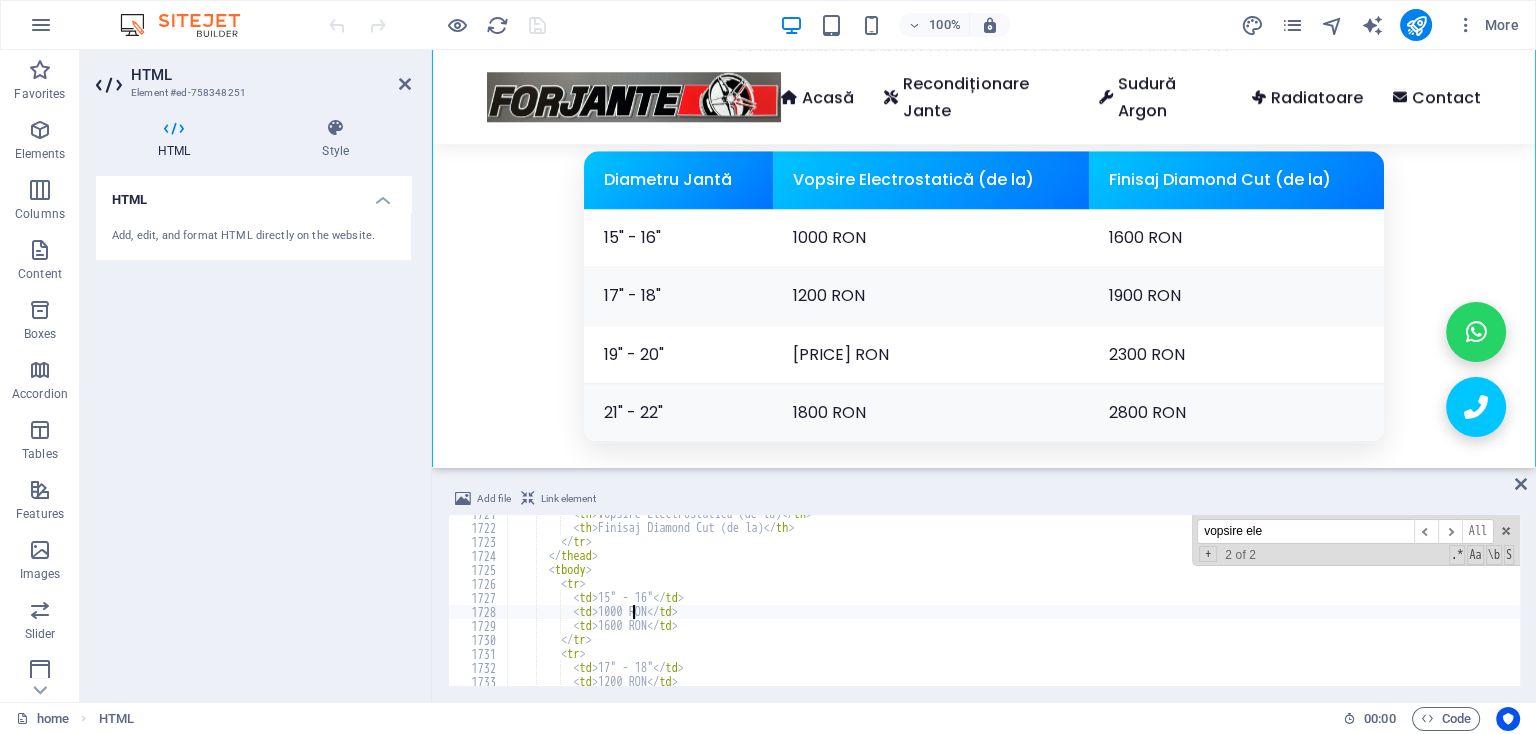 click on "<th> Vopsire Electrostatică (de la) </th>              <th> Finisaj Diamond Cut (de la) </th>           </tr>         </thead>         <tbody>           <tr>              <td> 15" - 16" </td>              <td> 1000 RON </td>              <td> 1600 RON </td>           </tr>           <tr>              <td> 17" - 18" </td>              <td> 1200 RON </td>              <td> 1900 RON </td>" at bounding box center [1495, 606] 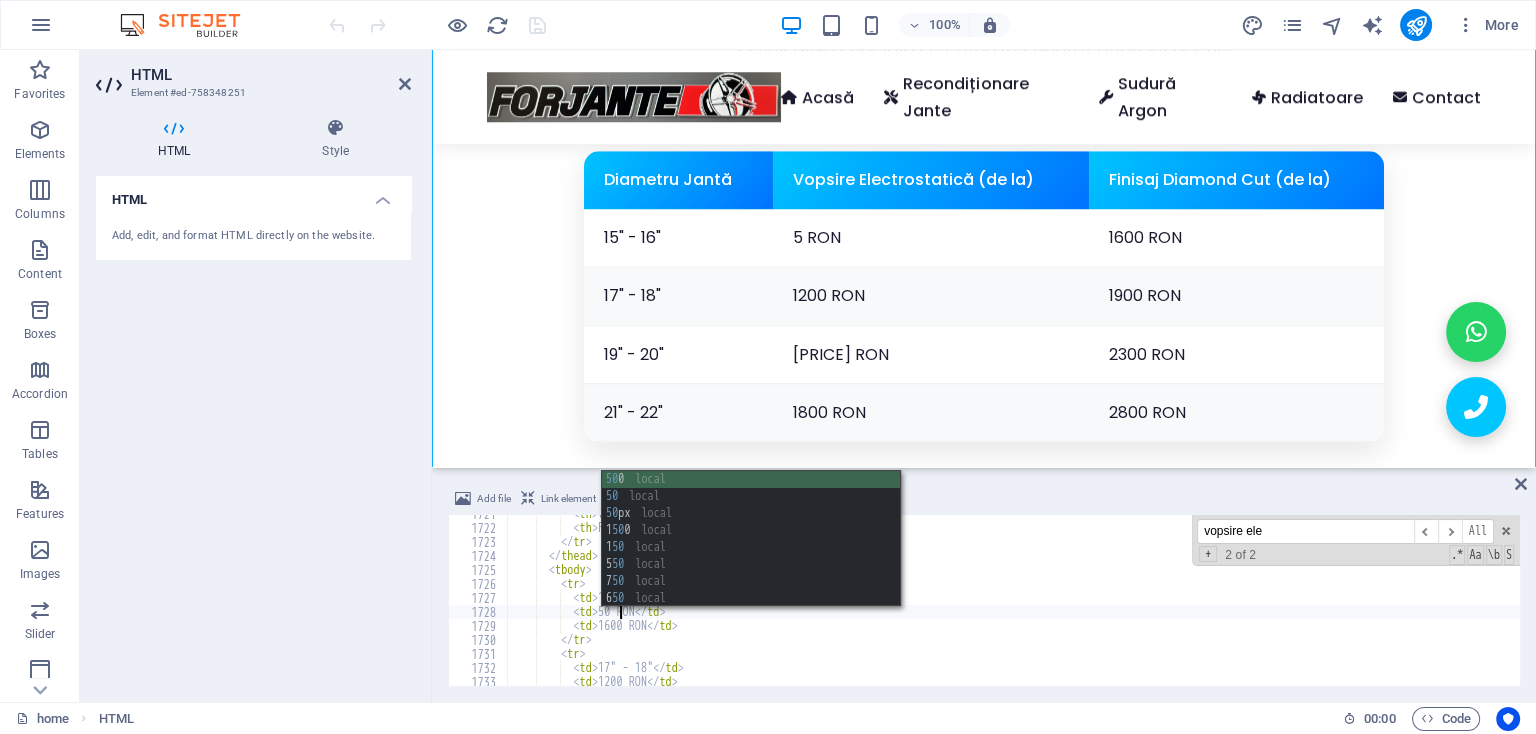 scroll, scrollTop: 0, scrollLeft: 9, axis: horizontal 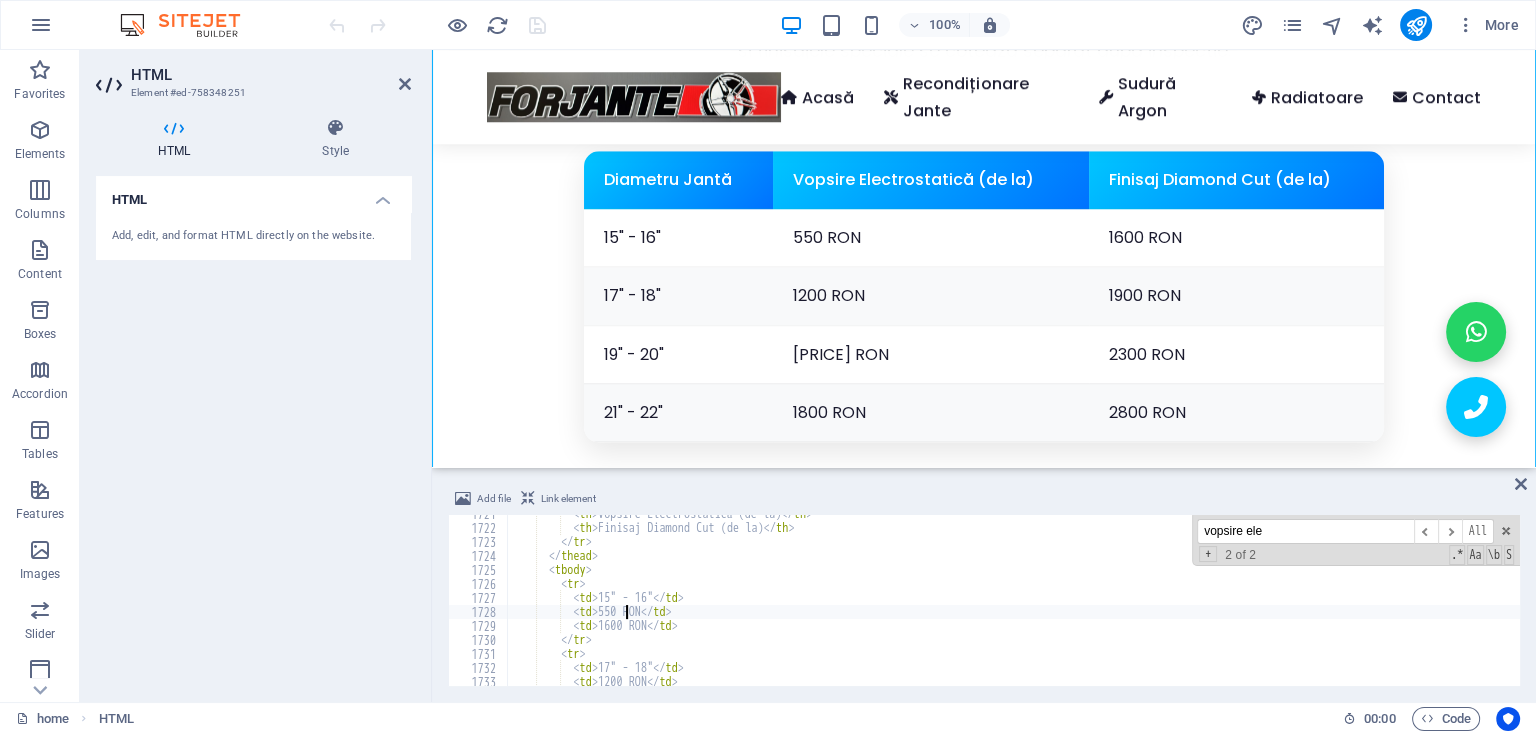 click on "< th > Vopsire Electrostatică (de la) </ th >              < th > Finisaj Diamond Cut (de la) </ th >           </ tr >         </ thead >         < tbody >           < tr >              < td > 15" - 16" </ td >              < td > 550 RON </ td >              < td > 1600 RON </ td >           </ tr >           < tr >              < td > 17" - 18" </ td >              < td > 1200 RON </ td >              < td > 1900 RON </ td >" at bounding box center (1495, 606) 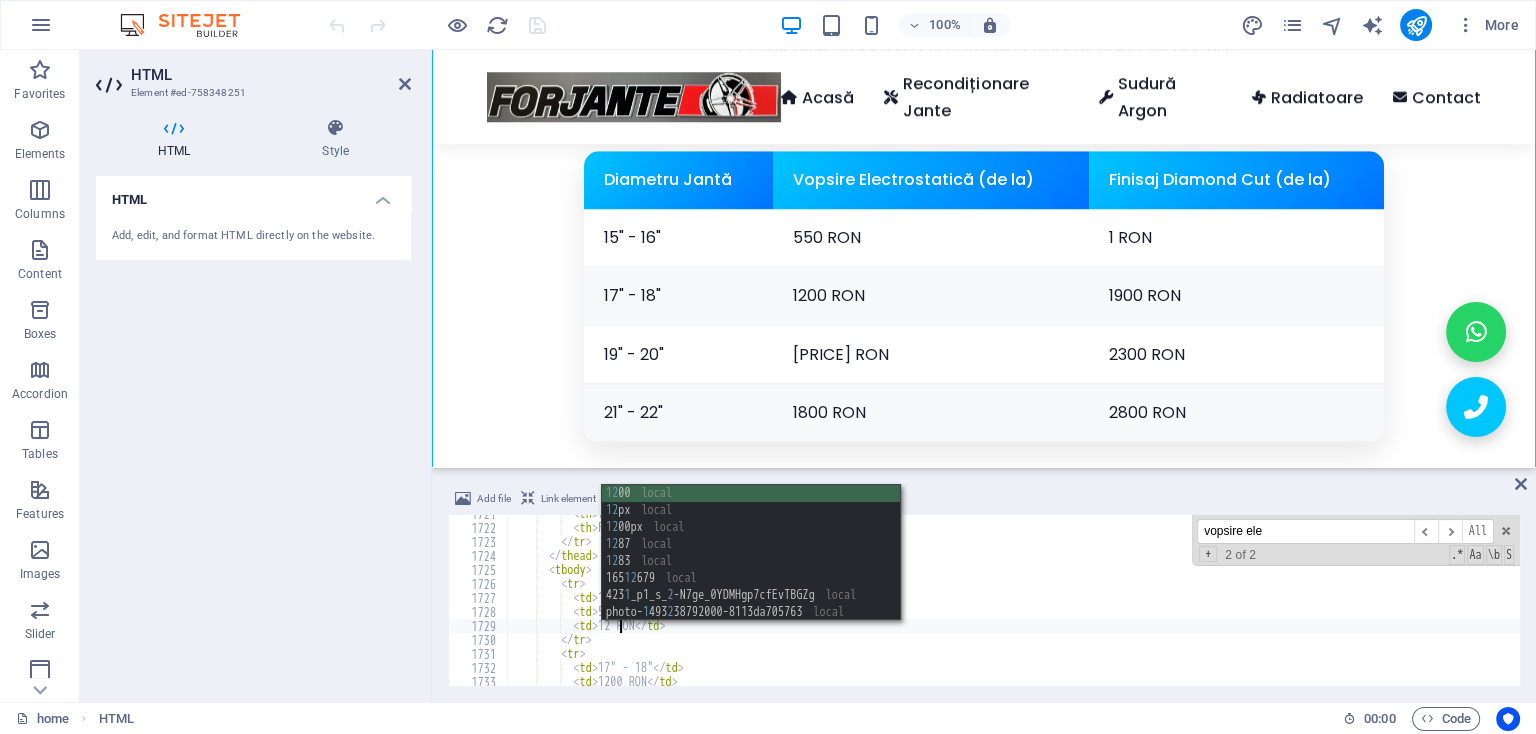 scroll, scrollTop: 0, scrollLeft: 9, axis: horizontal 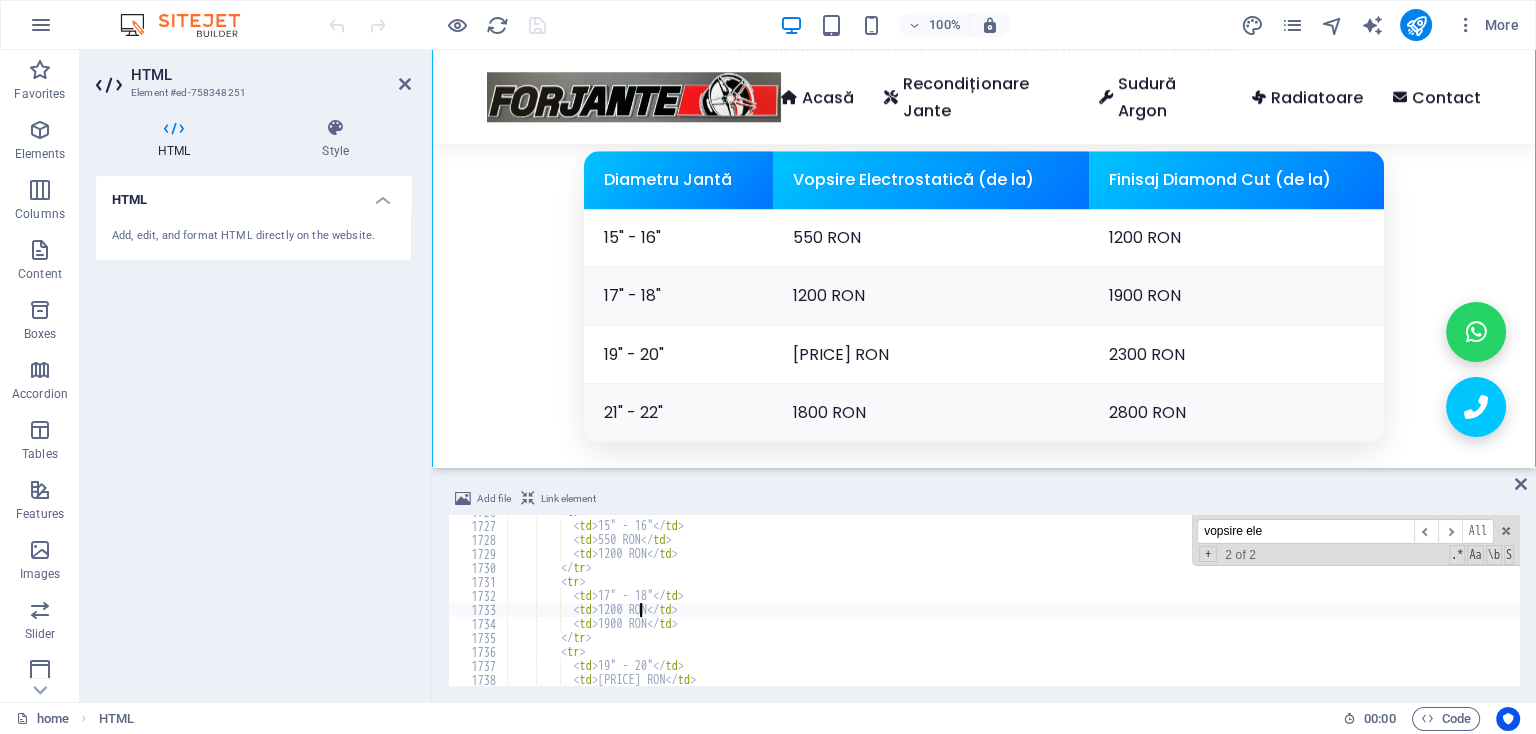 click on "15" - 16" 550 RON 1200 RON 17" - 18" 1200 RON 1900 RON 19" - 20" 1500 RON 2300 RON" at bounding box center [1495, 604] 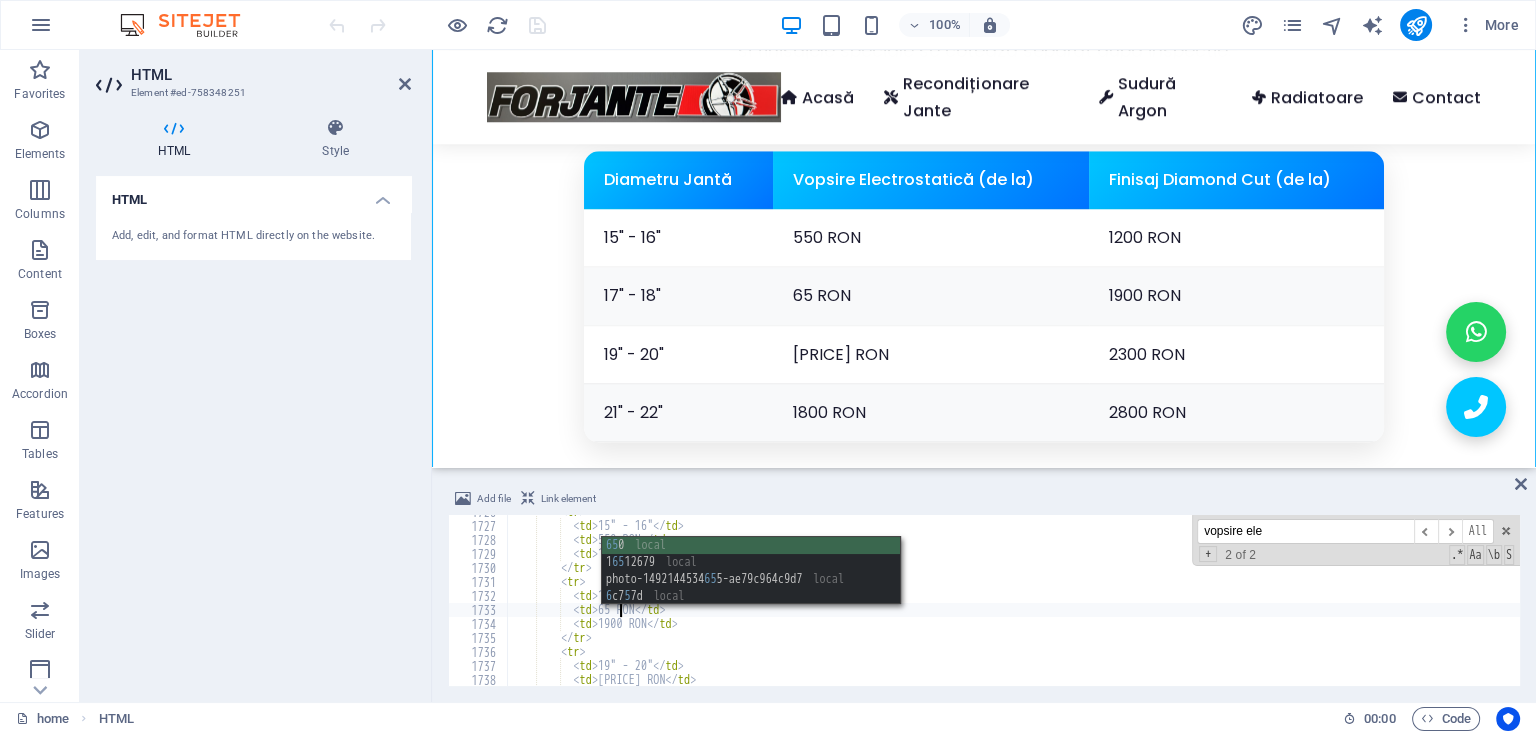 scroll, scrollTop: 0, scrollLeft: 9, axis: horizontal 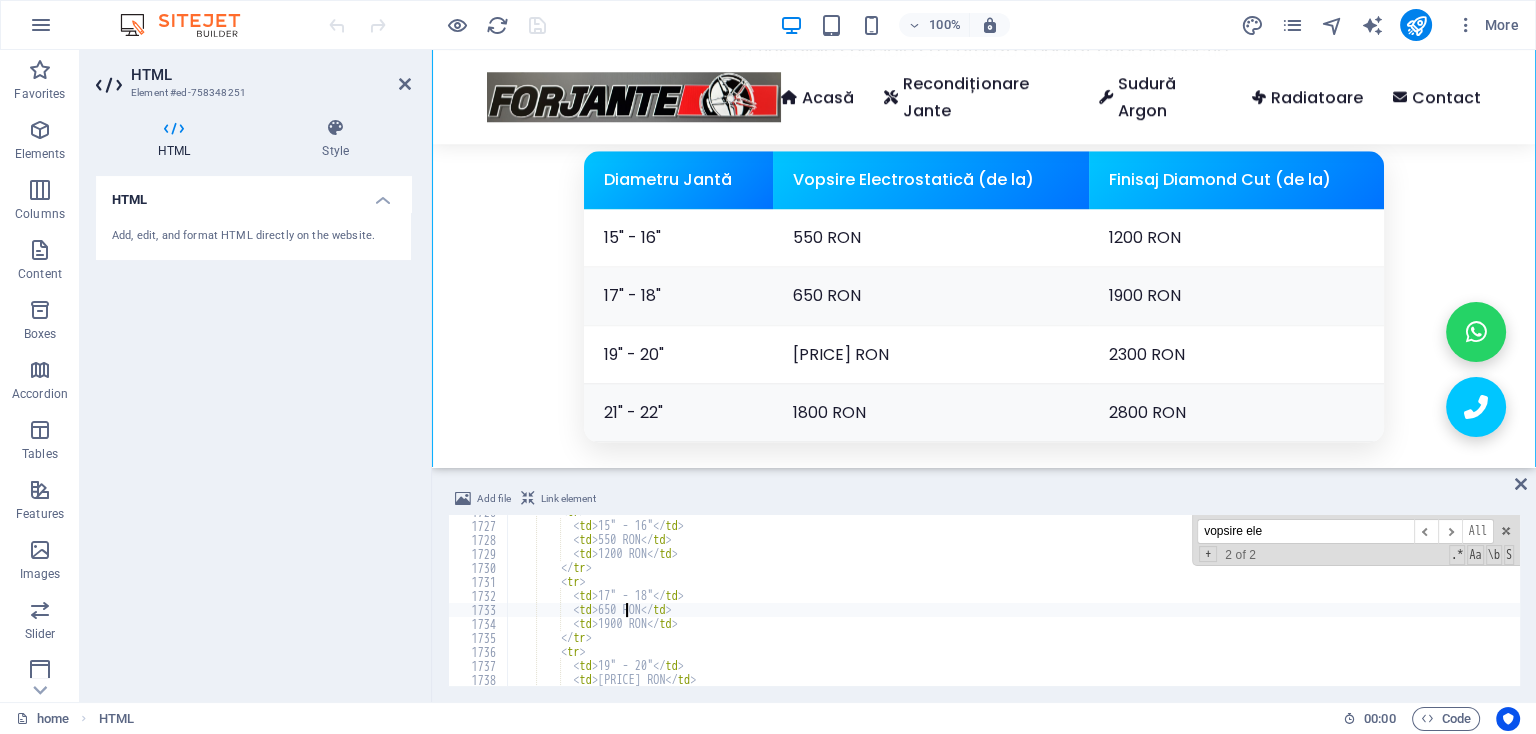 click on "< tr >              < td > 15" - 16" </ td >              < td > 550 RON </ td >              < td > 1200 RON </ td >           </ tr >           < tr >              < td > 17" - 18" </ td >              < td > 650 RON </ td >              < td > 1900 RON </ td >           </ tr >           < tr >              < td > 19" - 20" </ td >              < td > 1500 RON </ td >              < td > 2300 RON </ td >" at bounding box center (1495, 604) 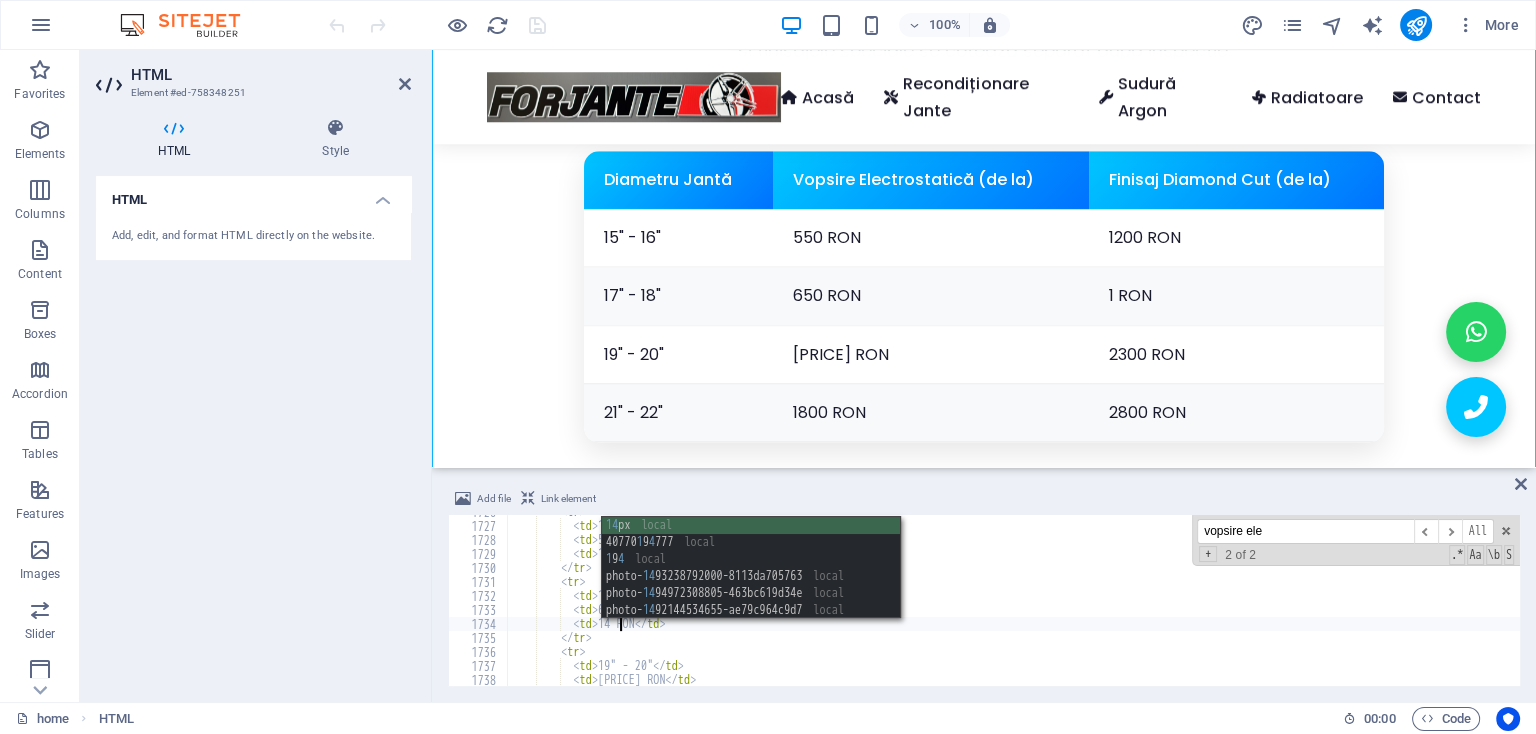 scroll, scrollTop: 0, scrollLeft: 9, axis: horizontal 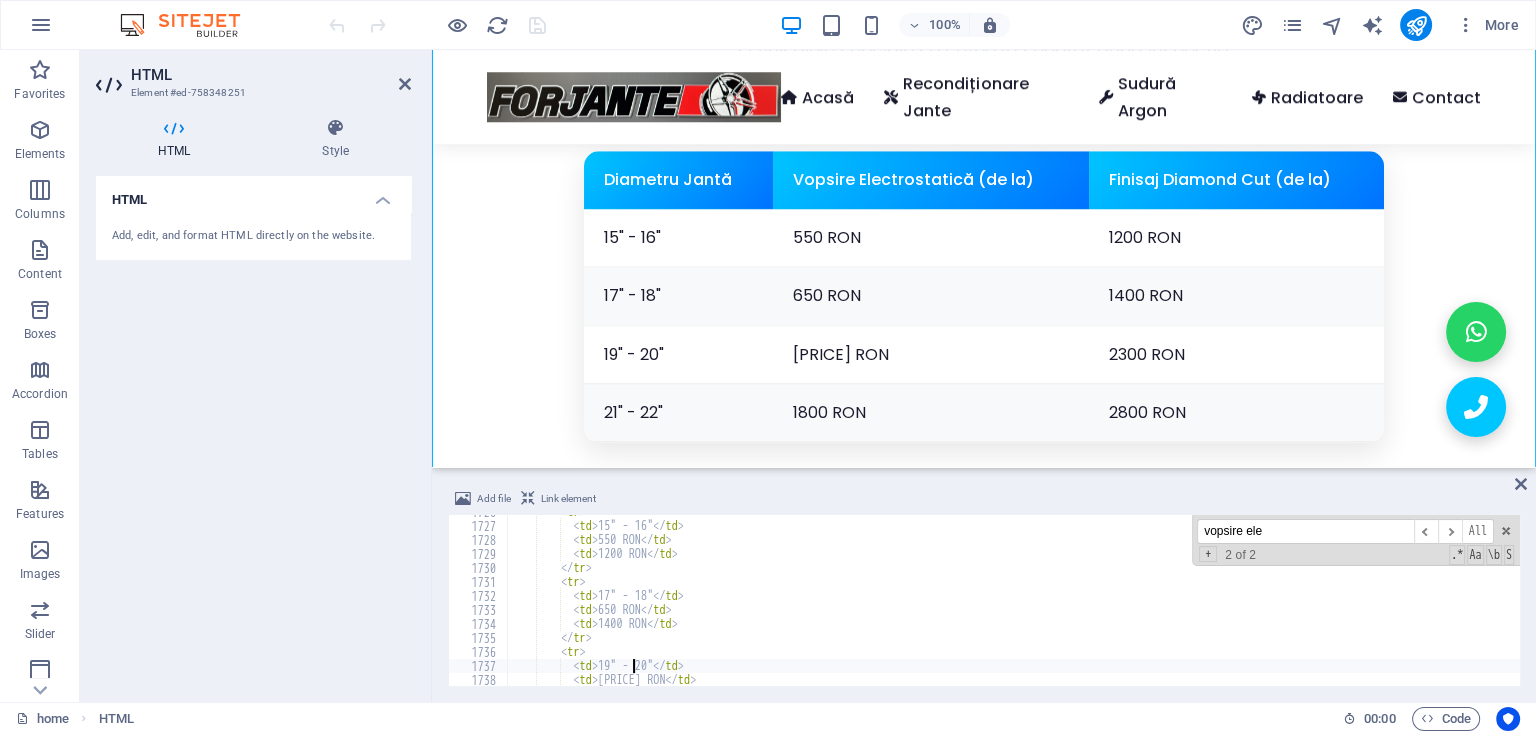click on "< tr >              < td > 15" - 16" </ td >              < td > 550 RON </ td >              < td > 1200 RON </ td >           </ tr >           < tr >              < td > 17" - 18" </ td >              < td > 650 RON </ td >              < td > 1400 RON </ td >           </ tr >           < tr >              < td > 19" - 20" </ td >              < td > 1500 RON </ td >              < td > 2300 RON </ td >" at bounding box center (1495, 604) 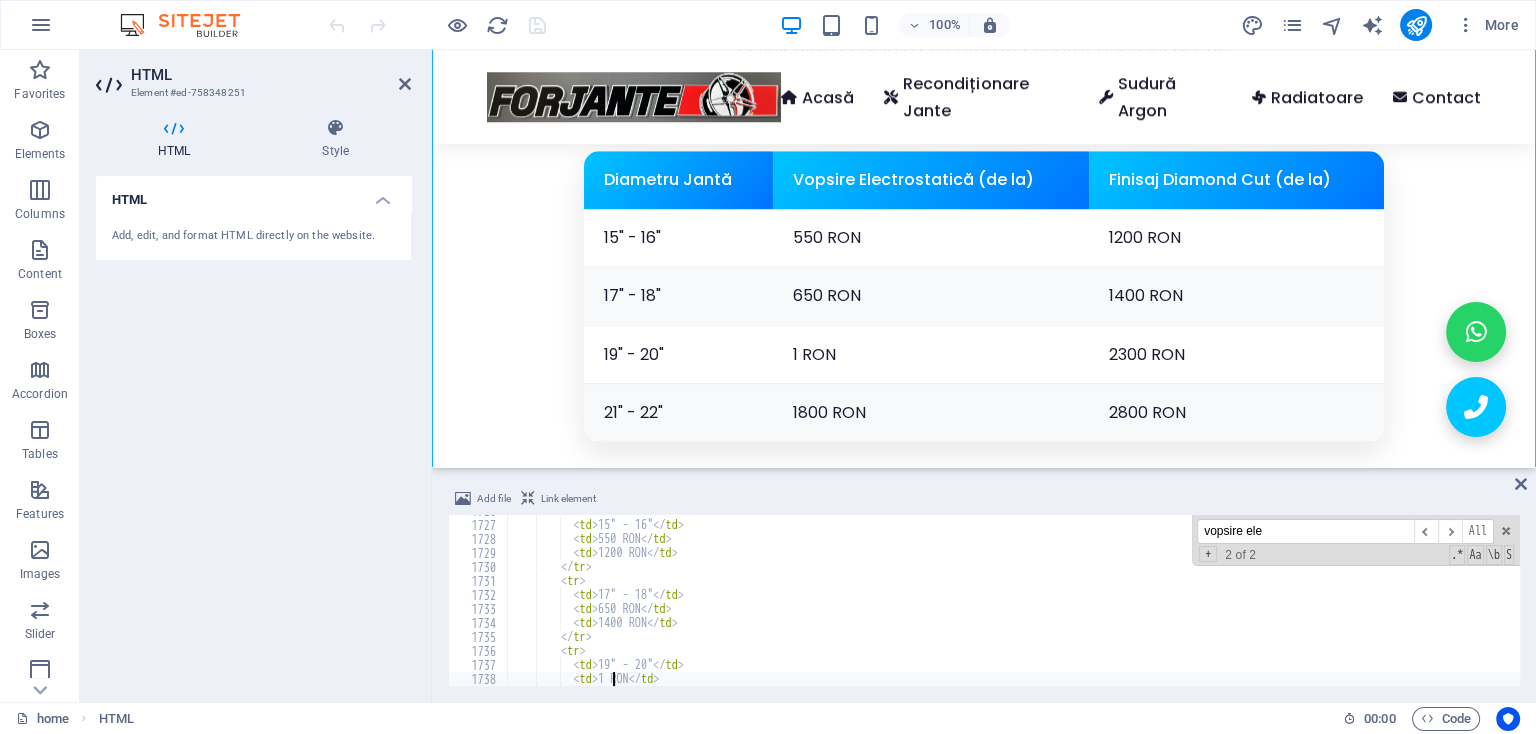 scroll, scrollTop: 0, scrollLeft: 9, axis: horizontal 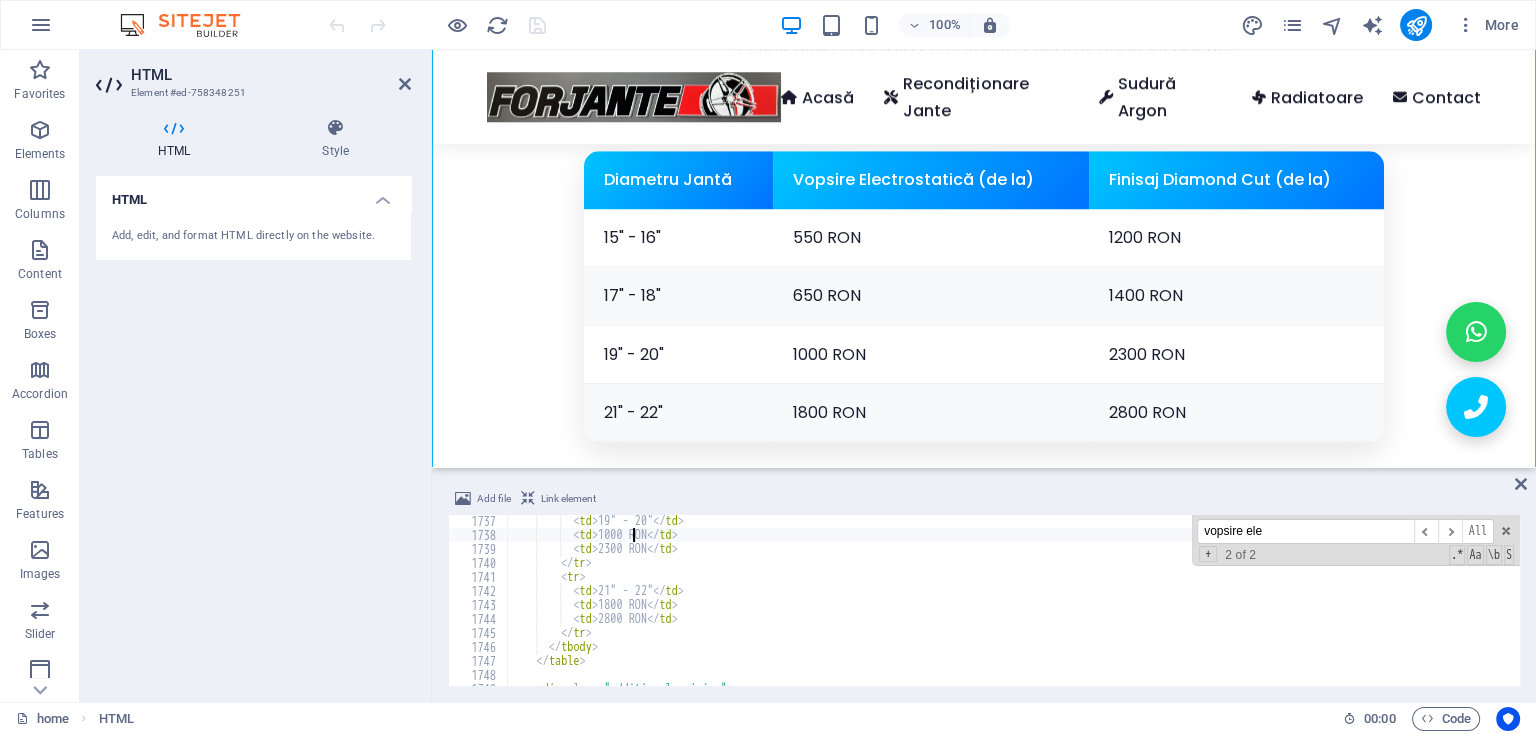 click on "< td > 19" - 20" </ td >              < td > 1000 RON </ td >              < td > 2300 RON </ td >           </ tr >           < tr >              < td > 21" - 22" </ td >              < td > 1800 RON </ td >              < td > 2800 RON </ td >           </ tr >         </ tbody >      </ table >           < div   class = "additional-pricing" >         < h3 > Servicii Adiționale </ h3 >" at bounding box center (1495, 613) 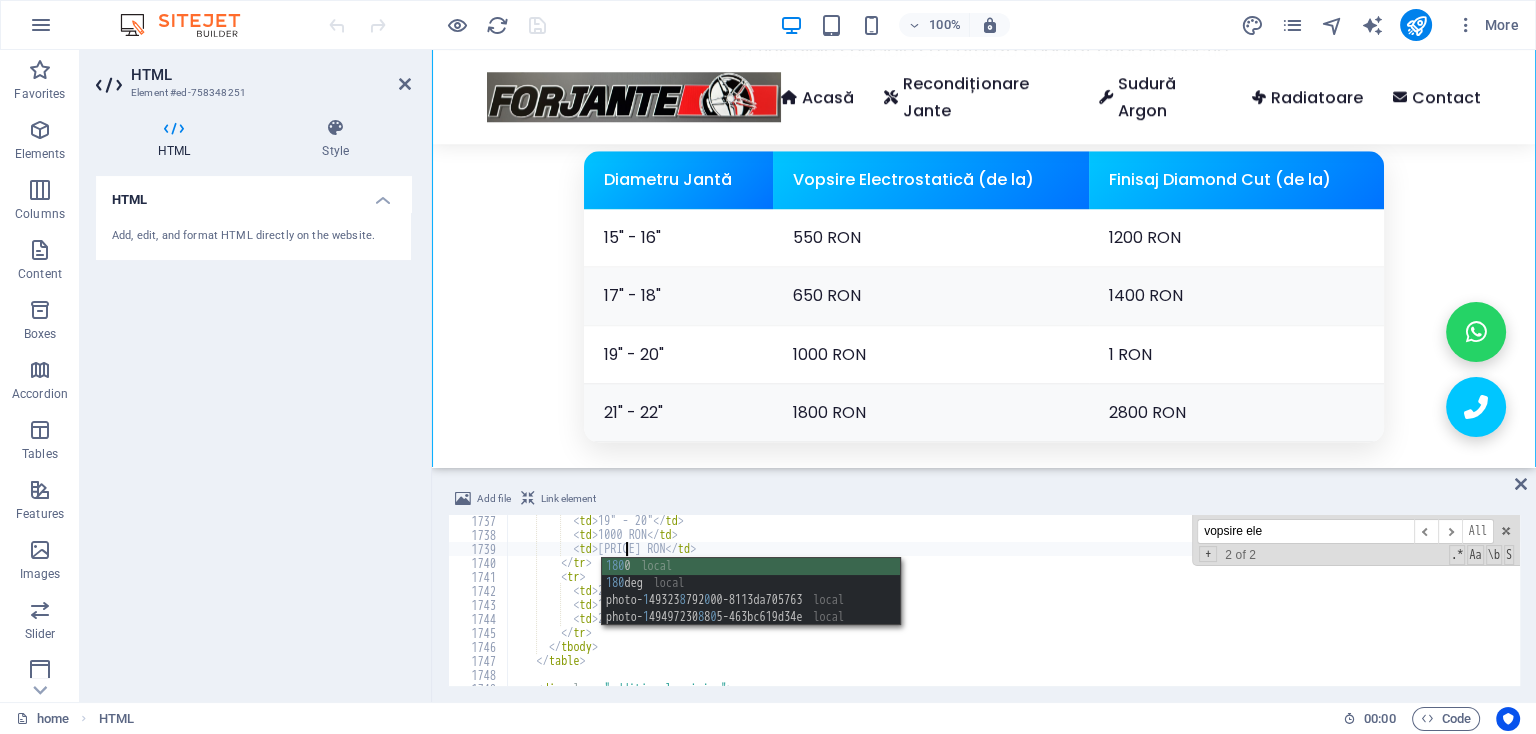 scroll, scrollTop: 0, scrollLeft: 9, axis: horizontal 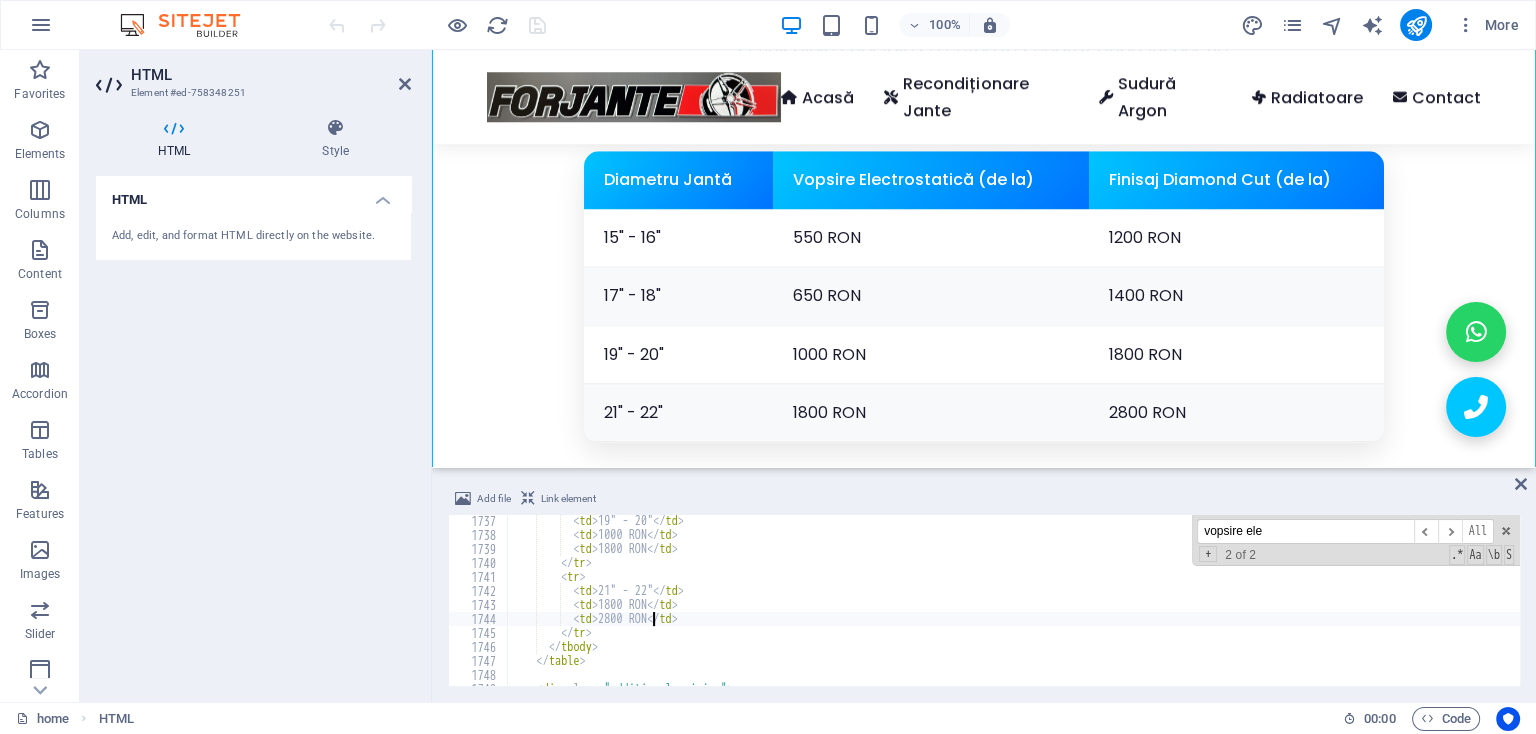 click on "< td > 19" - 20" </ td >              < td > 1000 RON </ td >              < td > 1800 RON </ td >           </ tr >           < tr >              < td > 21" - 22" </ td >              < td > 1800 RON </ td >              < td > 2800 RON </ td >           </ tr >         </ tbody >      </ table >           < div   class = "additional-pricing" >         < h3 > Servicii Adiționale </ h3 >" at bounding box center (1495, 613) 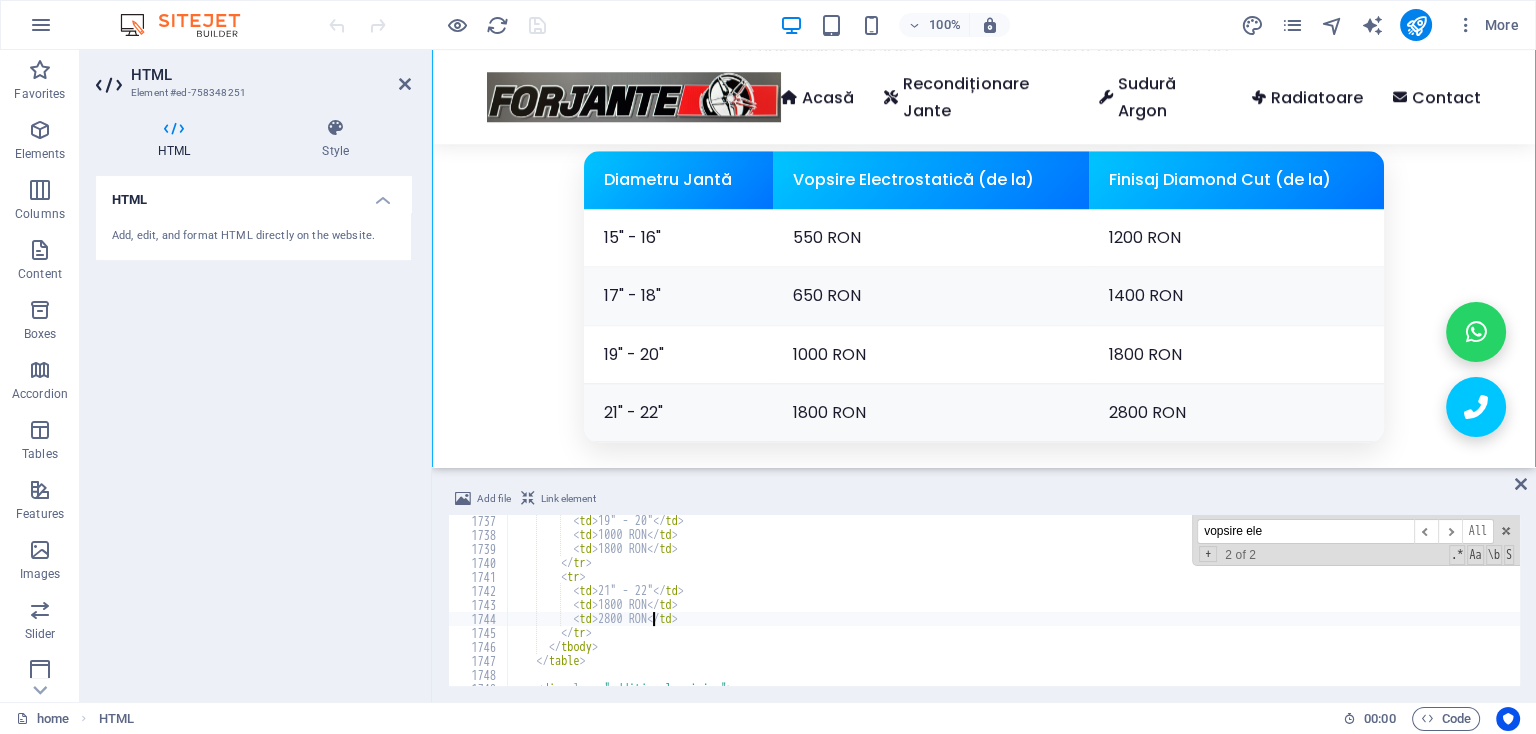 click on "< td > 19" - 20" </ td >              < td > 1000 RON </ td >              < td > 1800 RON </ td >           </ tr >           < tr >              < td > 21" - 22" </ td >              < td > 1800 RON </ td >              < td > 2800 RON </ td >           </ tr >         </ tbody >      </ table >           < div   class = "additional-pricing" >         < h3 > Servicii Adiționale </ h3 >" at bounding box center [1495, 613] 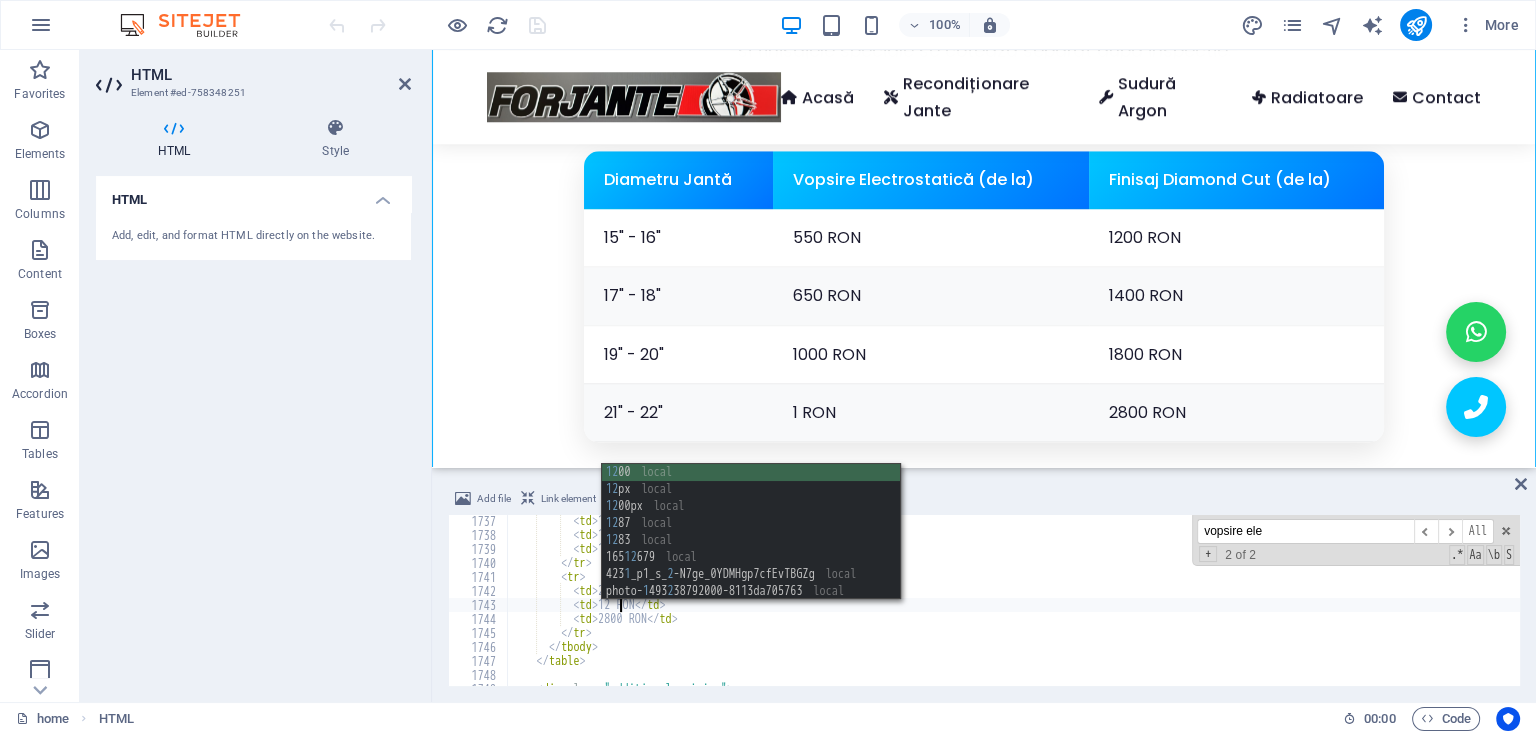 scroll, scrollTop: 0, scrollLeft: 9, axis: horizontal 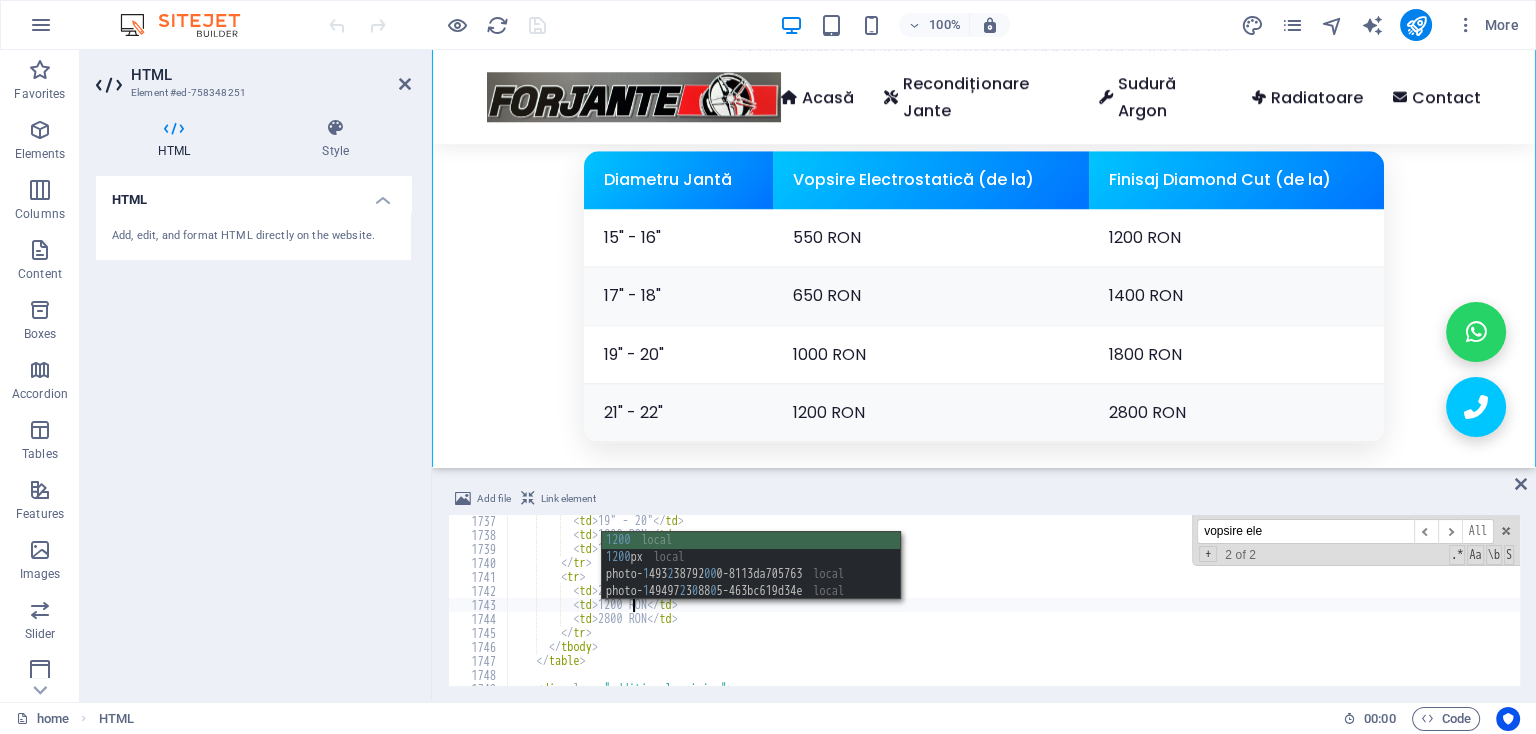 click on "< td > [SIZE] </ td >              < td > [PRICE] RON </ td >              < td > [PRICE] RON </ td >           </ tr >           < tr >              < td > [SIZE] </ td >              < td > [PRICE] RON </ td >              < td > [PRICE] RON </ td >           </ tr >         </ tbody >      </ table >           < div   class = "additional-pricing" >         < h3 > Servicii Adiționale </ h3 >" at bounding box center [1495, 613] 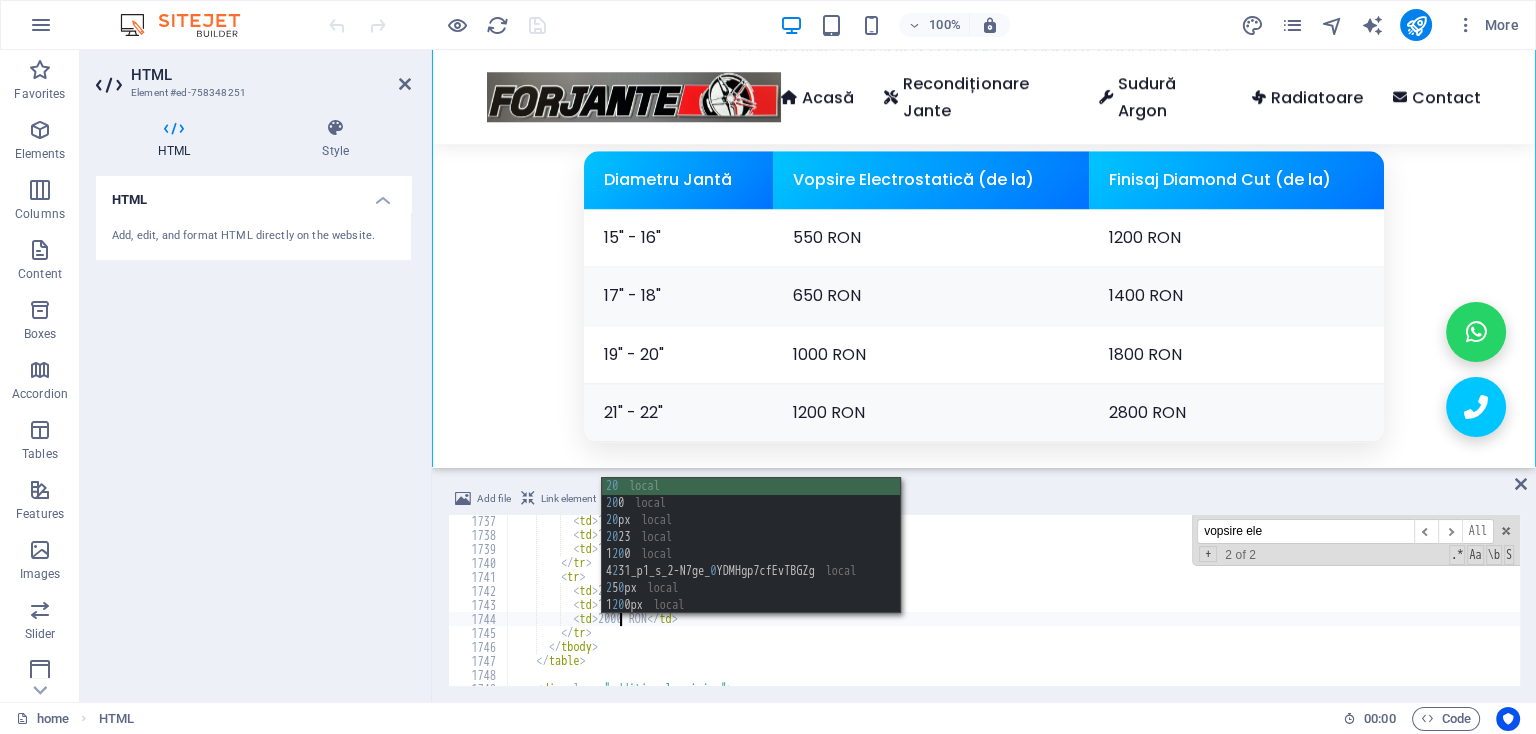 scroll, scrollTop: 0, scrollLeft: 8, axis: horizontal 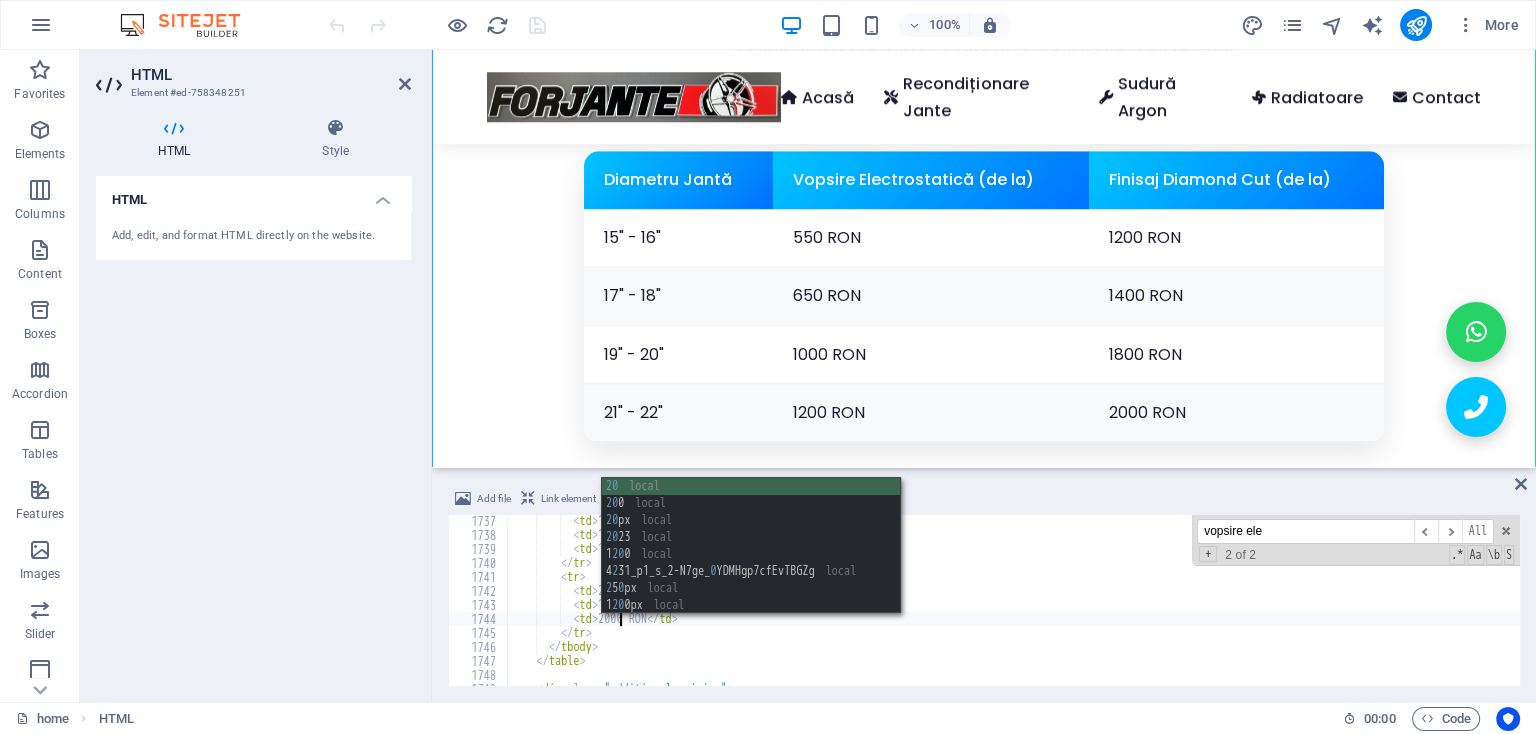 click on "Servicii Adiționale" at bounding box center [1495, 613] 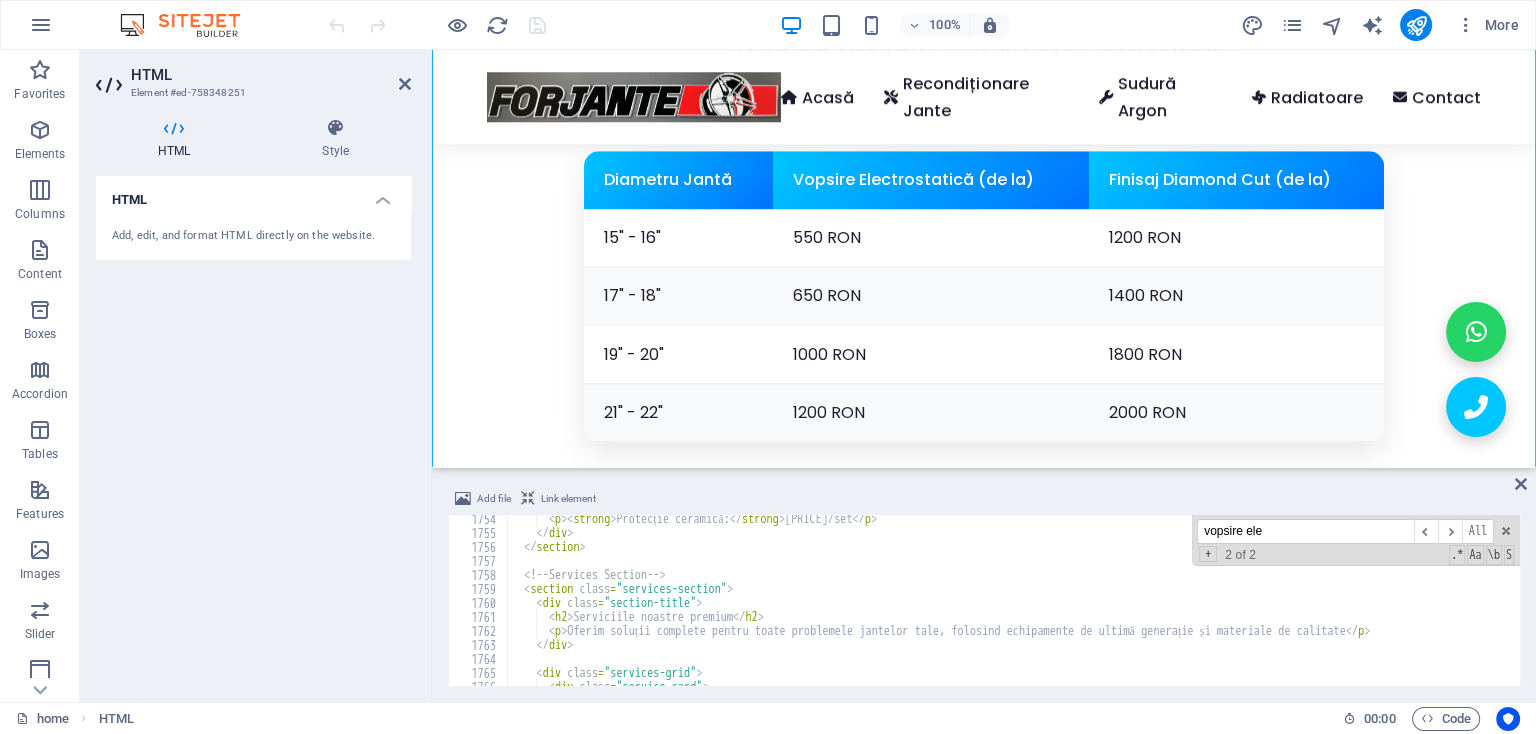 scroll, scrollTop: 24545, scrollLeft: 0, axis: vertical 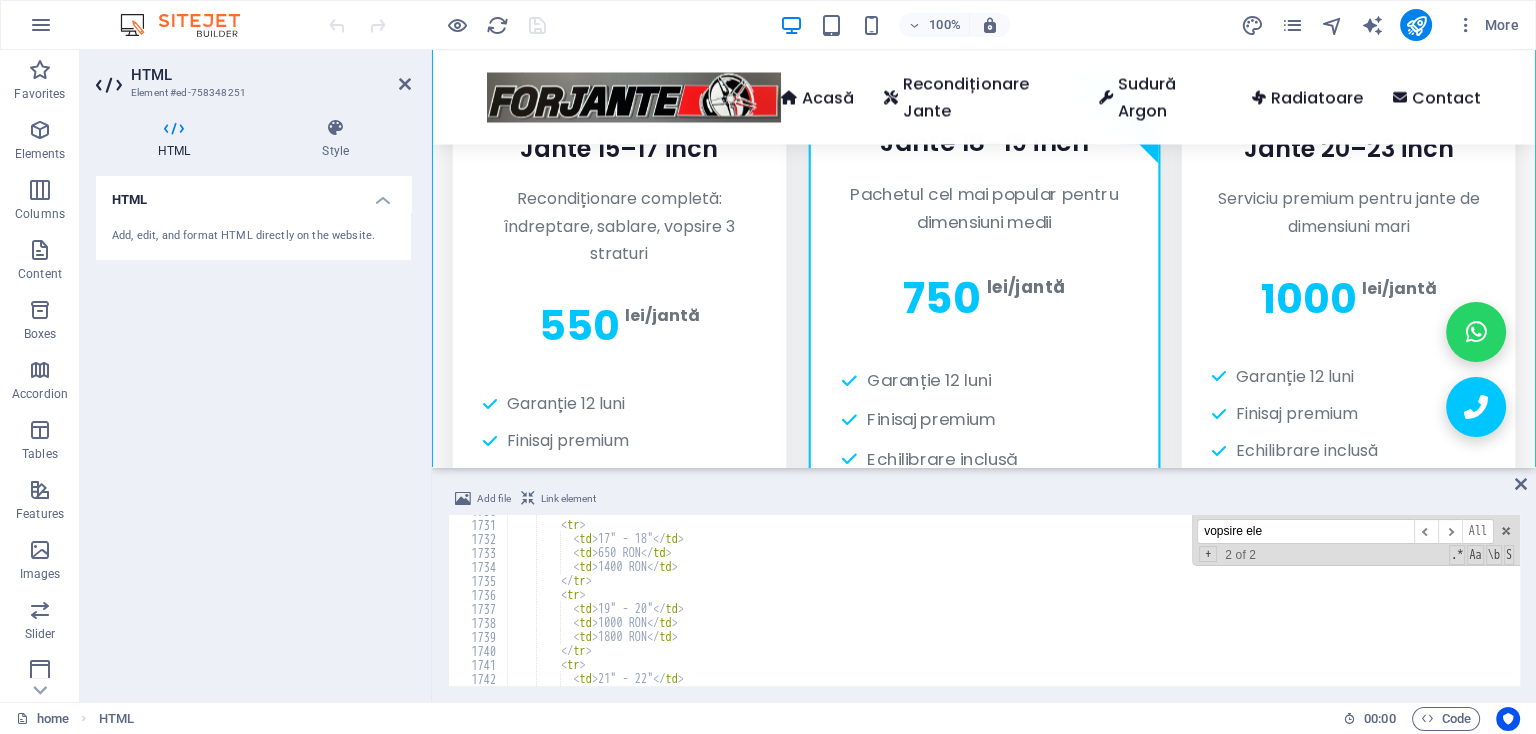 type on "<td>2000 RON</td>" 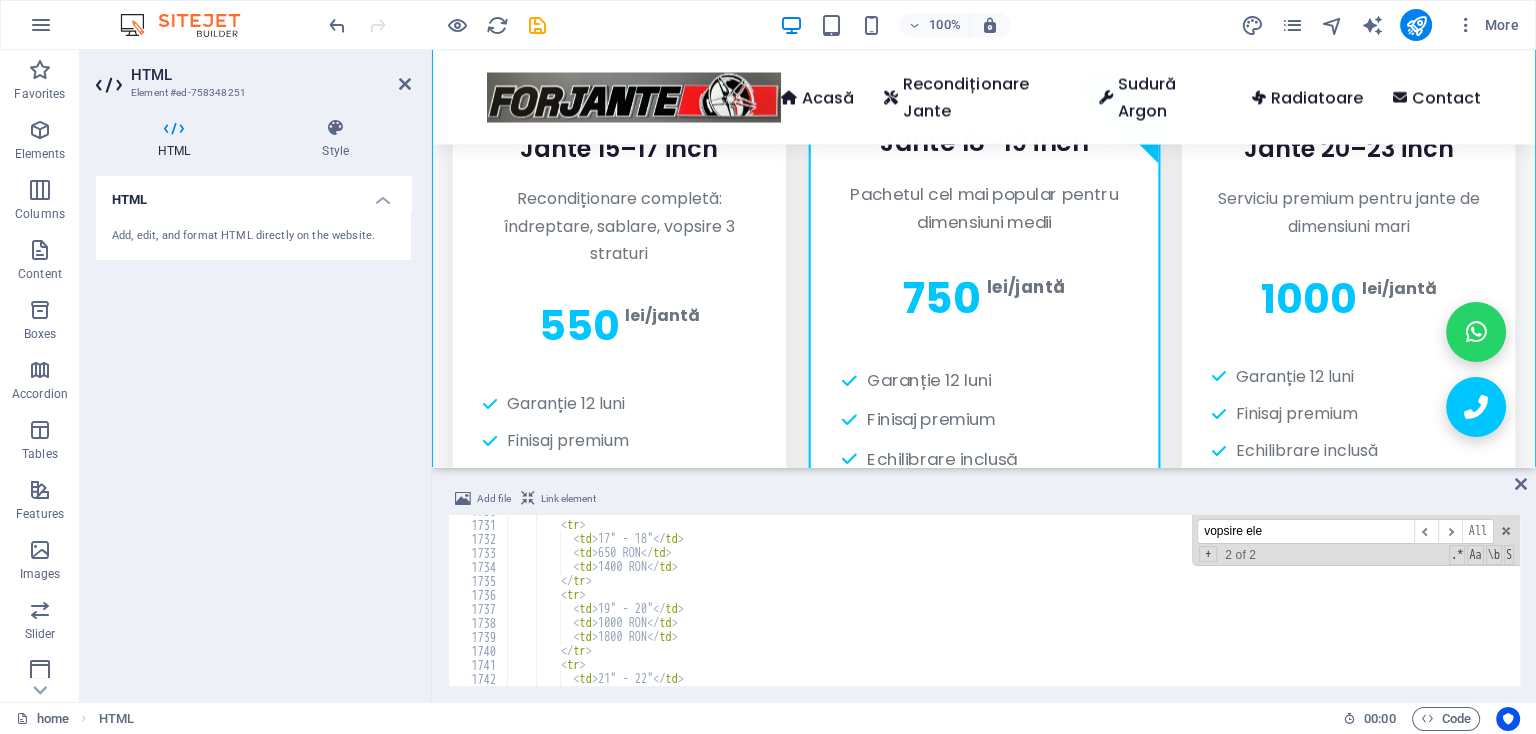 drag, startPoint x: 1274, startPoint y: 537, endPoint x: 1136, endPoint y: 537, distance: 138 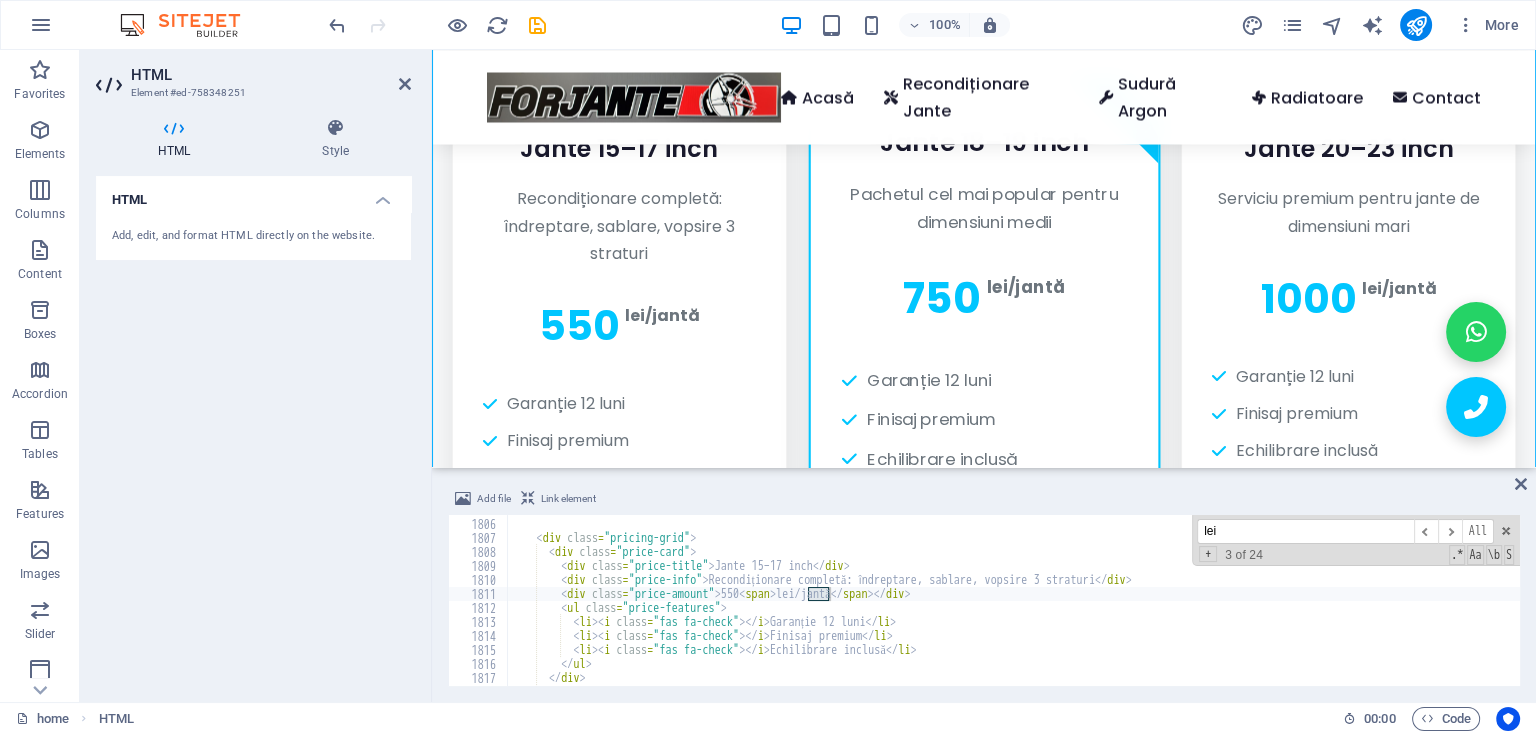 scroll, scrollTop: 25268, scrollLeft: 0, axis: vertical 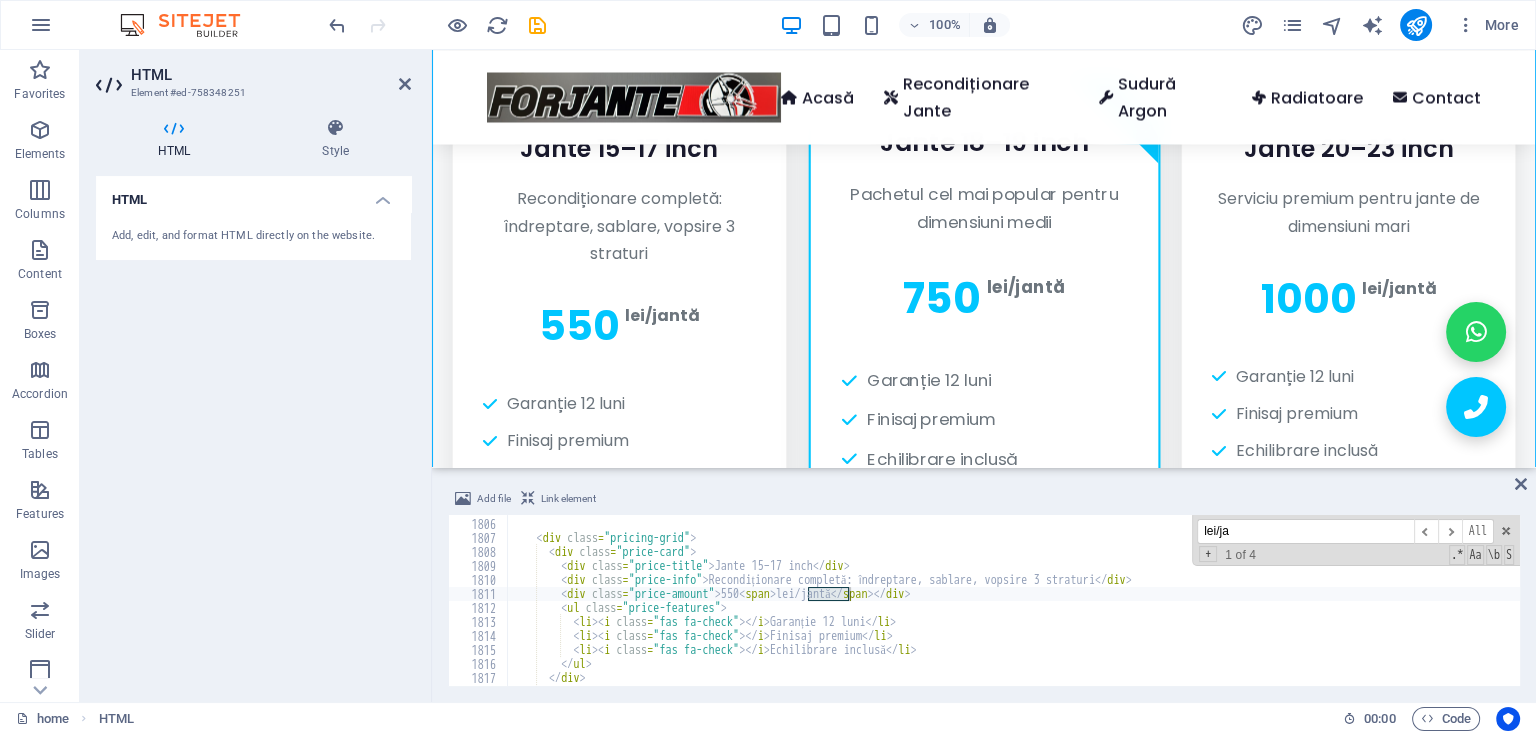 type on "lei/ja" 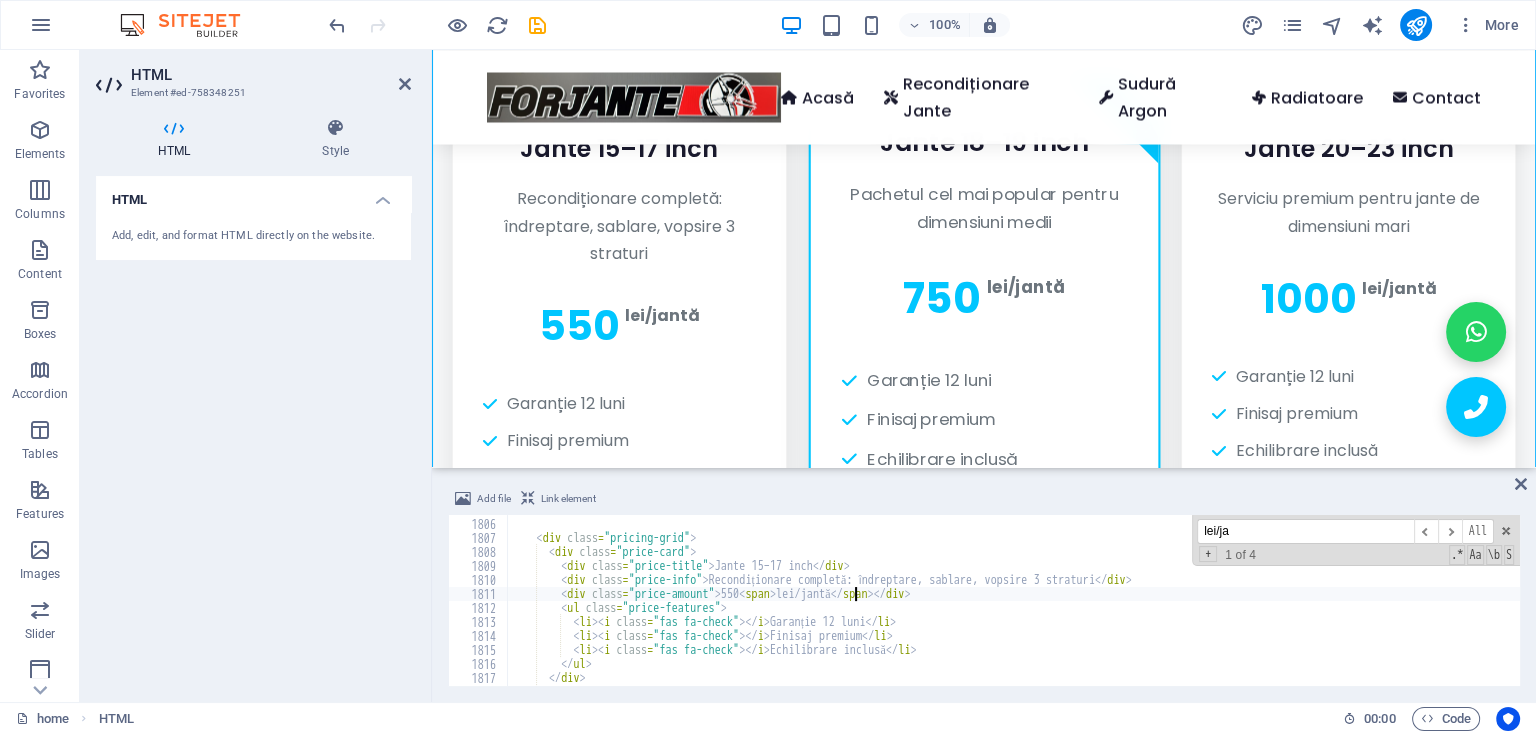 click on "</ div >           < div   class = "pricing-grid" >         < div   class = "price-card" >           < div   class = "price-title" > Jante 15–17 inch </ div >           < div   class = "price-info" > Recondiționare completă: îndreptare, sablare, vopsire 3 straturi </ div >           < div   class = "price-amount" > 550  < span > lei/jantă </ span > </ div >           < ul   class = "price-features" >              < li > < i   class = "fas fa-check" > </ i >  Garanție 12 luni </ li >              < li > < i   class = "fas fa-check" > </ i >  Finisaj premium </ li >              < li > < i   class = "fas fa-check" > </ i >  Echilibrare inclusă </ li >           </ ul >         </ div >" at bounding box center [1495, 602] 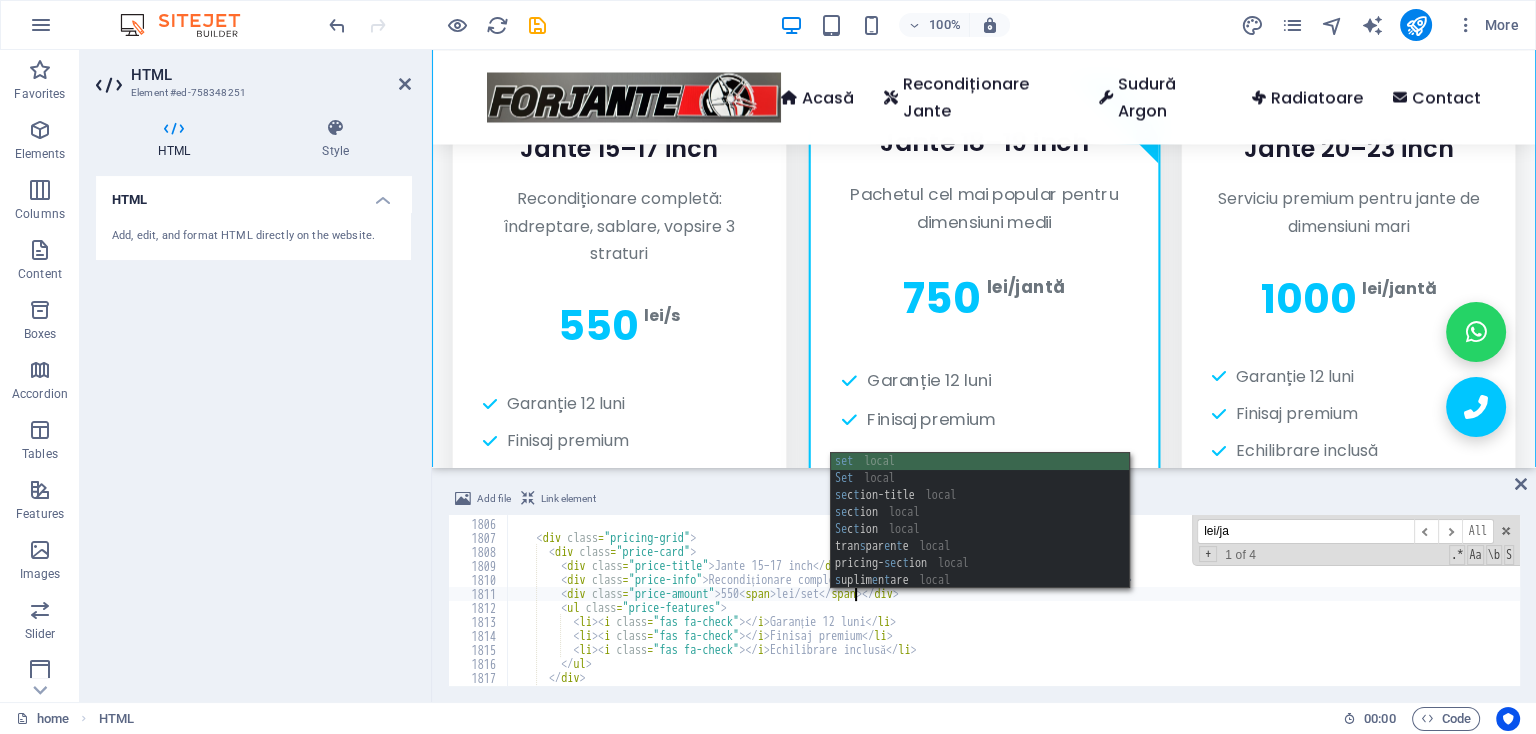 scroll, scrollTop: 0, scrollLeft: 28, axis: horizontal 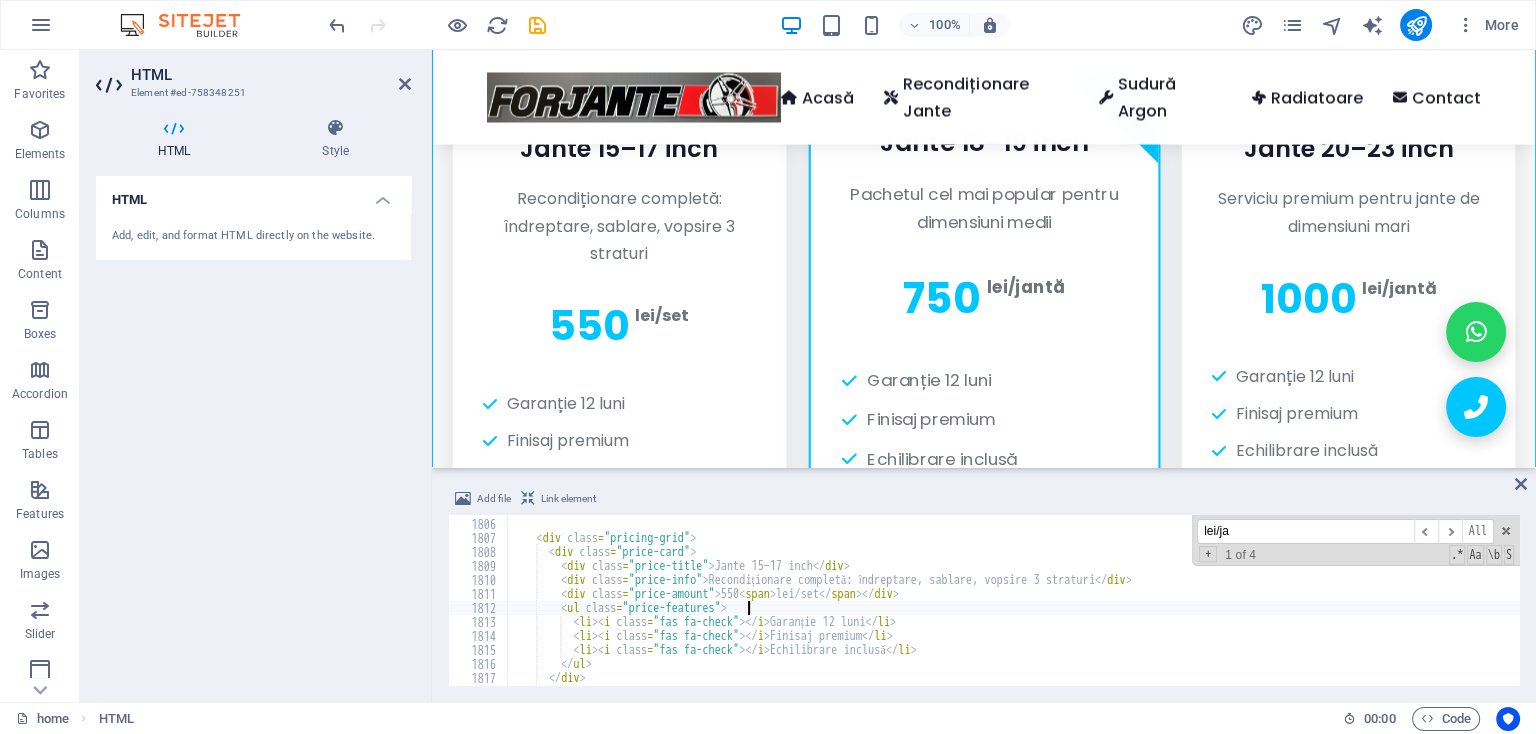 click on "<div class="price-amount">550 <span>lei/set</span></div>" at bounding box center [1495, 602] 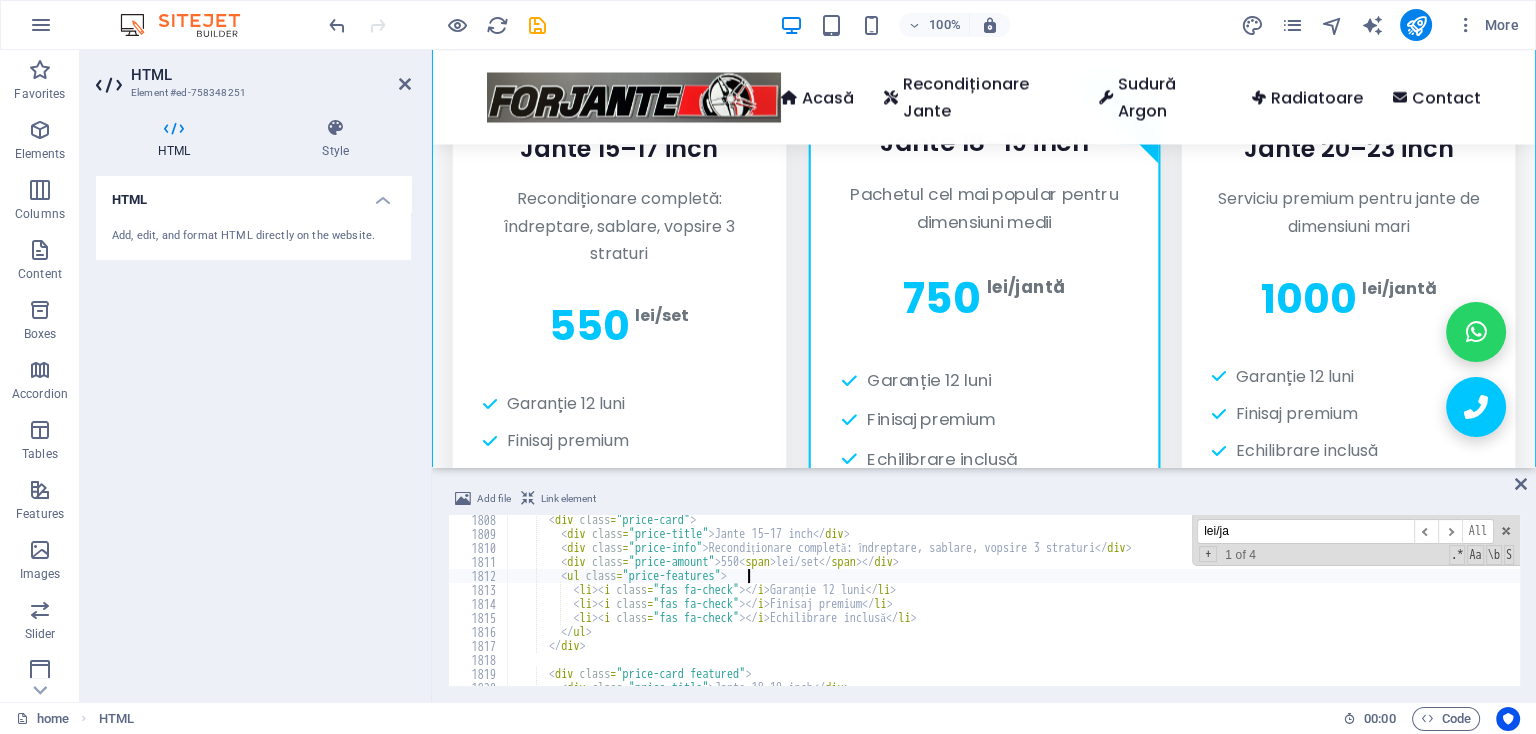 scroll, scrollTop: 25300, scrollLeft: 0, axis: vertical 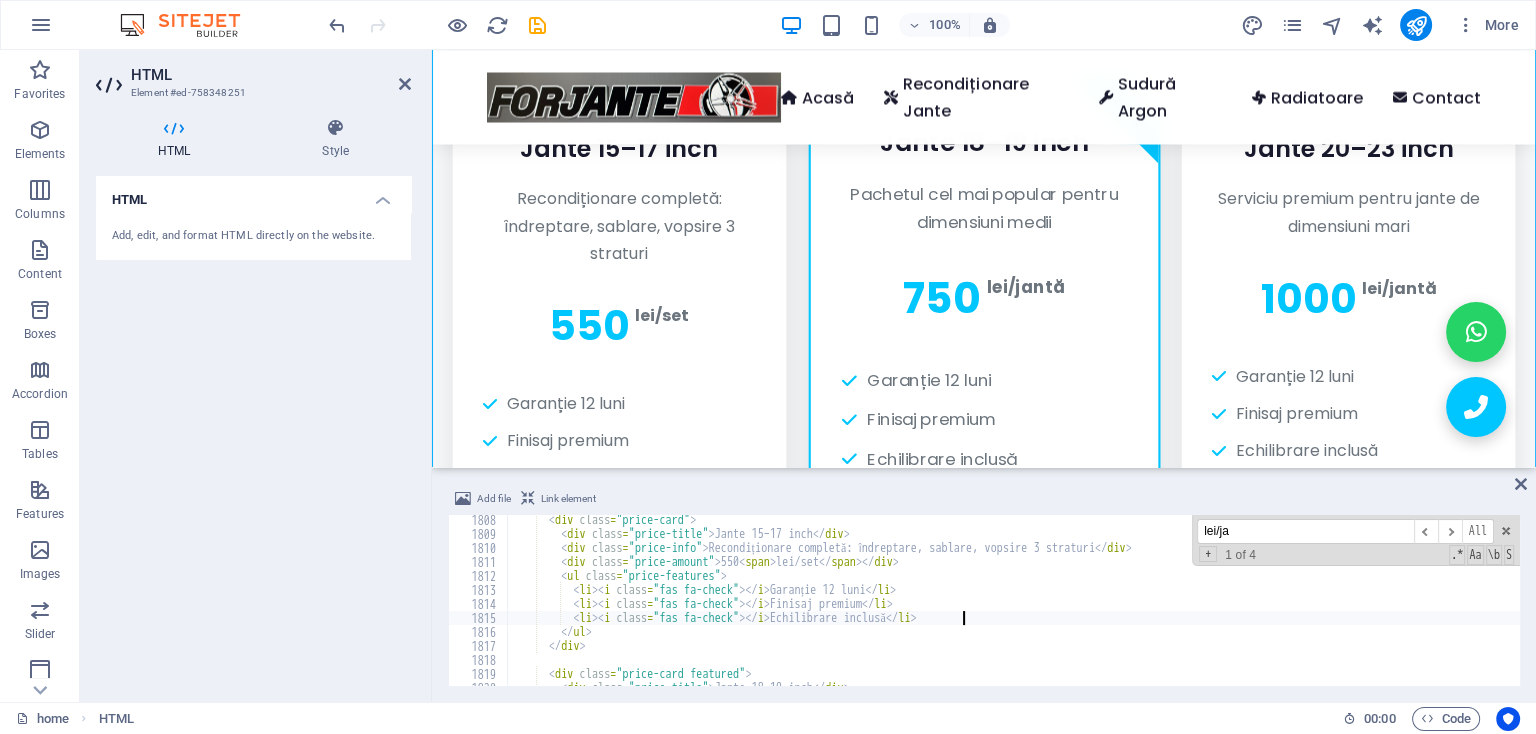 click on "< div   class = "price-card" >           < div   class = "price-title" > Jante 15–17 inch </ div >           < div   class = "price-info" > Recondiționare completă: îndreptare, sablare, vopsire 3 straturi </ div >           < div   class = "price-amount" > [PRICE]  < span >lei/set </ span > </ div >           < ul   class = "price-features" >              < li > < i   class = "fas fa-check" > </ i >  Garanție 12 luni </ li >              < li > < i   class = "fas fa-check" > </ i >  Finisaj premium </ li >              < li > < i   class = "fas fa-check" > </ i >  Echilibrare inclusă </ li >           </ ul >         </ div >         < div   class = "price-card featured" >           < div   class = "price-title" > Jante 18–19 inch </ div >           < div   class = "price-info" > Pachetul cel mai popular pentru dimensiuni medii </ div >" at bounding box center [1495, 612] 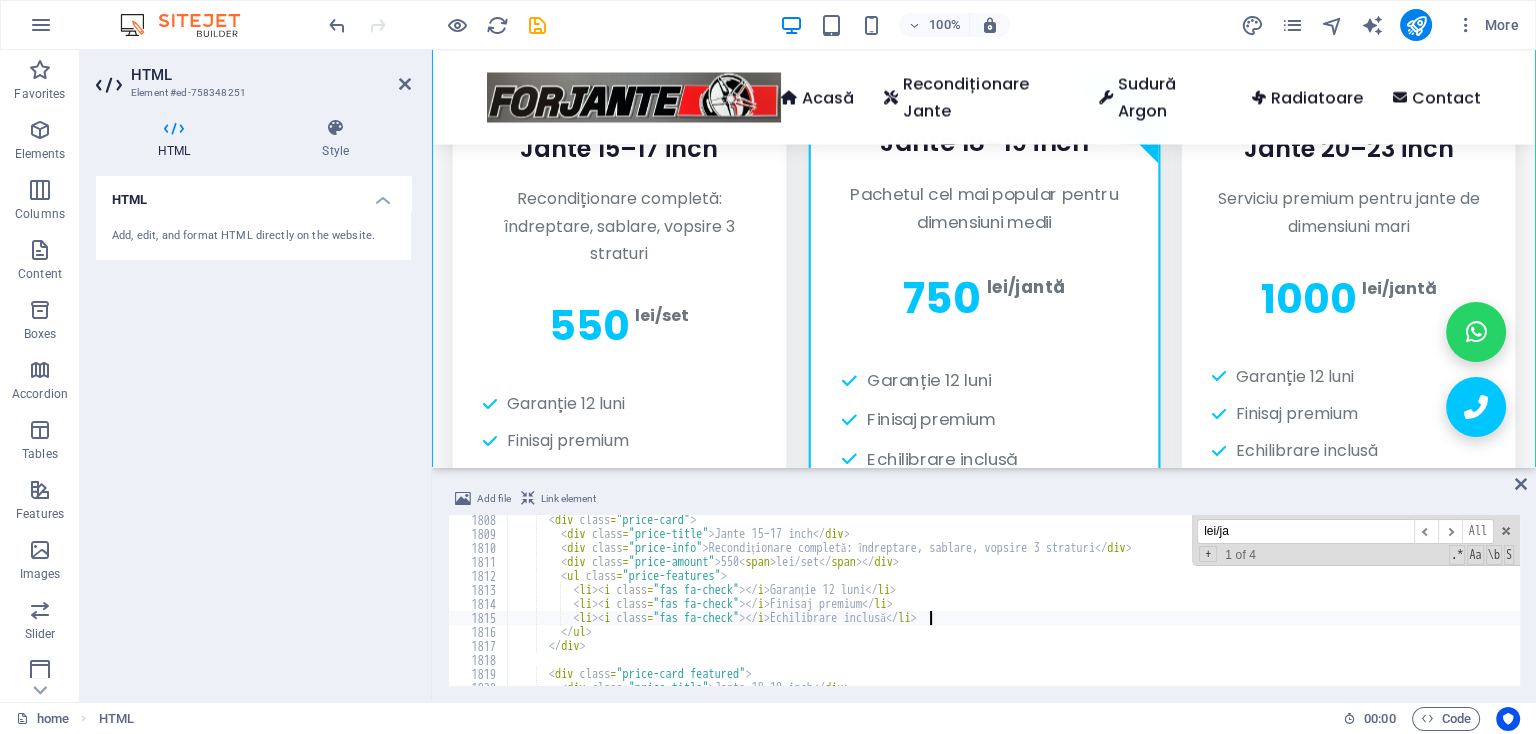 click on "< div   class = "price-card" >           < div   class = "price-title" > Jante 15–17 inch </ div >           < div   class = "price-info" > Recondiționare completă: îndreptare, sablare, vopsire 3 straturi </ div >           < div   class = "price-amount" > [PRICE]  < span >lei/set </ span > </ div >           < ul   class = "price-features" >              < li > < i   class = "fas fa-check" > </ i >  Garanție 12 luni </ li >              < li > < i   class = "fas fa-check" > </ i >  Finisaj premium </ li >              < li > < i   class = "fas fa-check" > </ i >  Echilibrare inclusă </ li >           </ ul >         </ div >         < div   class = "price-card featured" >           < div   class = "price-title" > Jante 18–19 inch </ div >           < div   class = "price-info" > Pachetul cel mai popular pentru dimensiuni medii </ div >" at bounding box center [1495, 612] 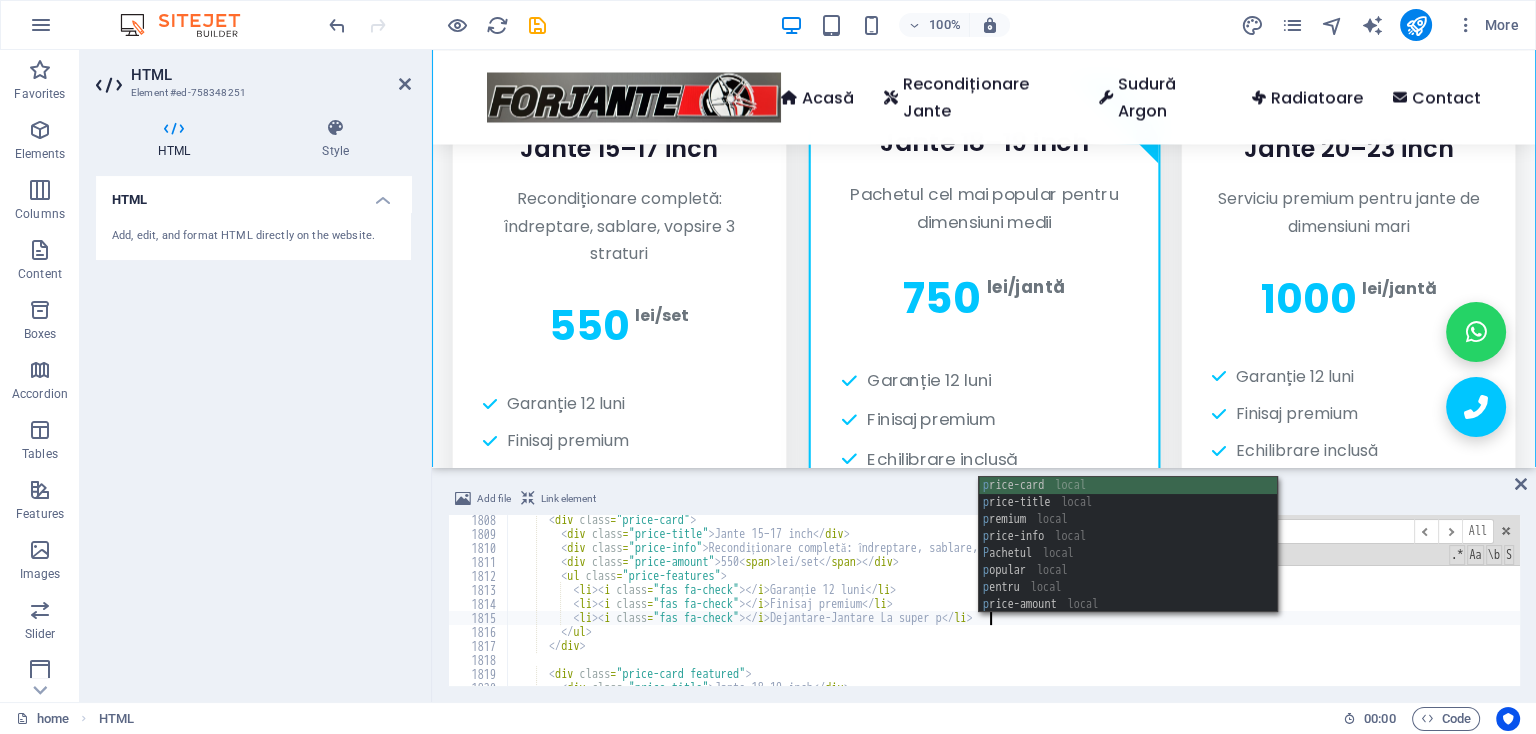scroll, scrollTop: 0, scrollLeft: 39, axis: horizontal 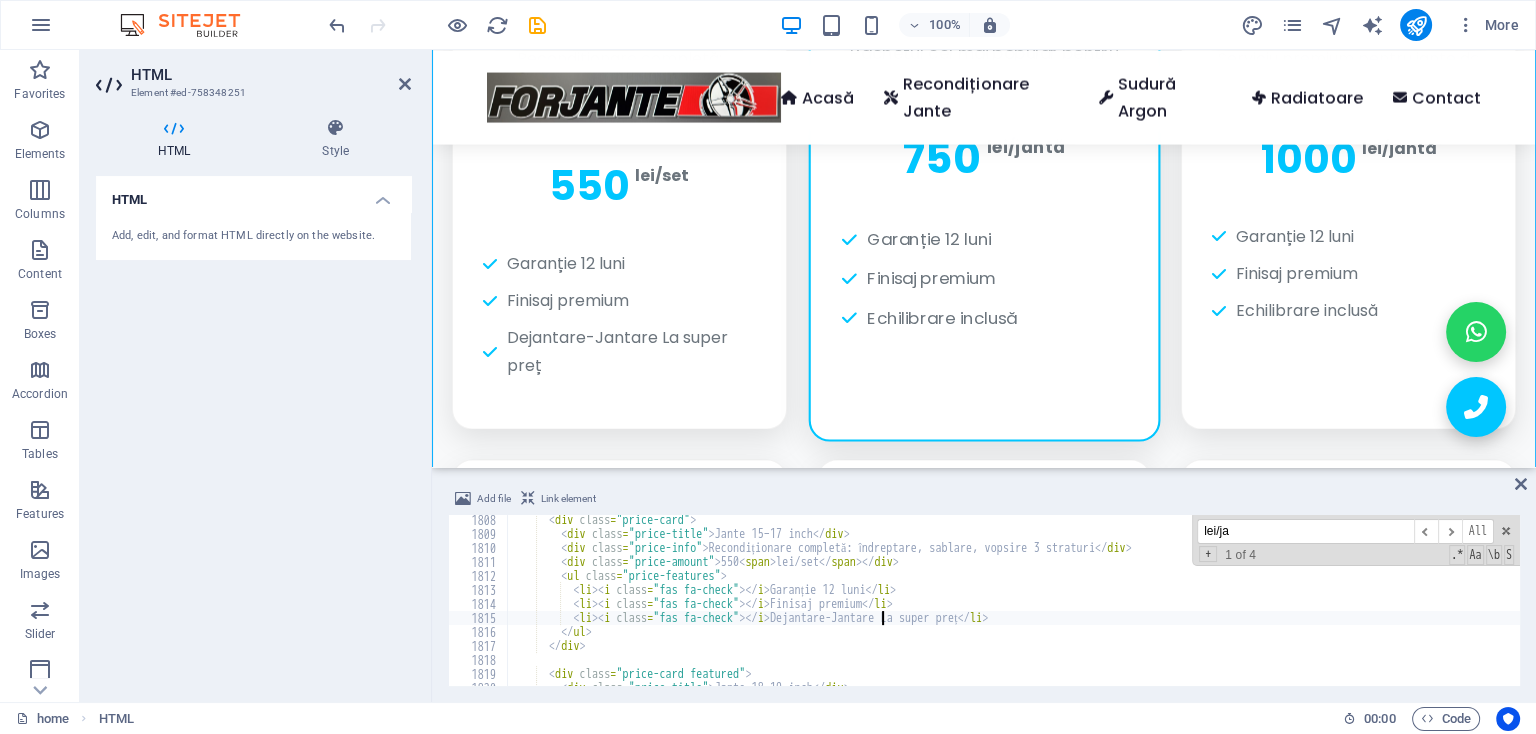 click on "< div   class = "price-card" >           < div   class = "price-title" > Jante 15–17 inch </ div >           < div   class = "price-info" > Recondiționare completă: îndreptare, sablare, vopsire 3 straturi </ div >           < div   class = "price-amount" > 550  < span > lei/set </ span > </ div >           < ul   class = "price-features" >              < li > < i   class = "fas fa-check" > </ i >  Garanție 12 luni </ li >              < li > < i   class = "fas fa-check" > </ i >  Finisaj premium </ li >              < li > < i   class = "fas fa-check" > </ i >  Dejantare-Jantare La super preț </ li >           </ ul >         </ div >         < div   class = "price-card featured" >           < div   class = "price-title" > Jante 18–19 inch </ div >           < div   class = "price-info" > Pachetul cel mai popular pentru dimensiuni medii </ div >" at bounding box center [1495, 612] 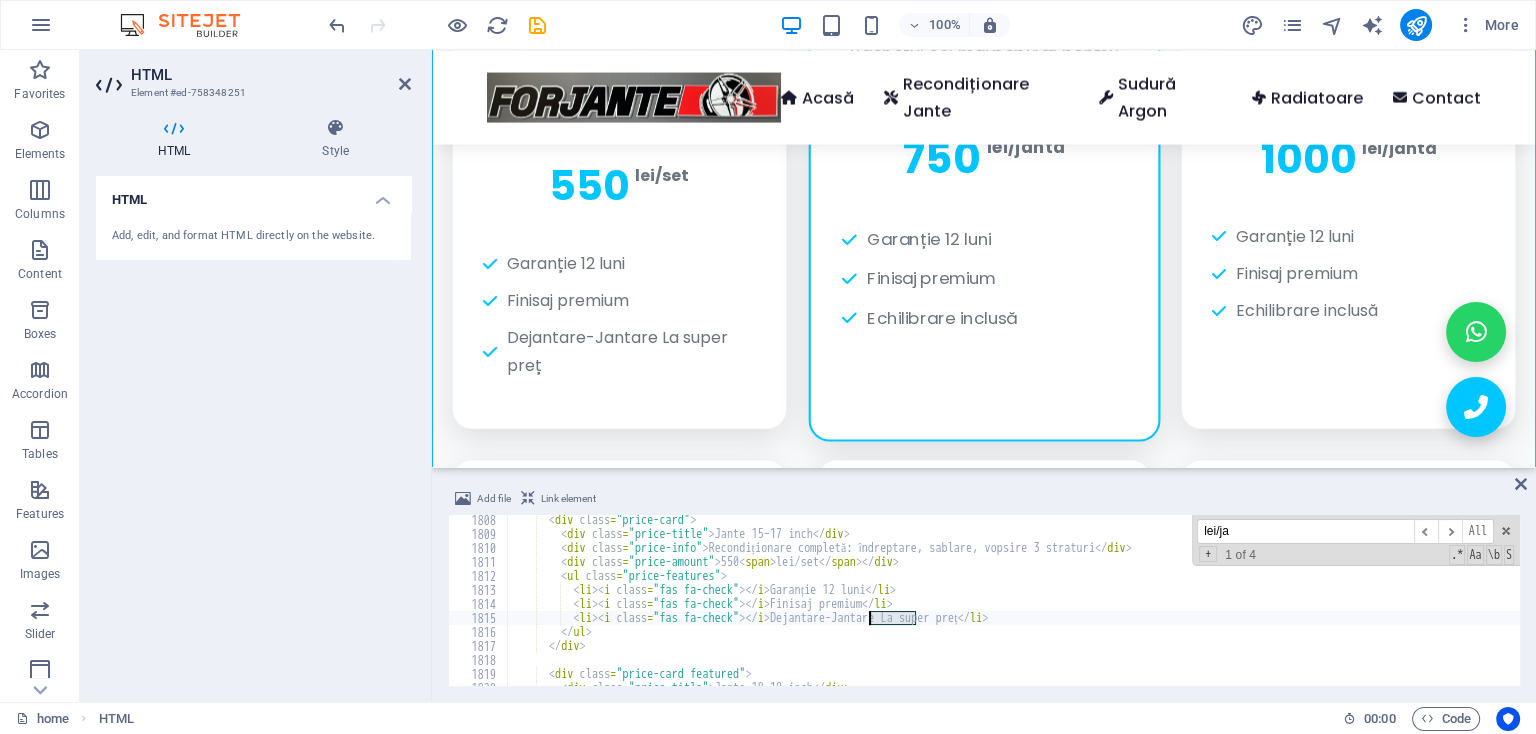 click on "< div   class = "price-card" >           < div   class = "price-title" > Jante 15–17 inch </ div >           < div   class = "price-info" > Recondiționare completă: îndreptare, sablare, vopsire 3 straturi </ div >           < div   class = "price-amount" > 550  < span > lei/set </ span > </ div >           < ul   class = "price-features" >              < li > < i   class = "fas fa-check" > </ i >  Garanție 12 luni </ li >              < li > < i   class = "fas fa-check" > </ i >  Finisaj premium </ li >              < li > < i   class = "fas fa-check" > </ i >  Dejantare-Jantare La super preț </ li >           </ ul >         </ div >         < div   class = "price-card featured" >           < div   class = "price-title" > Jante 18–19 inch </ div >           < div   class = "price-info" > Pachetul cel mai popular pentru dimensiuni medii </ div >" at bounding box center [1495, 612] 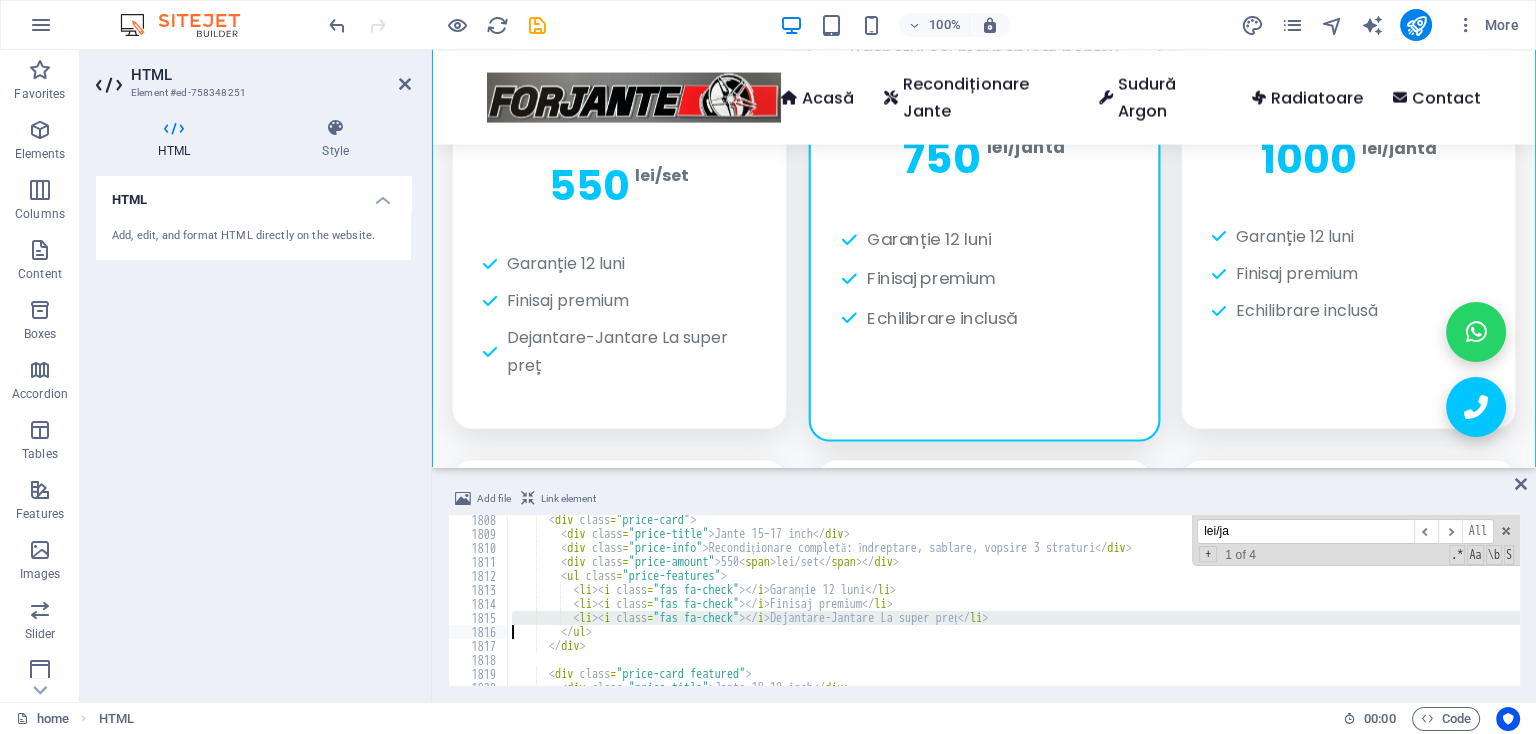 click on "Jante 15–17 inch Recondiționare completă: îndreptare, sablare, vopsire 3 straturi 550 lei/set Garanție 12 luni Finisaj premium Dejantare-Jantare La super preț         Jante 18–19 inch Pachetul cel mai popular pentru dimensiuni medii" at bounding box center (1014, 600) 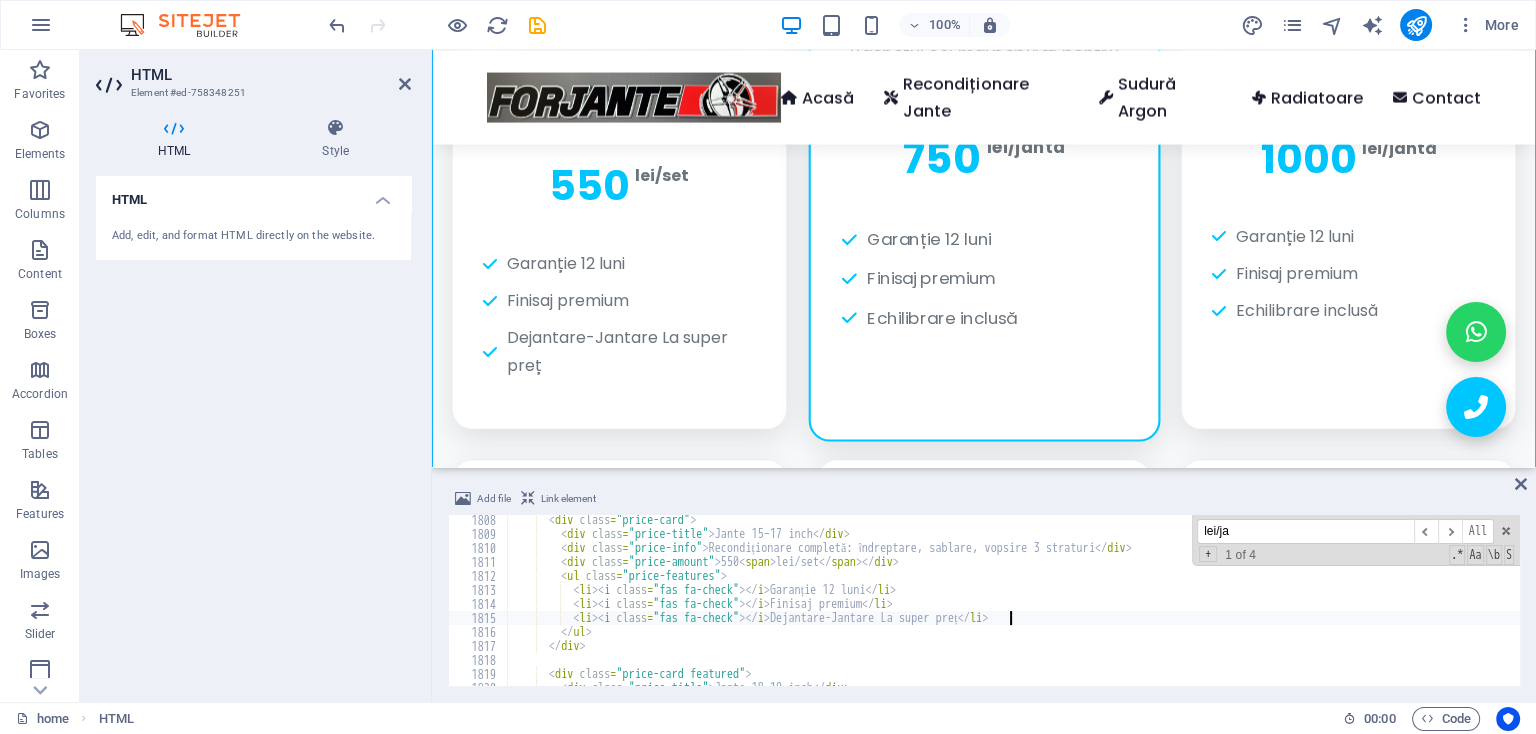 click on "< div   class = "price-card" >           < div   class = "price-title" > Jante 15–17 inch </ div >           < div   class = "price-info" > Recondiționare completă: îndreptare, sablare, vopsire 3 straturi </ div >           < div   class = "price-amount" > 550  < span > lei/set </ span > </ div >           < ul   class = "price-features" >              < li > < i   class = "fas fa-check" > </ i >  Garanție 12 luni </ li >              < li > < i   class = "fas fa-check" > </ i >  Finisaj premium </ li >              < li > < i   class = "fas fa-check" > </ i >  Dejantare-Jantare La super preț </ li >           </ ul >         </ div >         < div   class = "price-card featured" >           < div   class = "price-title" > Jante 18–19 inch </ div >           < div   class = "price-info" > Pachetul cel mai popular pentru dimensiuni medii </ div >" at bounding box center (1495, 612) 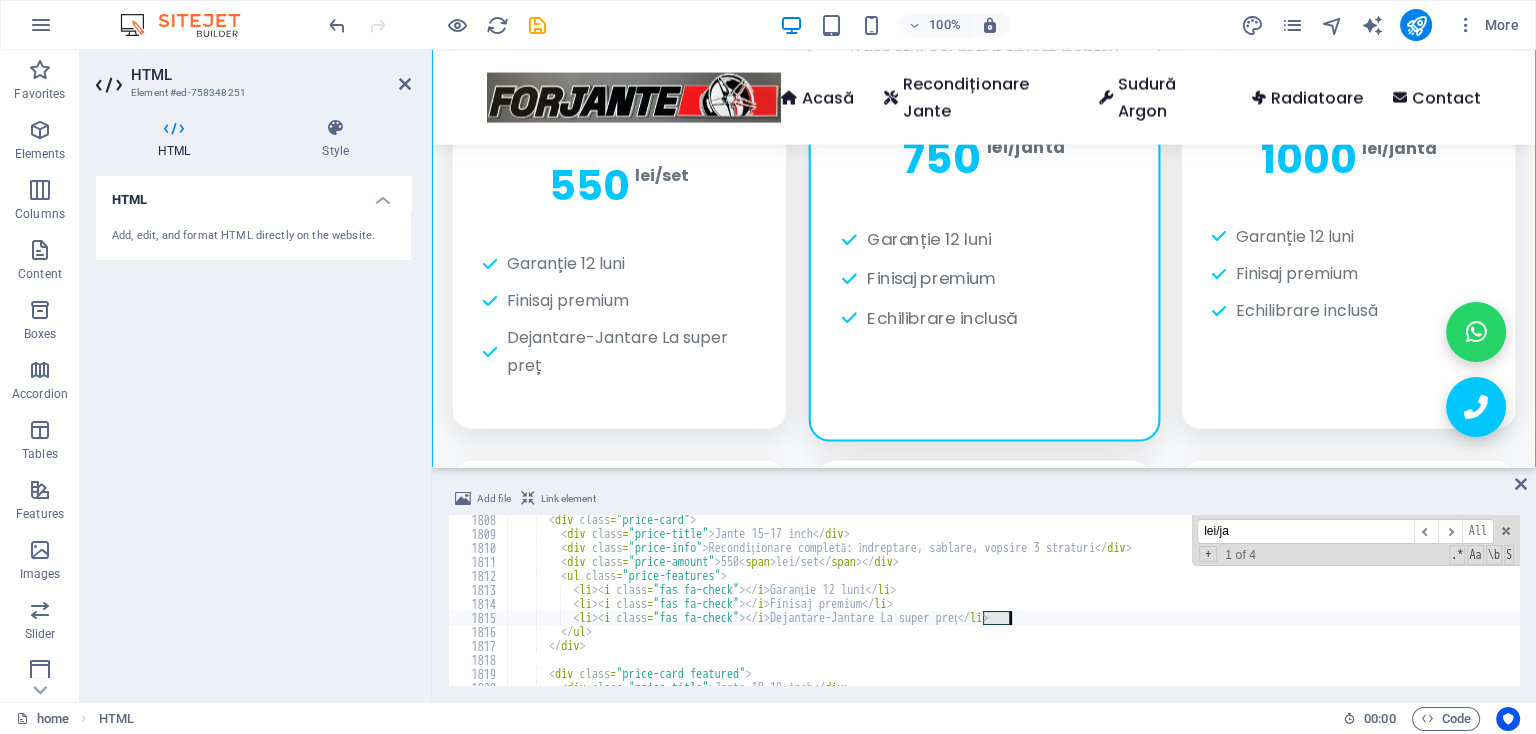 click on "Jante 15–17 inch Recondiționare completă: îndreptare, sablare, vopsire 3 straturi 550 lei/set Garanție 12 luni Finisaj premium Dejantare-Jantare La super preț         Jante 18–19 inch Pachetul cel mai popular pentru dimensiuni medii" at bounding box center (1014, 600) 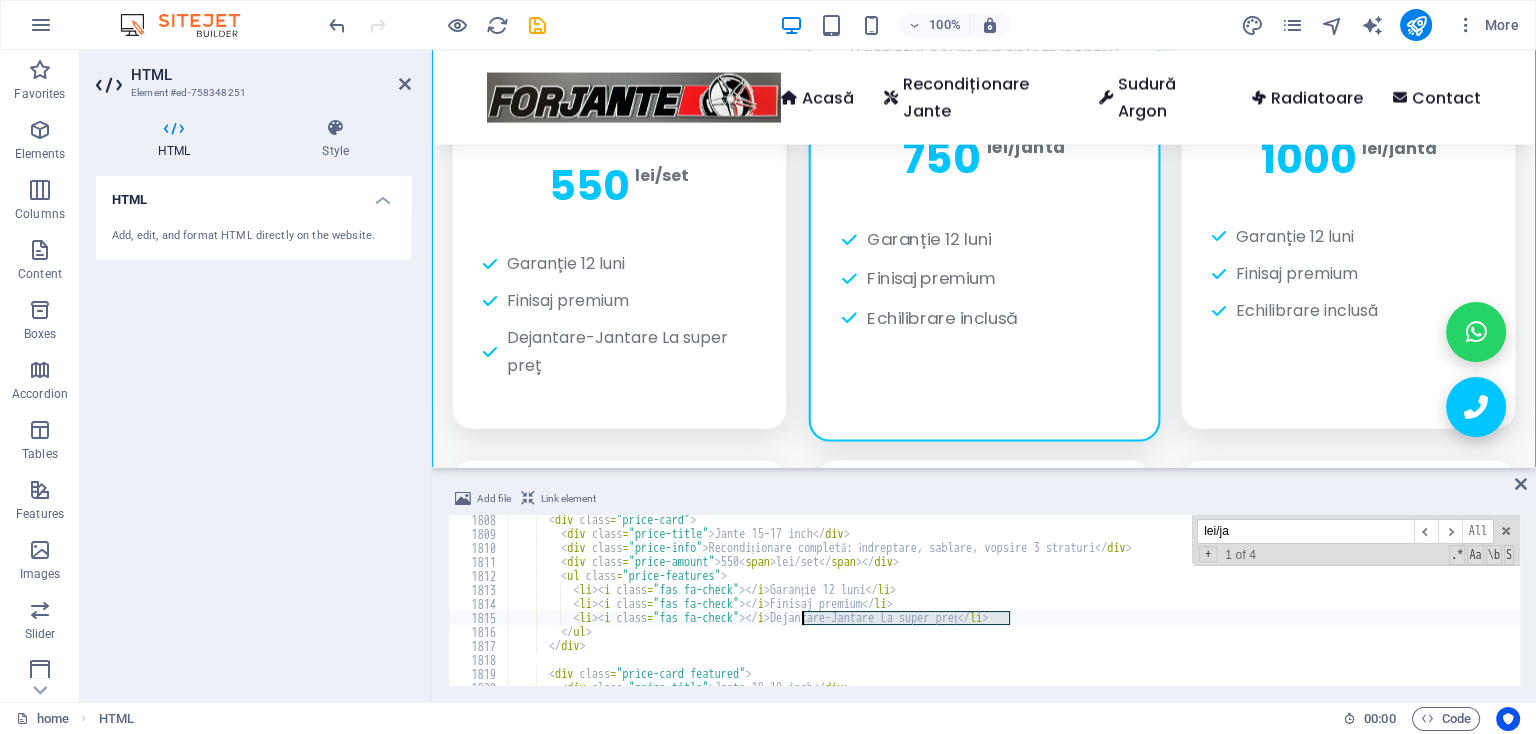 drag, startPoint x: 1012, startPoint y: 616, endPoint x: 803, endPoint y: 614, distance: 209.00957 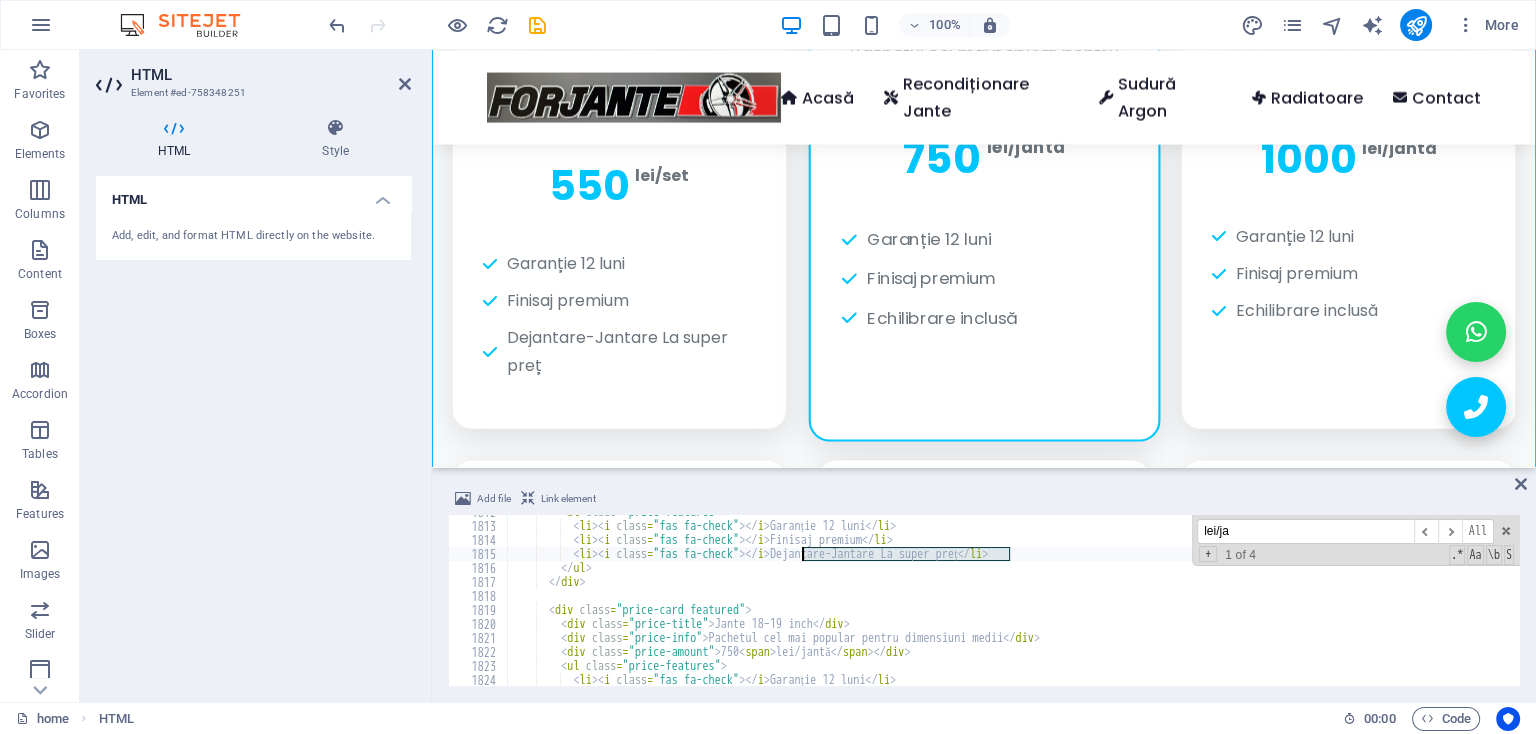 scroll, scrollTop: 25372, scrollLeft: 0, axis: vertical 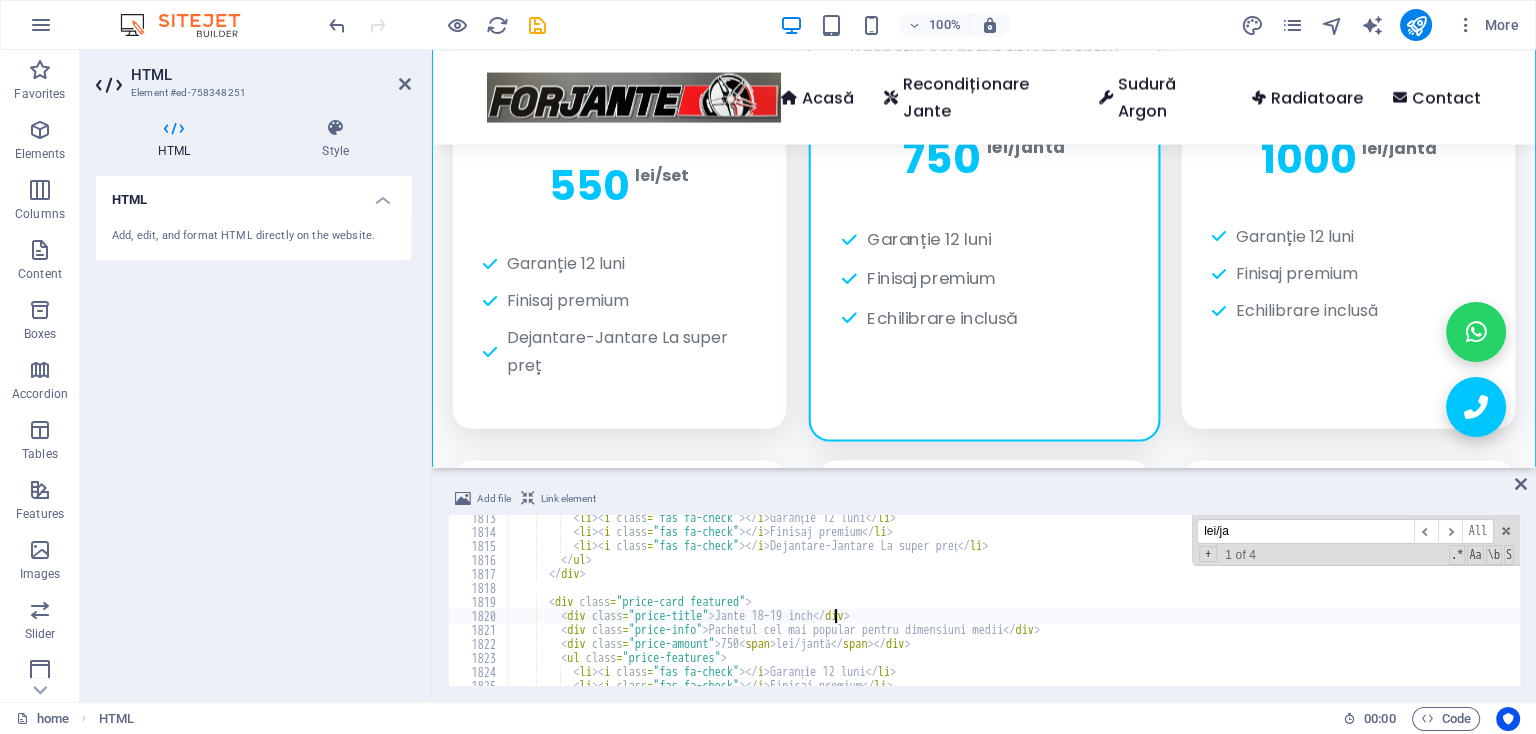 click on "< li > < i   class = "fas fa-check" > </ i >  Garanție 12 luni </ li >              < li > < i   class = "fas fa-check" > </ i >  Finisaj premium </ li >              < li > < i   class = "fas fa-check" > </ i >  Dejantare-Jantare La super preț </ li >           </ ul >         </ div >         < div   class = "price-card featured" >           < div   class = "price-title" > Jante 18–19 inch </ div >           < div   class = "price-info" > Pachetul cel mai popular pentru dimensiuni medii </ div >           < div   class = "price-amount" > 750  < span > lei/jantă </ span > </ div >           < ul   class = "price-features" >              < li > < i   class = "fas fa-check" > </ i >  Garanție 12 luni </ li >              < li > < i   class = "fas fa-check" > </ i >  Finisaj premium </ li >              < li > < i   class = "fas fa-check" > </ i >  Echilibrare inclusă </ li >" at bounding box center (1495, 610) 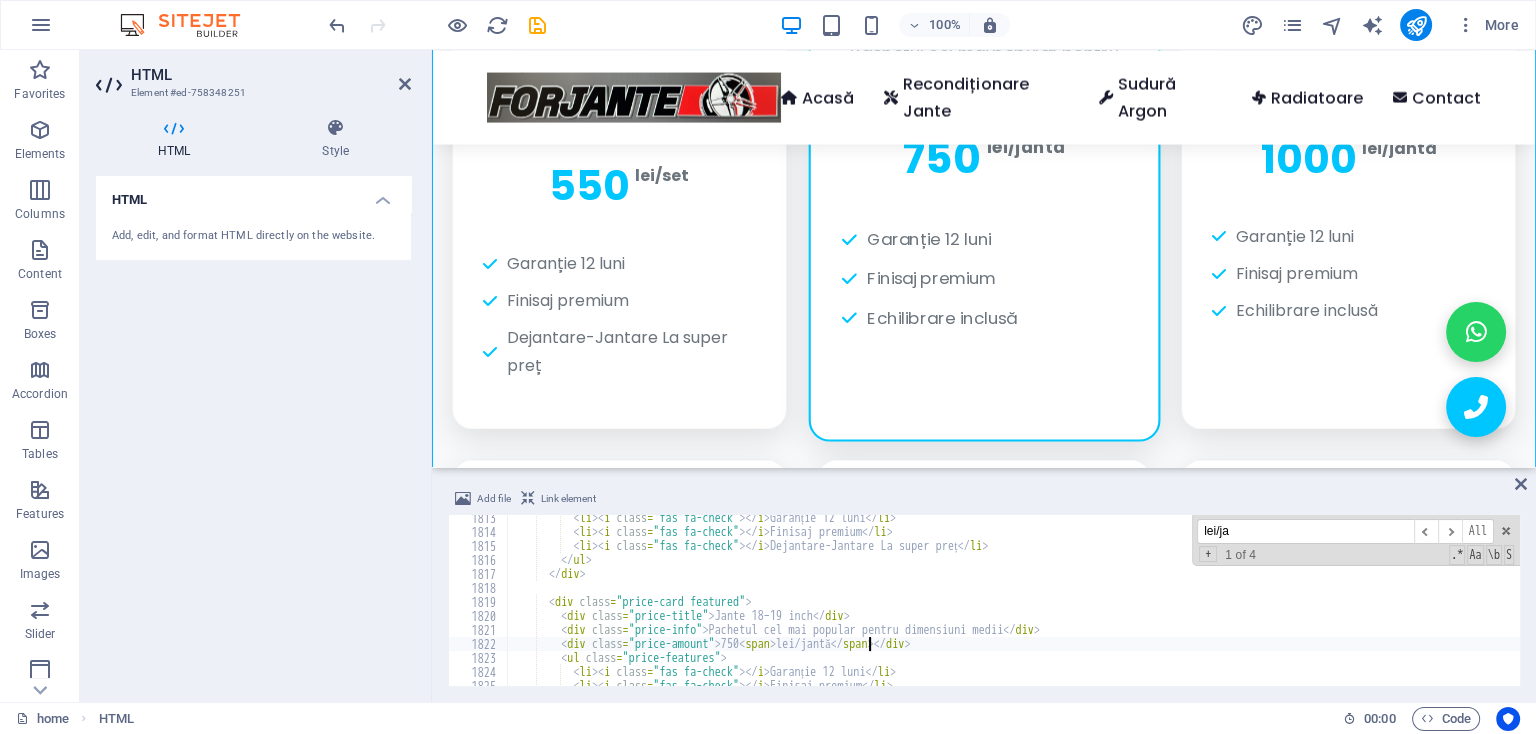 click on "< li > < i   class = "fas fa-check" > </ i >  Garanție 12 luni </ li >              < li > < i   class = "fas fa-check" > </ i >  Finisaj premium </ li >              < li > < i   class = "fas fa-check" > </ i >  Dejantare-Jantare La super preț </ li >           </ ul >         </ div >         < div   class = "price-card featured" >           < div   class = "price-title" > Jante 18–19 inch </ div >           < div   class = "price-info" > Pachetul cel mai popular pentru dimensiuni medii </ div >           < div   class = "price-amount" > 750  < span > lei/jantă </ span > </ div >           < ul   class = "price-features" >              < li > < i   class = "fas fa-check" > </ i >  Garanție 12 luni </ li >              < li > < i   class = "fas fa-check" > </ i >  Finisaj premium </ li >              < li > < i   class = "fas fa-check" > </ i >  Echilibrare inclusă </ li >" at bounding box center (1495, 610) 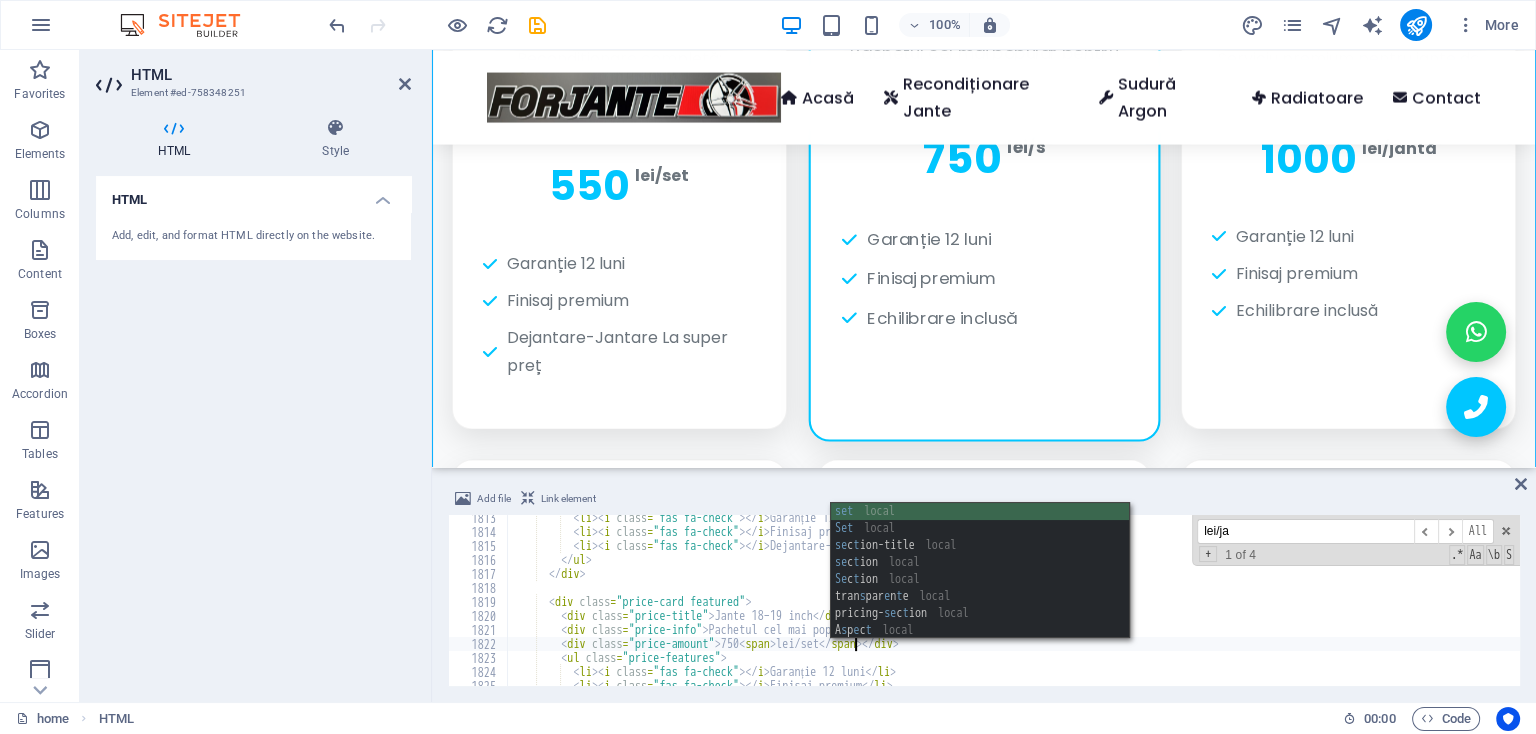 scroll, scrollTop: 0, scrollLeft: 28, axis: horizontal 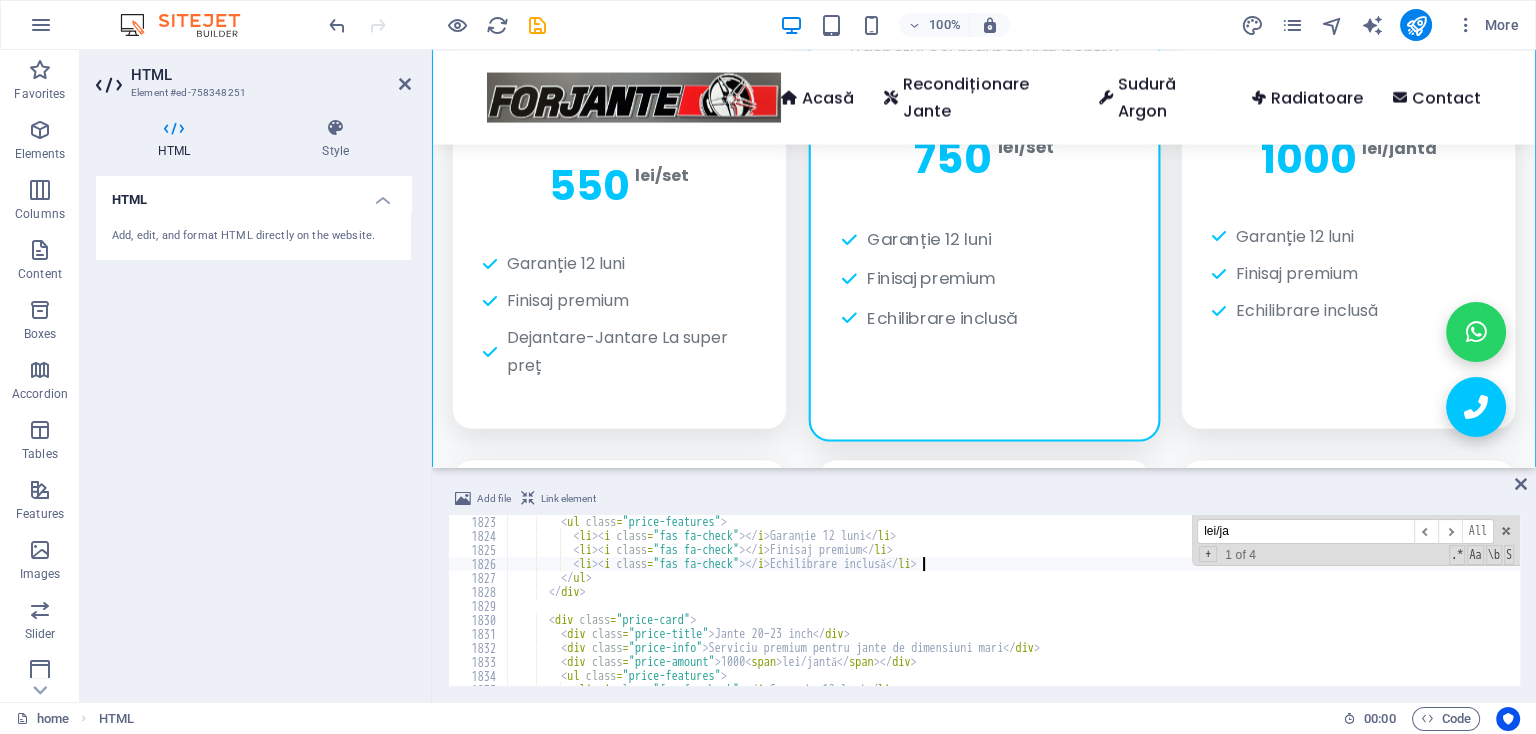 click on "Garanție 12 luni Finisaj premium Echilibrare inclusă Jante 20–23 inch Serviciu premium pentru jante de dimensiuni mari 1000 lei/jantă Garanție 12 luni Finisaj premium" at bounding box center (1495, 614) 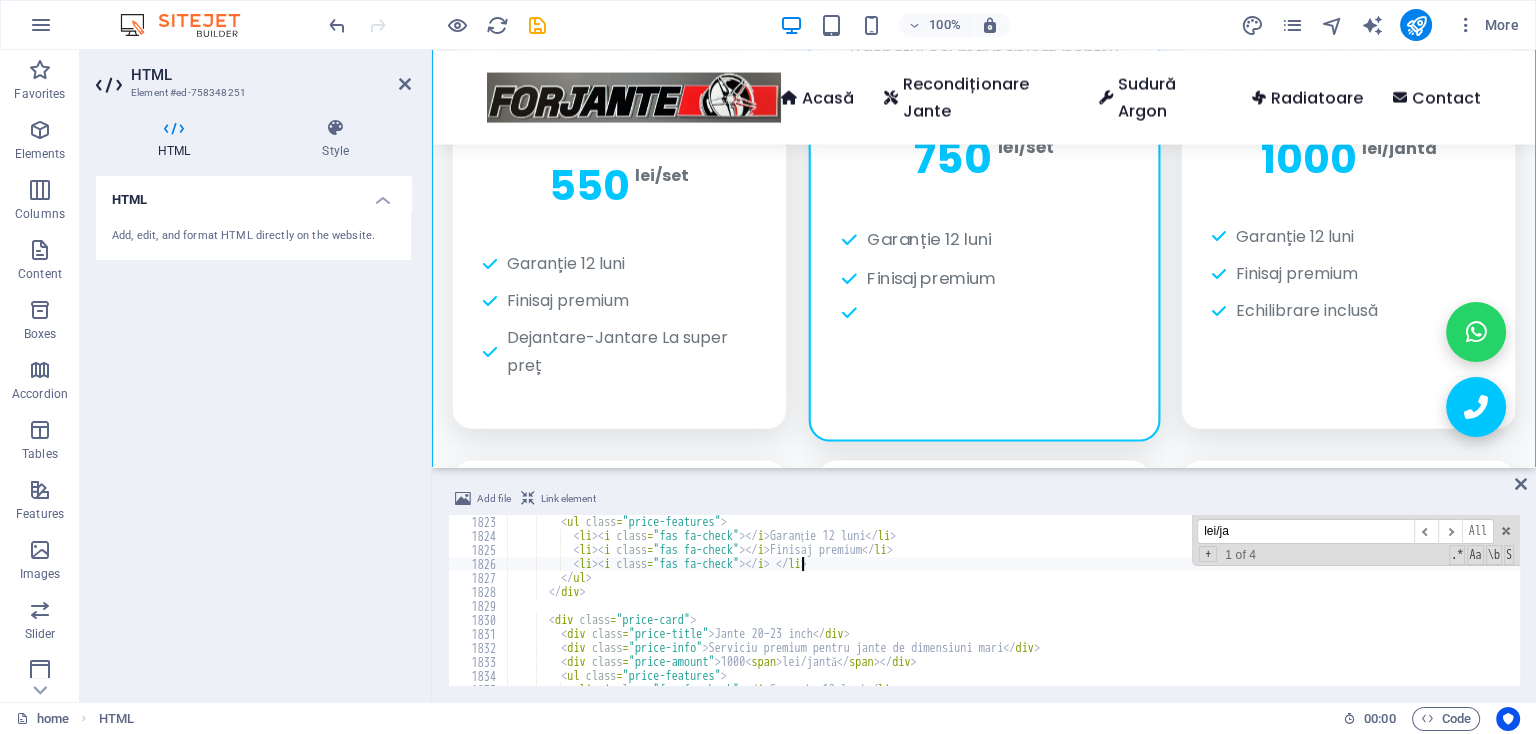 paste on "Dejantare-Jantare La super preț" 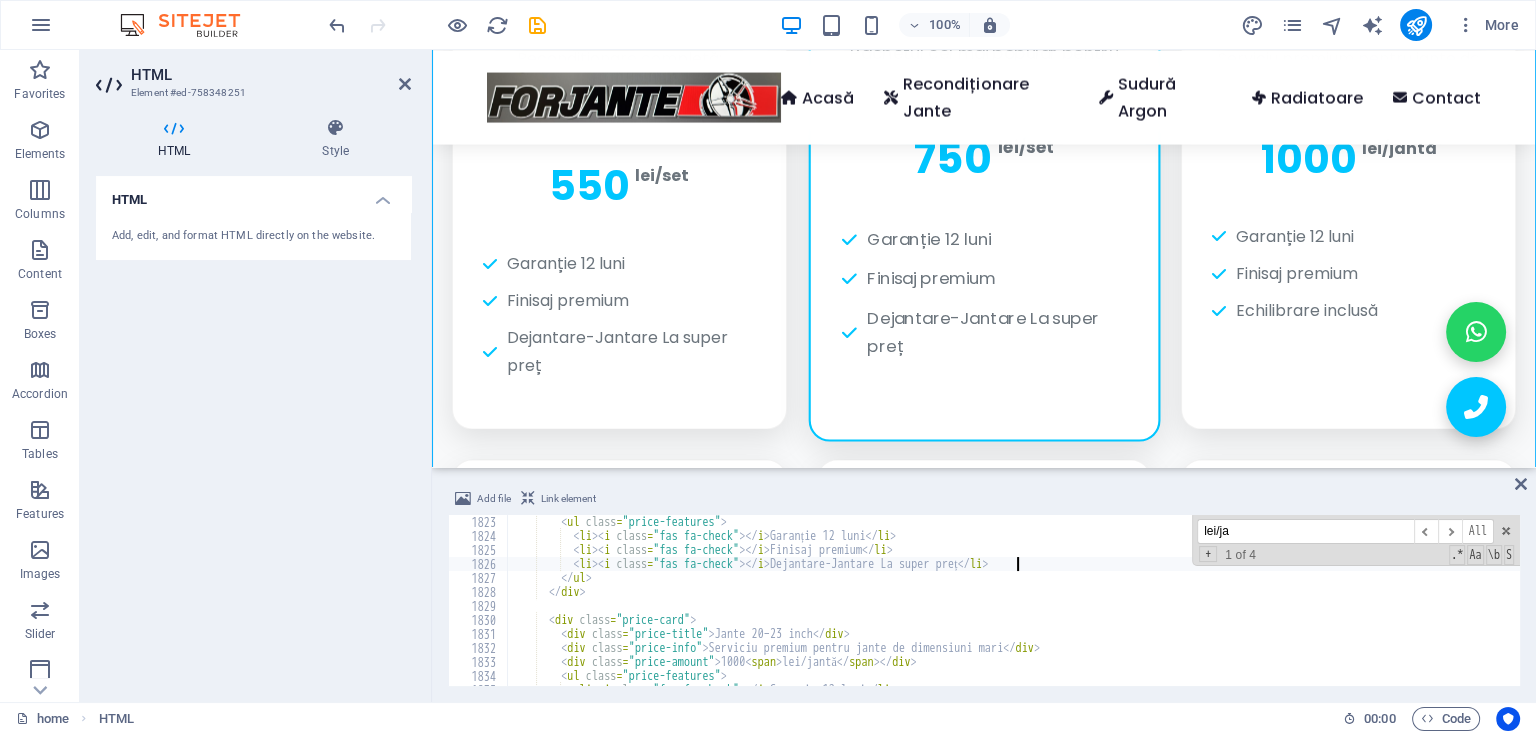 scroll, scrollTop: 0, scrollLeft: 41, axis: horizontal 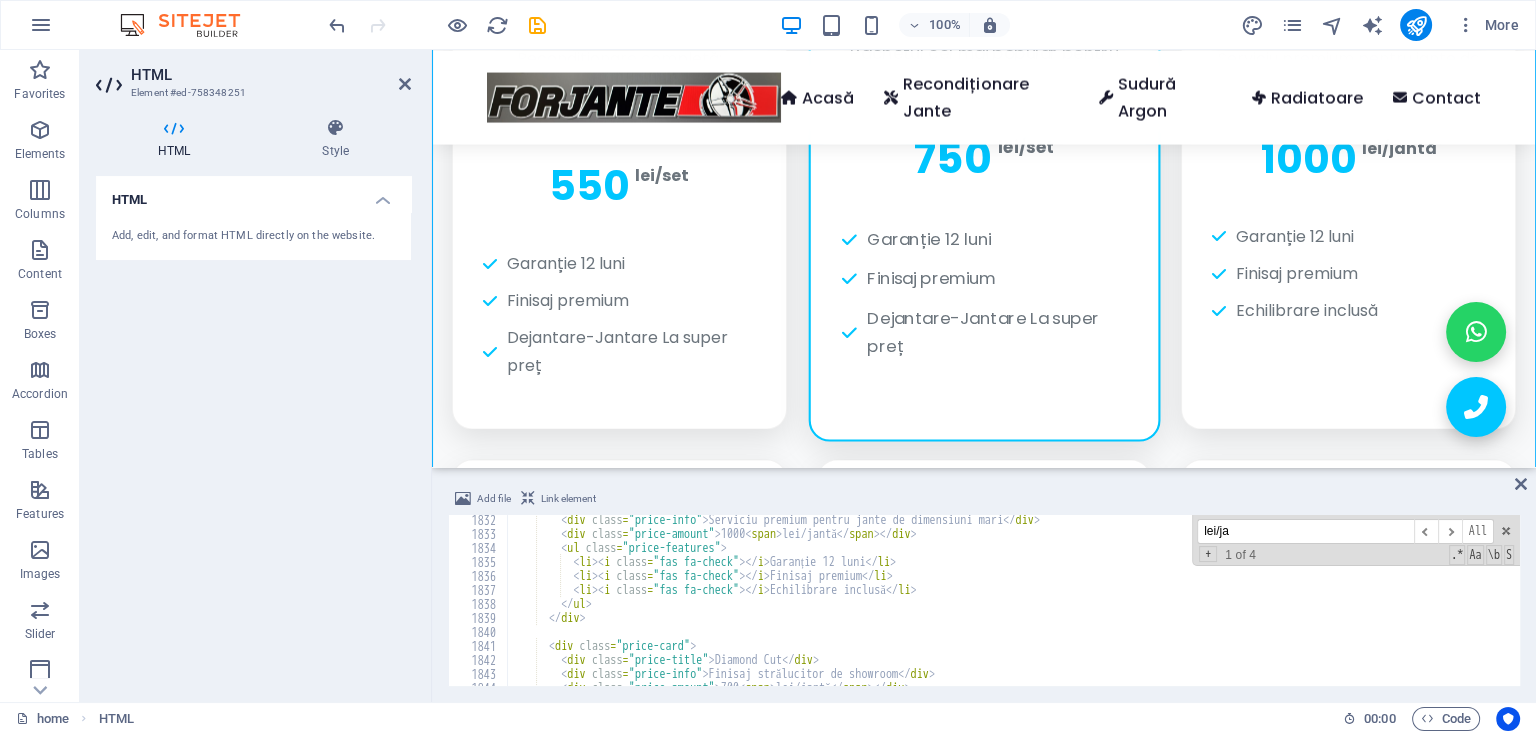 click on "< div   class = "price-info" > Serviciu premium pentru jante de dimensiuni mari </ div >           < div   class = "price-amount" > [PRICE]  < span > lei/jantă </ span > </ div >           < ul   class = "price-features" >              < li > < i   class = "fas fa-check" > </ i >  Garanție 12 luni </ li >              < li > < i   class = "fas fa-check" > </ i >  Finisaj premium </ li >              < li > < i   class = "fas fa-check" > </ i >  Echilibrare inclusă </ li >           </ ul >         </ div >         < div   class = "price-card" >           < div   class = "price-title" > Diamond Cut </ div >           < div   class = "price-info" > Finisaj strălucitor de showroom </ div >           < div   class = "price-amount" > [PRICE]  < span > lei/jantă </ span > </ div >           < ul   class = "price-features" >" at bounding box center [1495, 612] 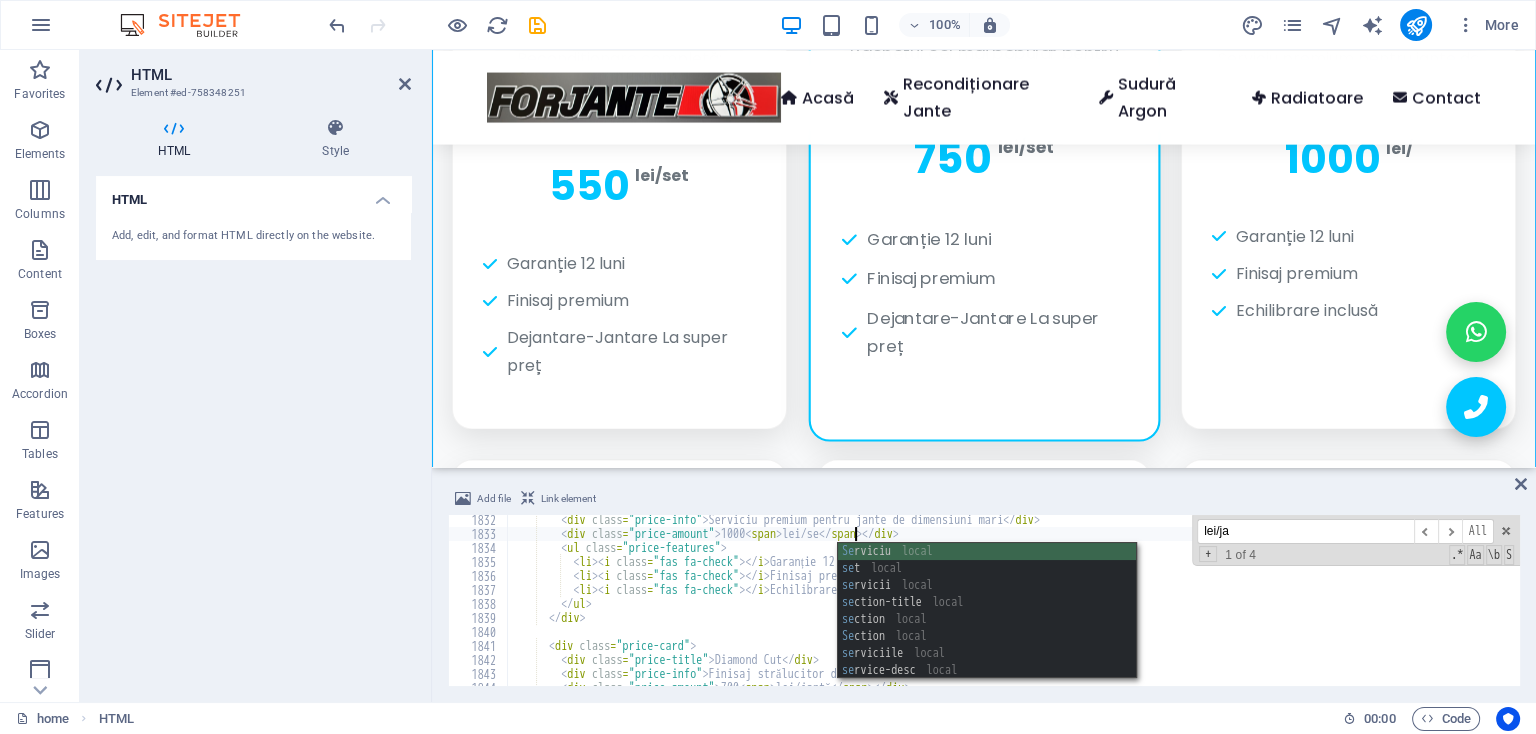 scroll, scrollTop: 0, scrollLeft: 28, axis: horizontal 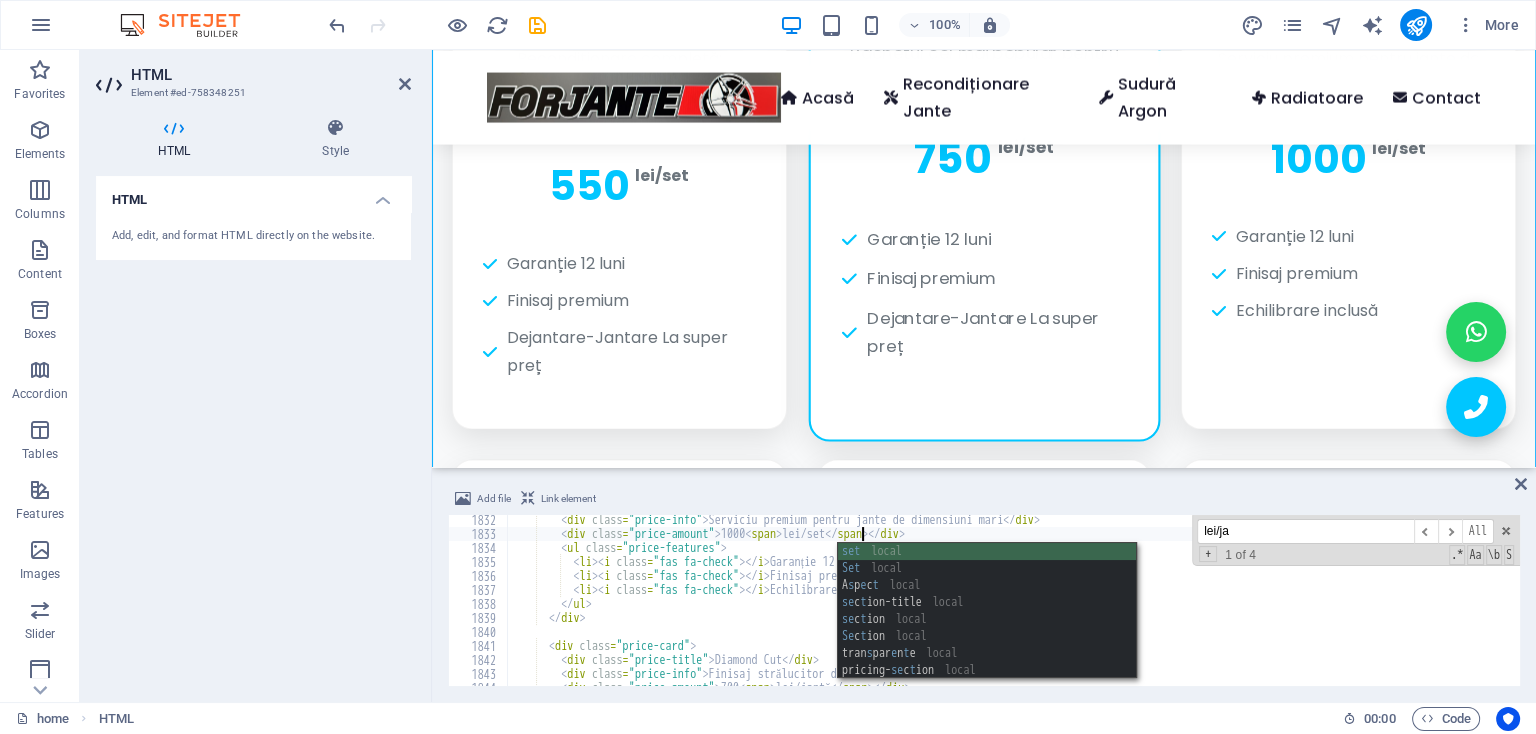 click on "Serviciu premium pentru jante de dimensiuni mari 1000 lei/set Garanție 12 luni Finisaj premium Echilibrare inclusă" at bounding box center (1495, 612) 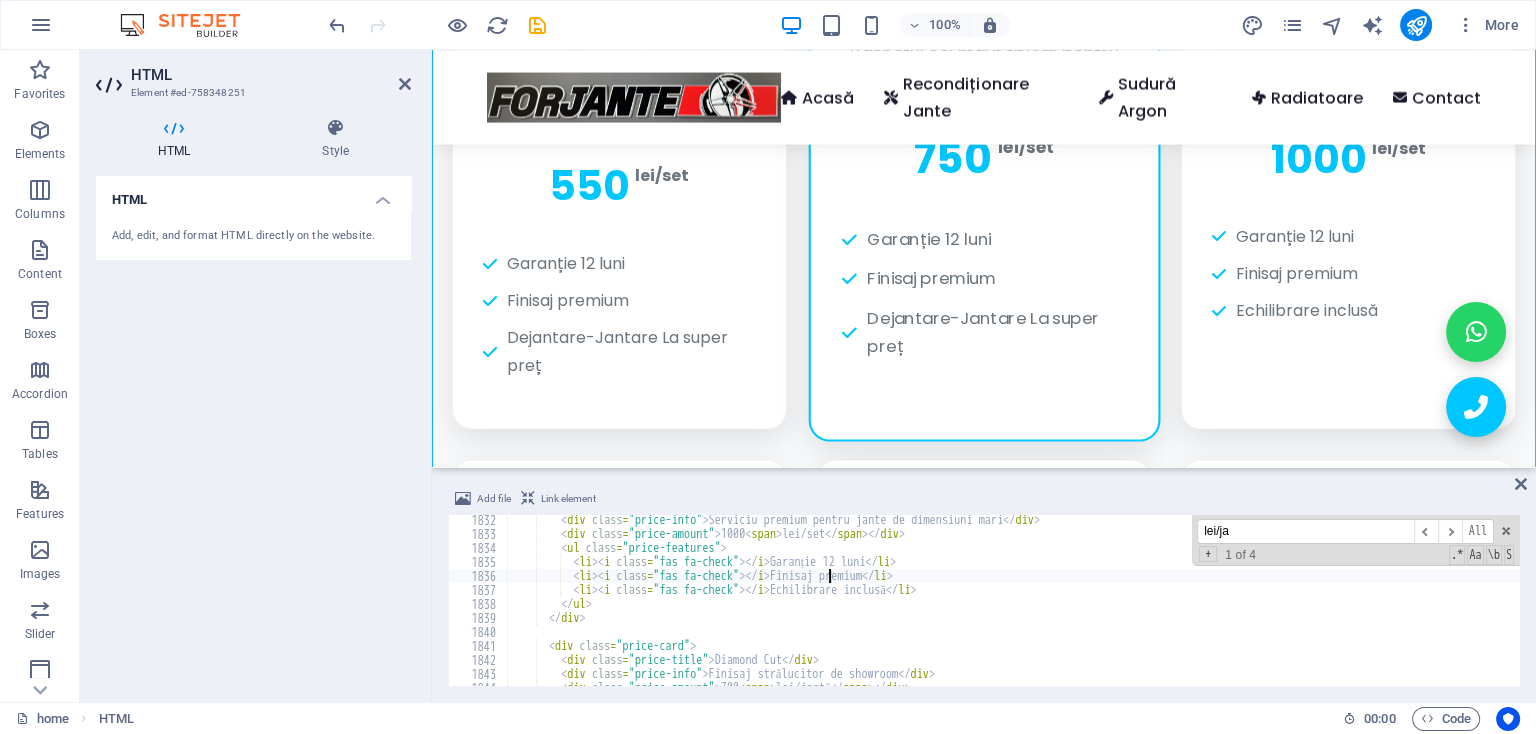 click on "Serviciu premium pentru jante de dimensiuni mari 1000 lei/set Garanție 12 luni Finisaj premium Echilibrare inclusă" at bounding box center [1495, 612] 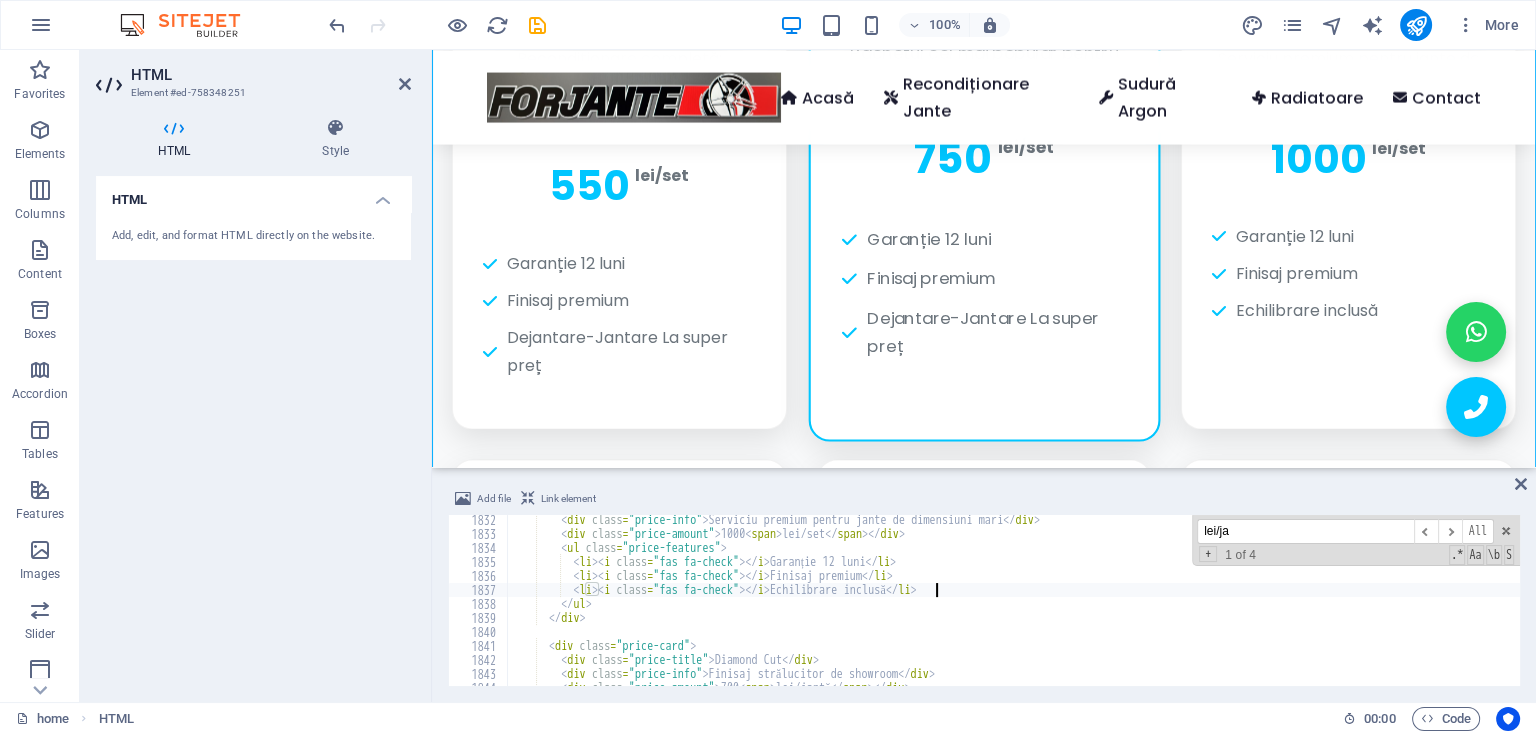 click on "Serviciu premium pentru jante de dimensiuni mari 1000 lei/set Garanție 12 luni Finisaj premium Echilibrare inclusă" at bounding box center (1495, 612) 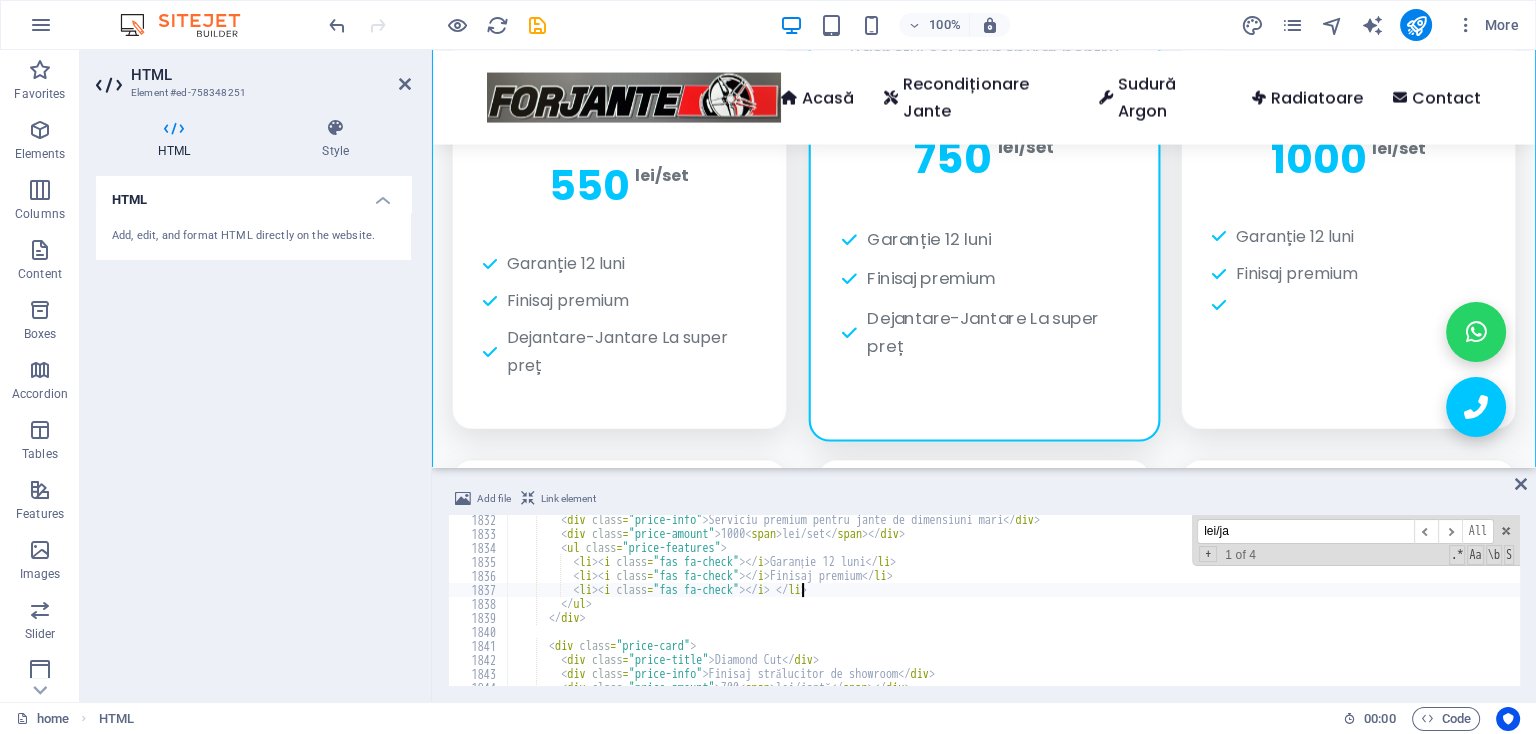 paste on "Dejantare-Jantare La super preț" 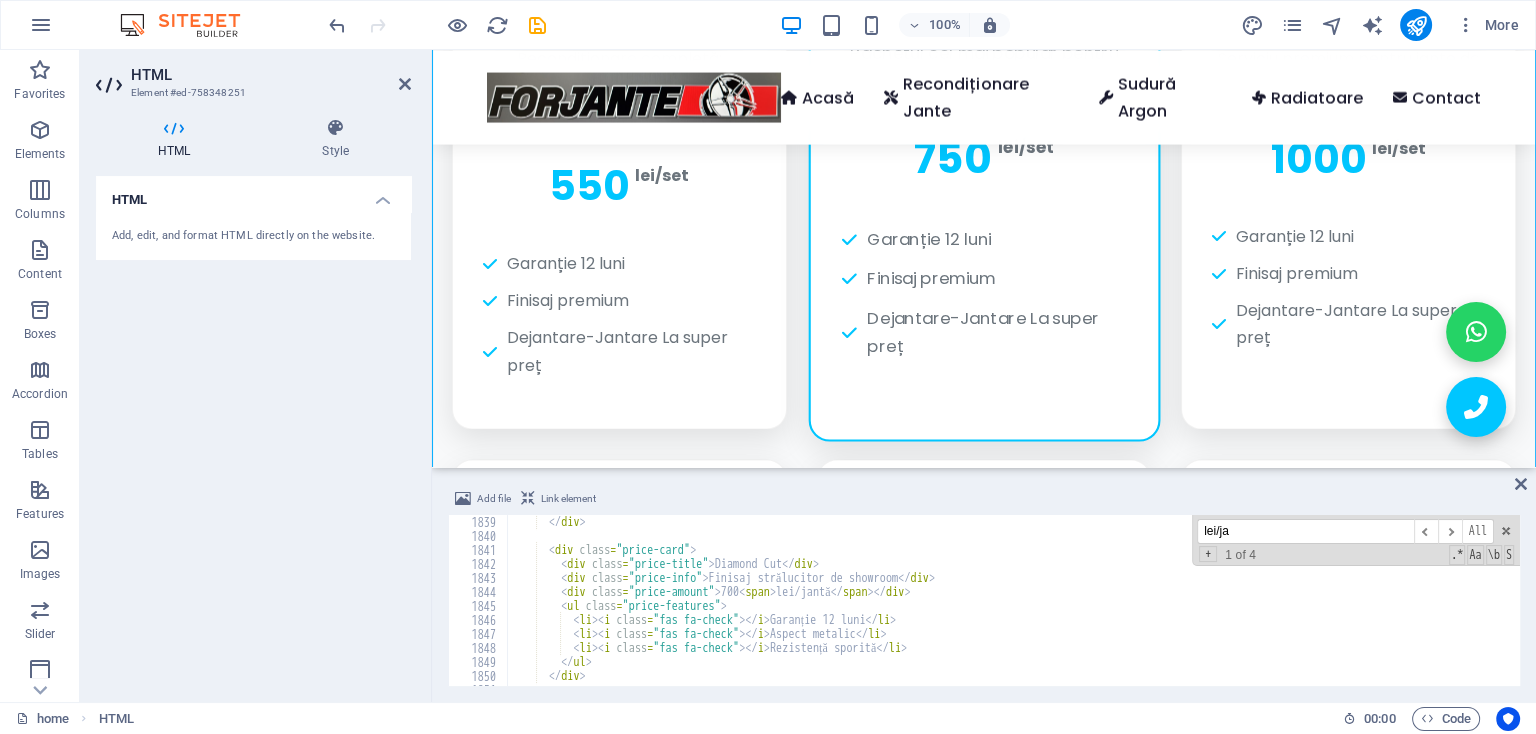 scroll, scrollTop: 25740, scrollLeft: 0, axis: vertical 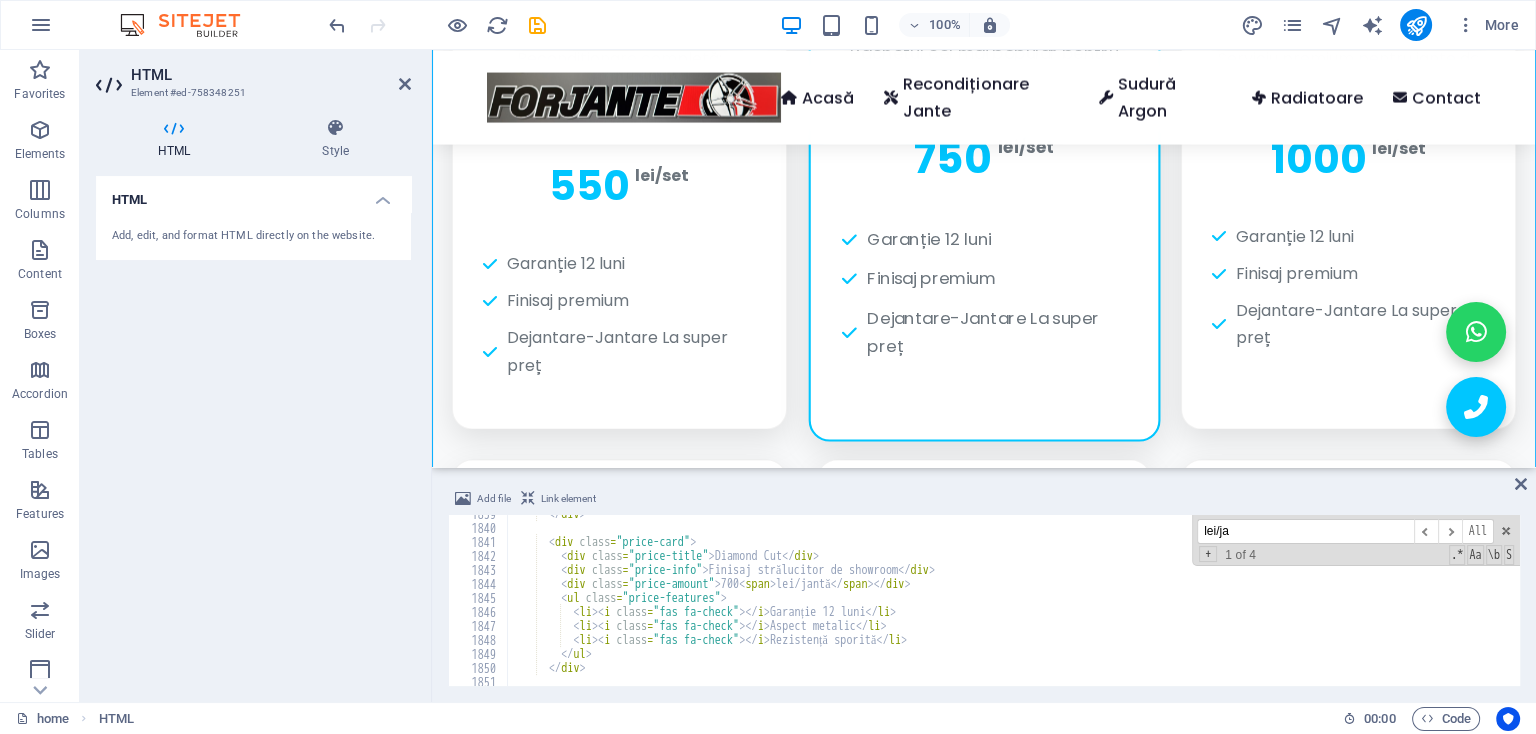 click on "<div class="price-card"> <div class="price-title">Diamond Cut</div> <div class="price-info">Finisaj strălucitor de showroom</div> <div class="price-amount">700 <span>lei/jantă</span></div> <ul class="price-features"> <li><i class="fas fa-check"></i> Garanție 12 luni</li> <li><i class="fas fa-check"></i> Aspect metalic</li> <li><i class="fas fa-check"></i> Rezistență sporită</li> </ul> </div> <div class="price-card">" at bounding box center [1495, 606] 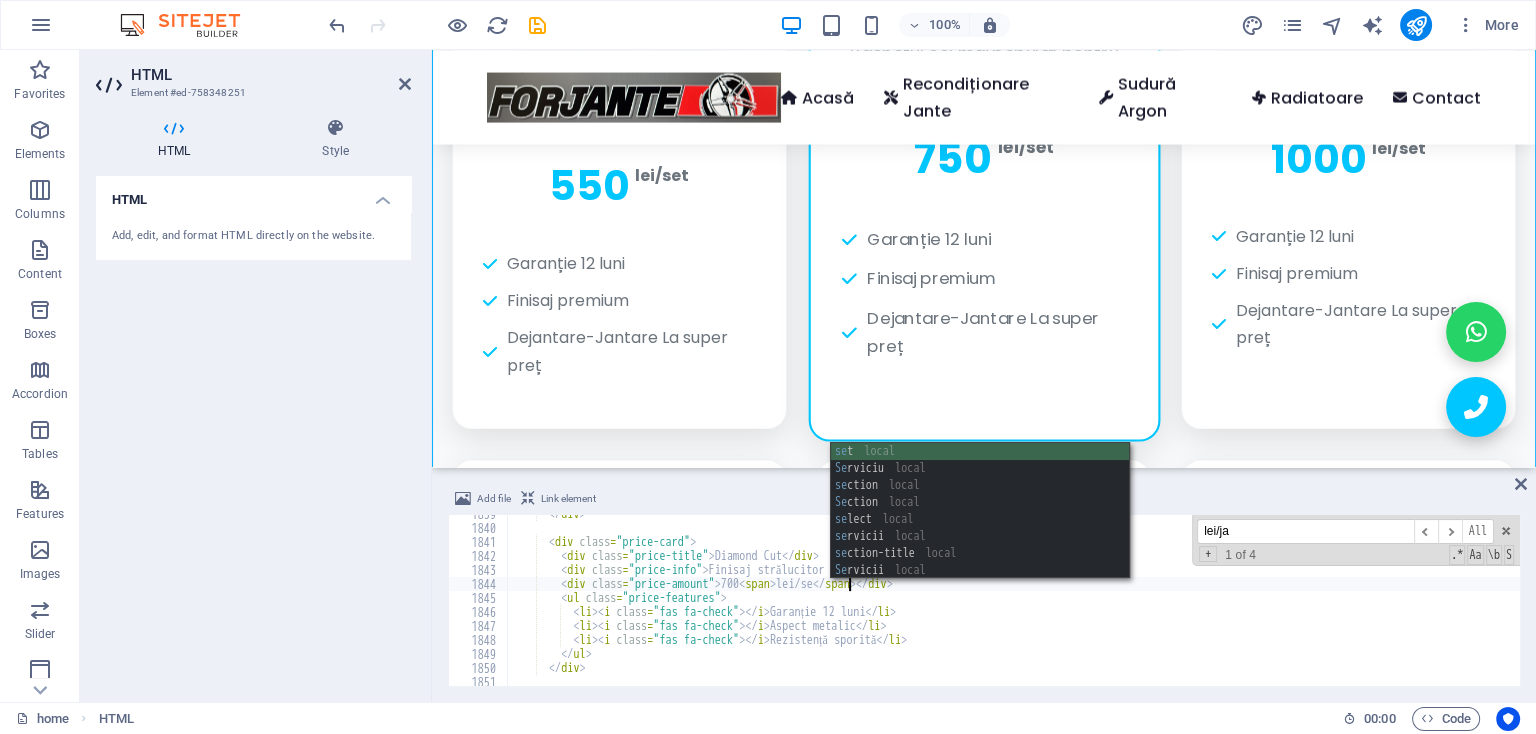 scroll, scrollTop: 0, scrollLeft: 28, axis: horizontal 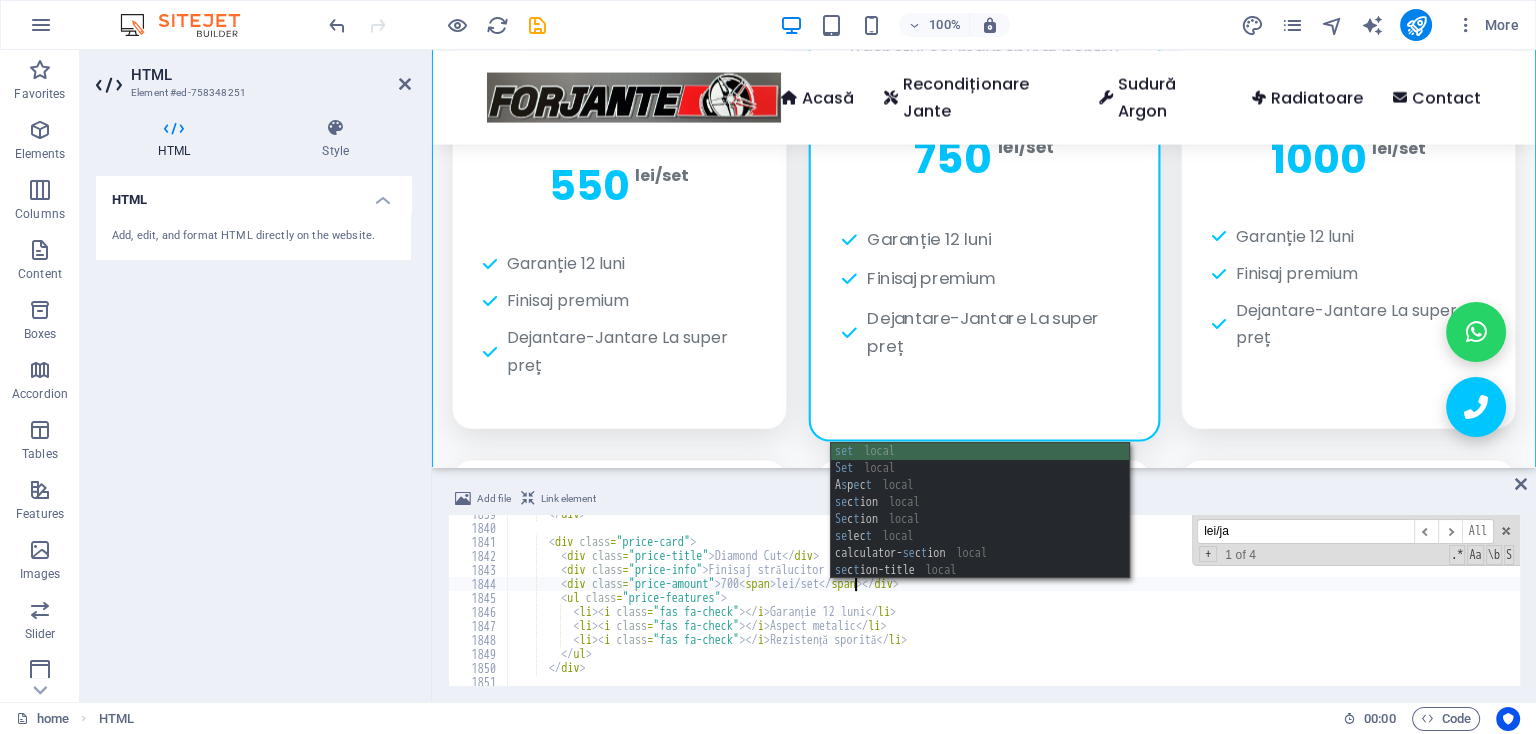 click on "Diamond Cut Finisaj strălucitor de showroom 700 lei/set Garanție 12 luni Aspect metalic Rezistență sporită" at bounding box center (1495, 606) 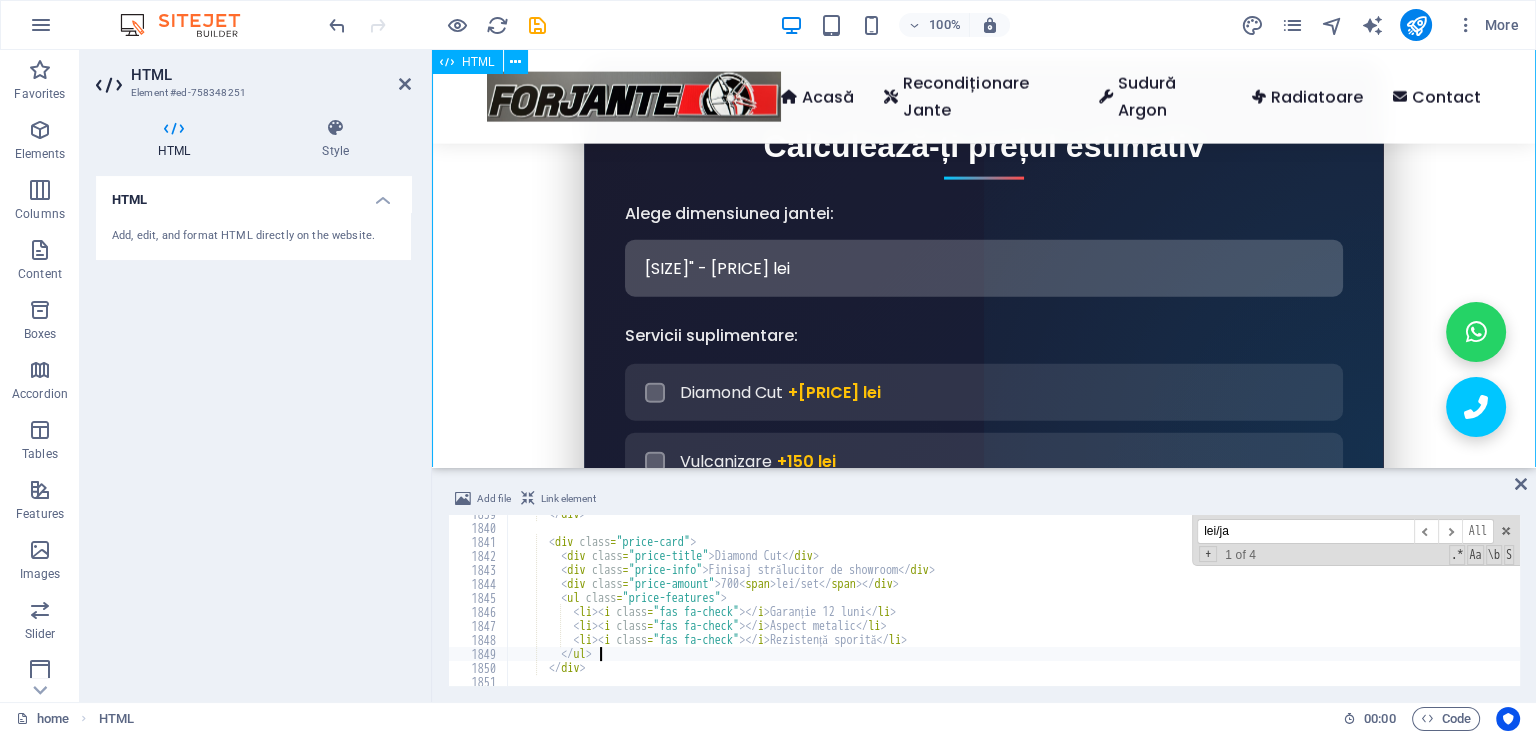 scroll, scrollTop: 5606, scrollLeft: 0, axis: vertical 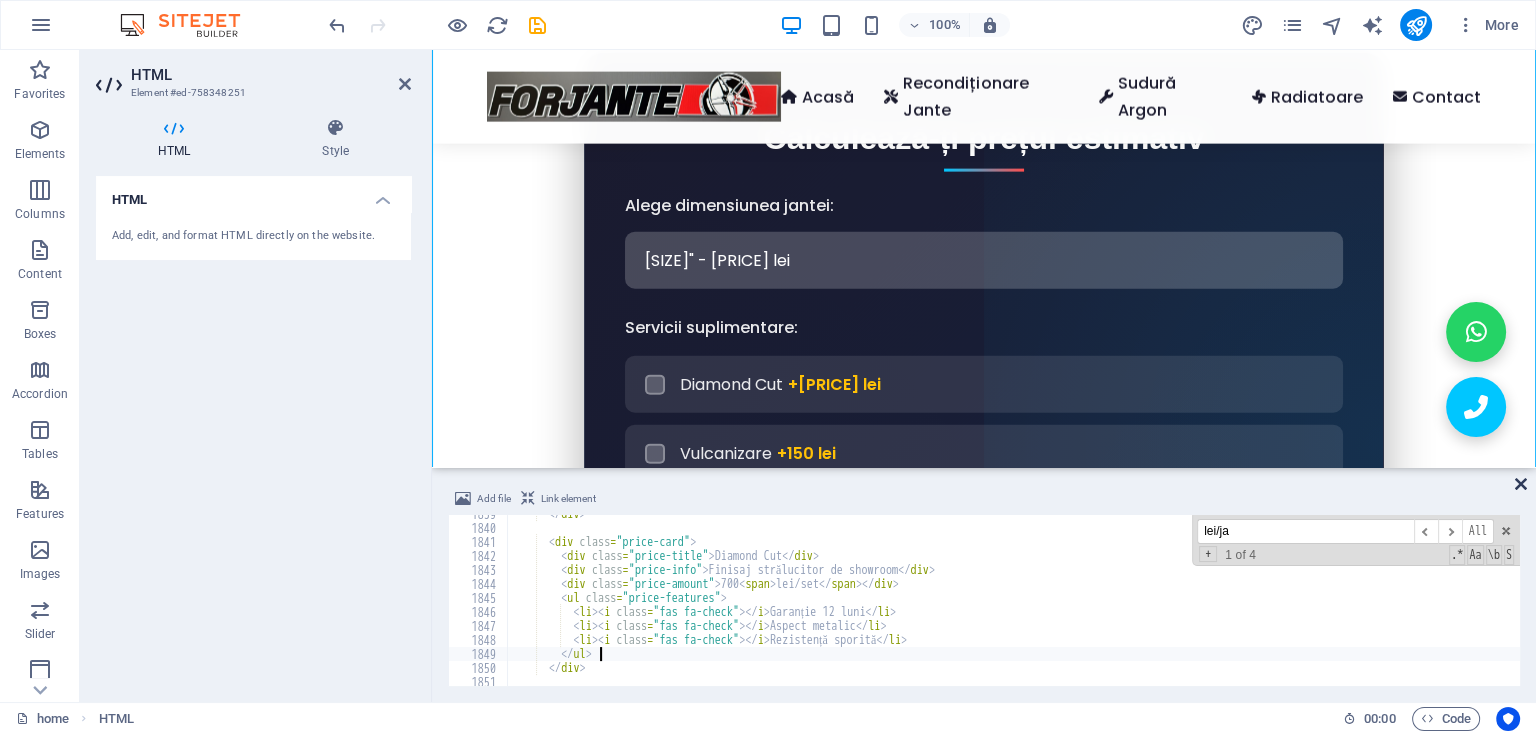 type on "</ul>" 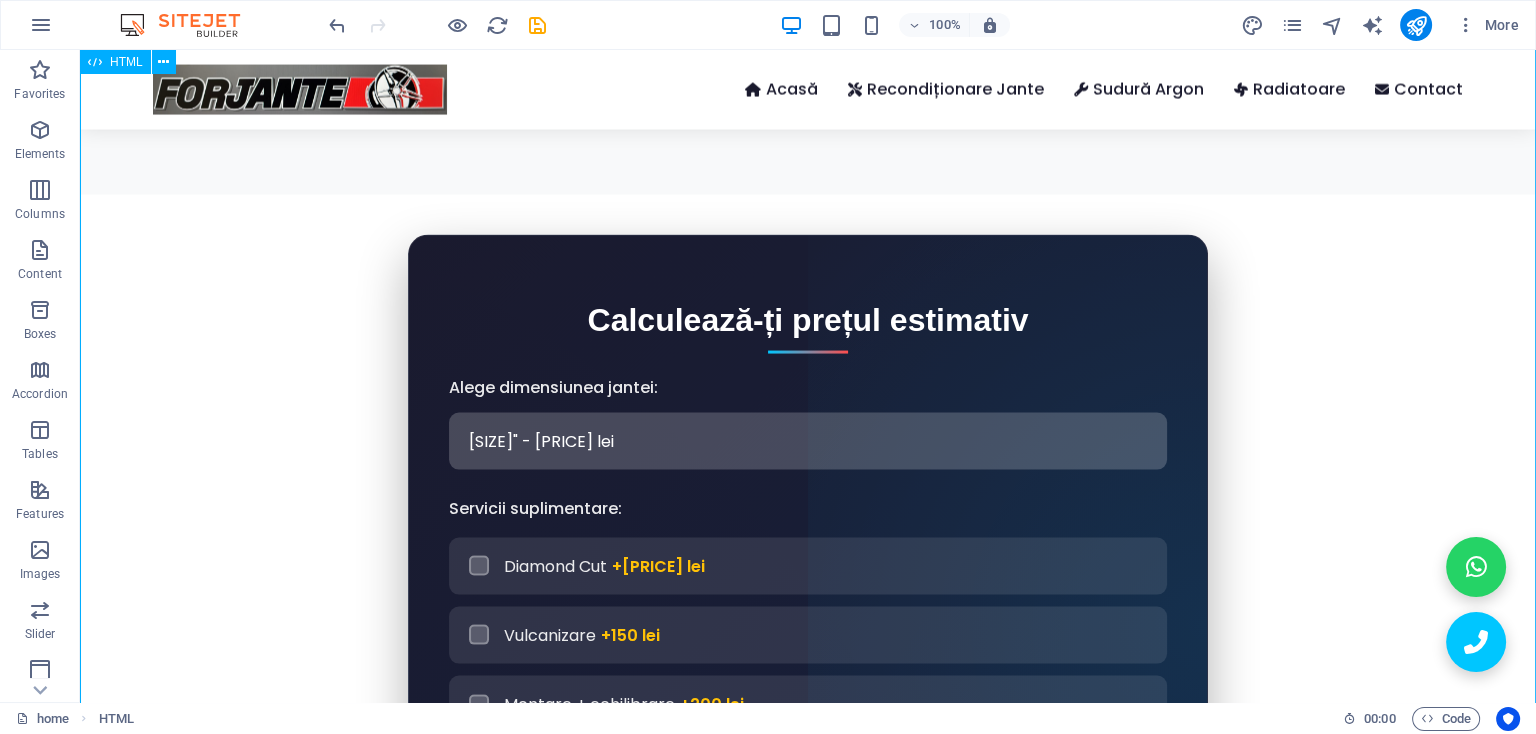scroll, scrollTop: 4814, scrollLeft: 0, axis: vertical 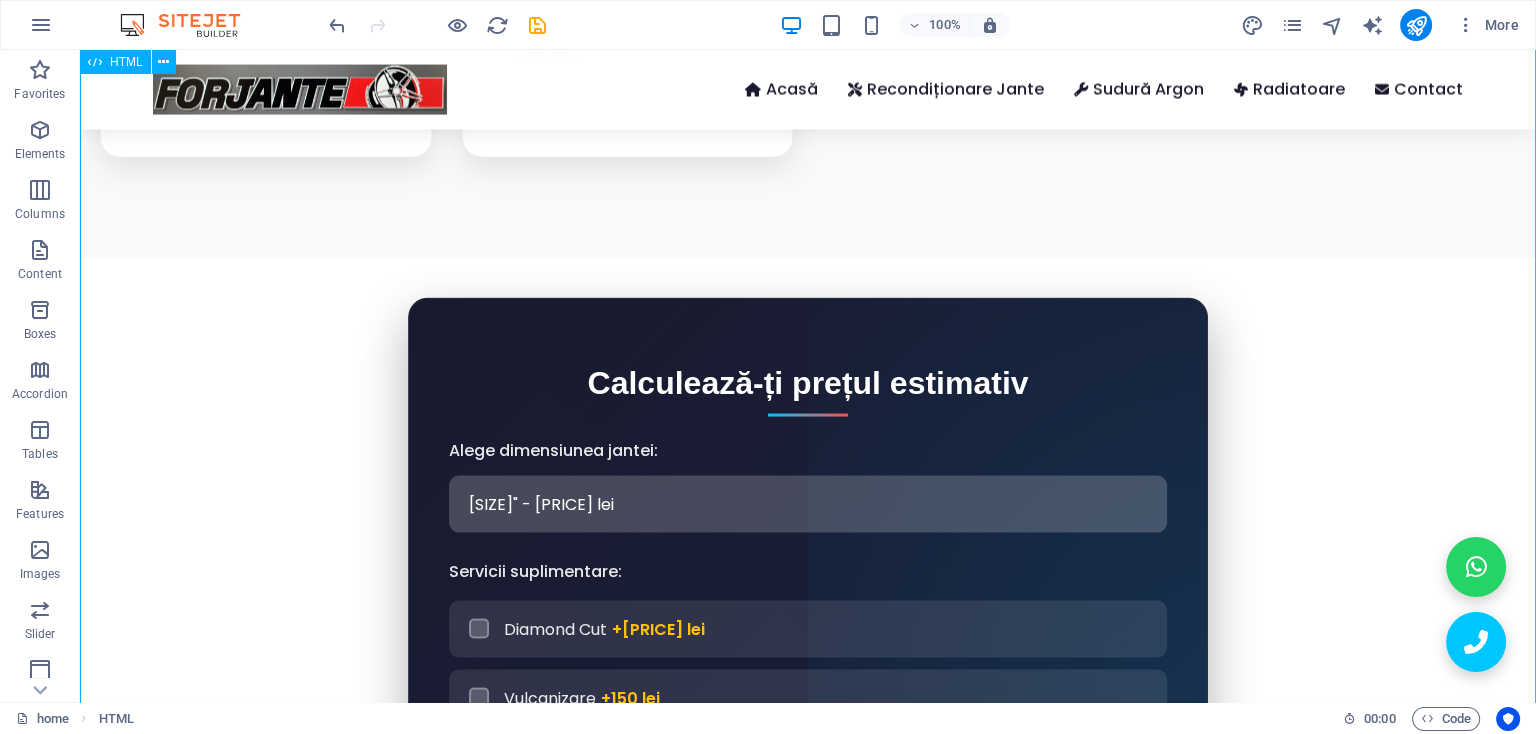 click on "Forjante | Recondiționare Jante Profesionale & Diamond Cut în [CITY]
Acasă
Recondiționare Jante
Sudură Argon
Radiatoare
Contact
[PHONE]
&nbsp;|&nbsp;
Primești 80 lei reducere la recondiționare jante
×
Recondiționare Jante
Sudură Argon
Reparații Radiatoare
Reparații & Recondiționare Jante Premium în [CITY]
Garanție extinsă + Ridicare și Livrare gratuită în oraș
Transformăm jantele tale zgâriate, deformate sau crăpate în piese ca noi, folosind tehnologii avansate de sudură argon, echilibrare precisă și finisaje premium. Oferim servicii complete cu atenție la detalii și prețuri transparente." at bounding box center (808, 199) 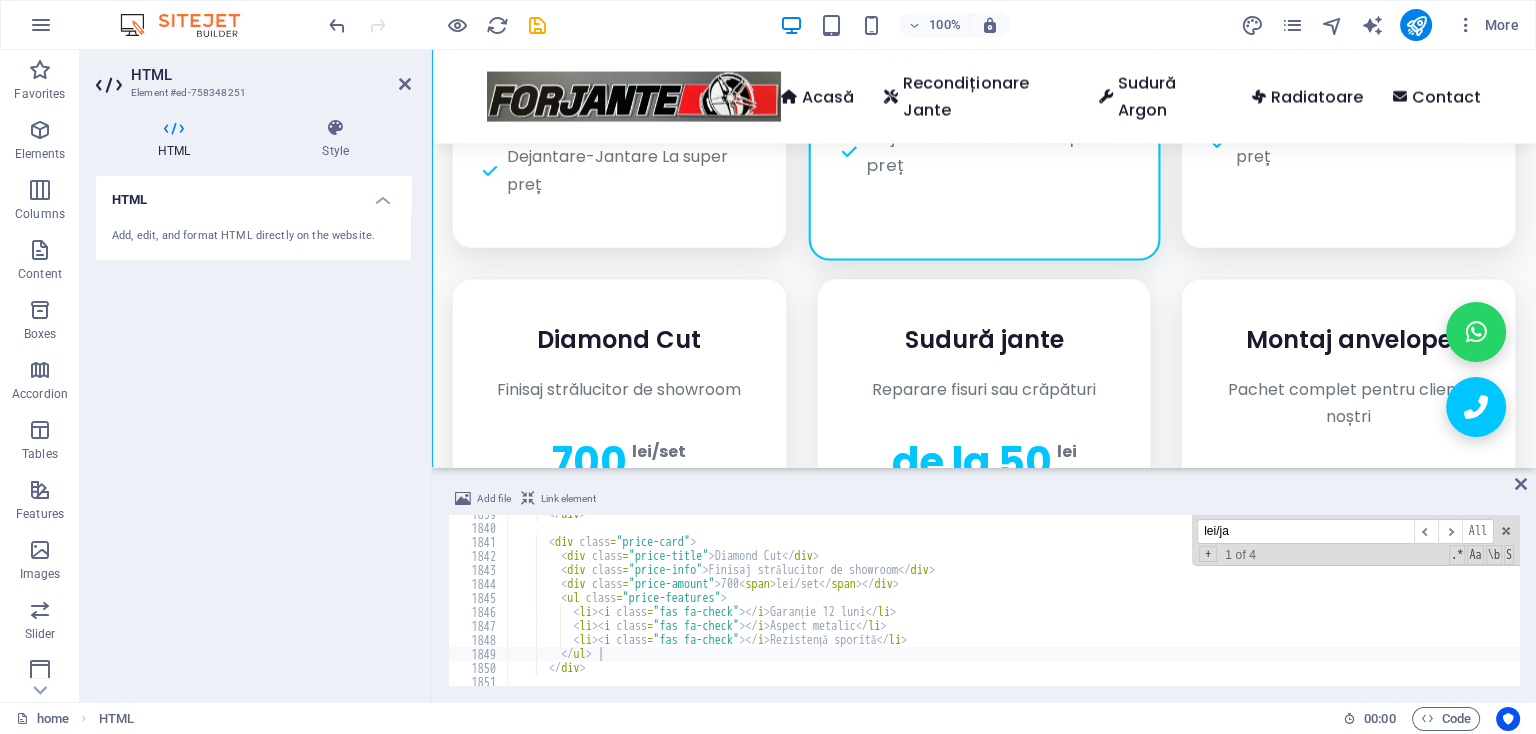 click on "HTML Add, edit, and format HTML directly on the website." at bounding box center (253, 431) 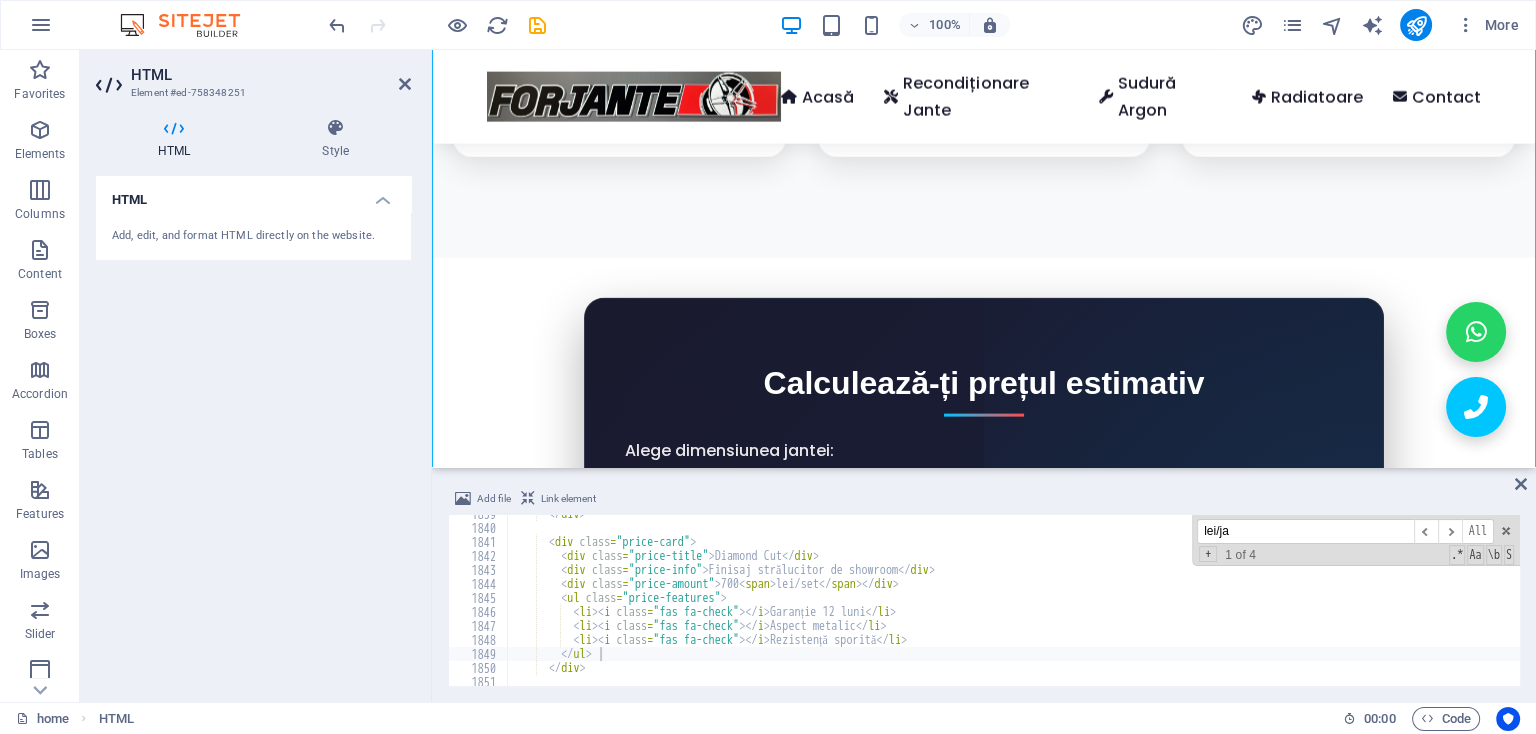 drag, startPoint x: 1260, startPoint y: 541, endPoint x: 1188, endPoint y: 549, distance: 72.443085 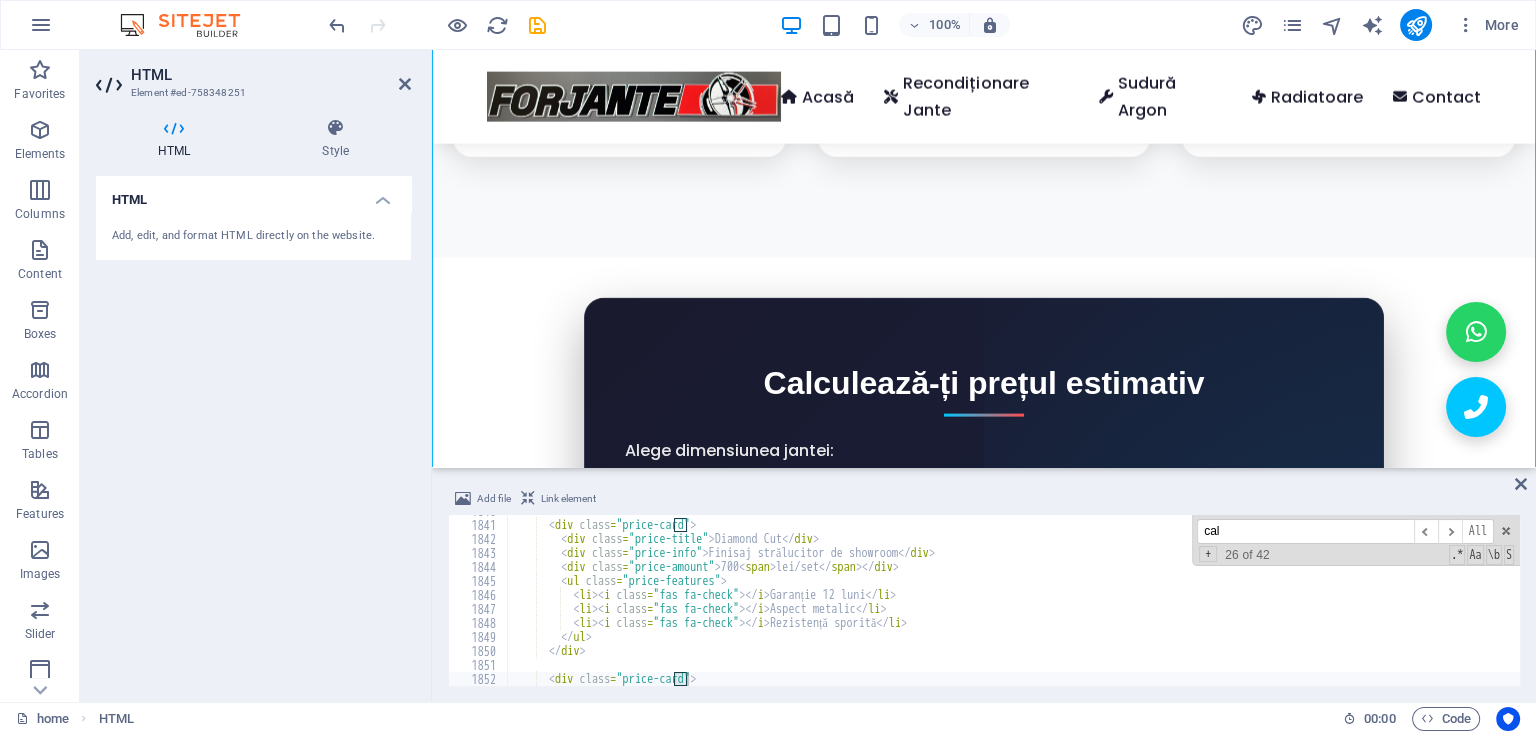 scroll, scrollTop: 26178, scrollLeft: 0, axis: vertical 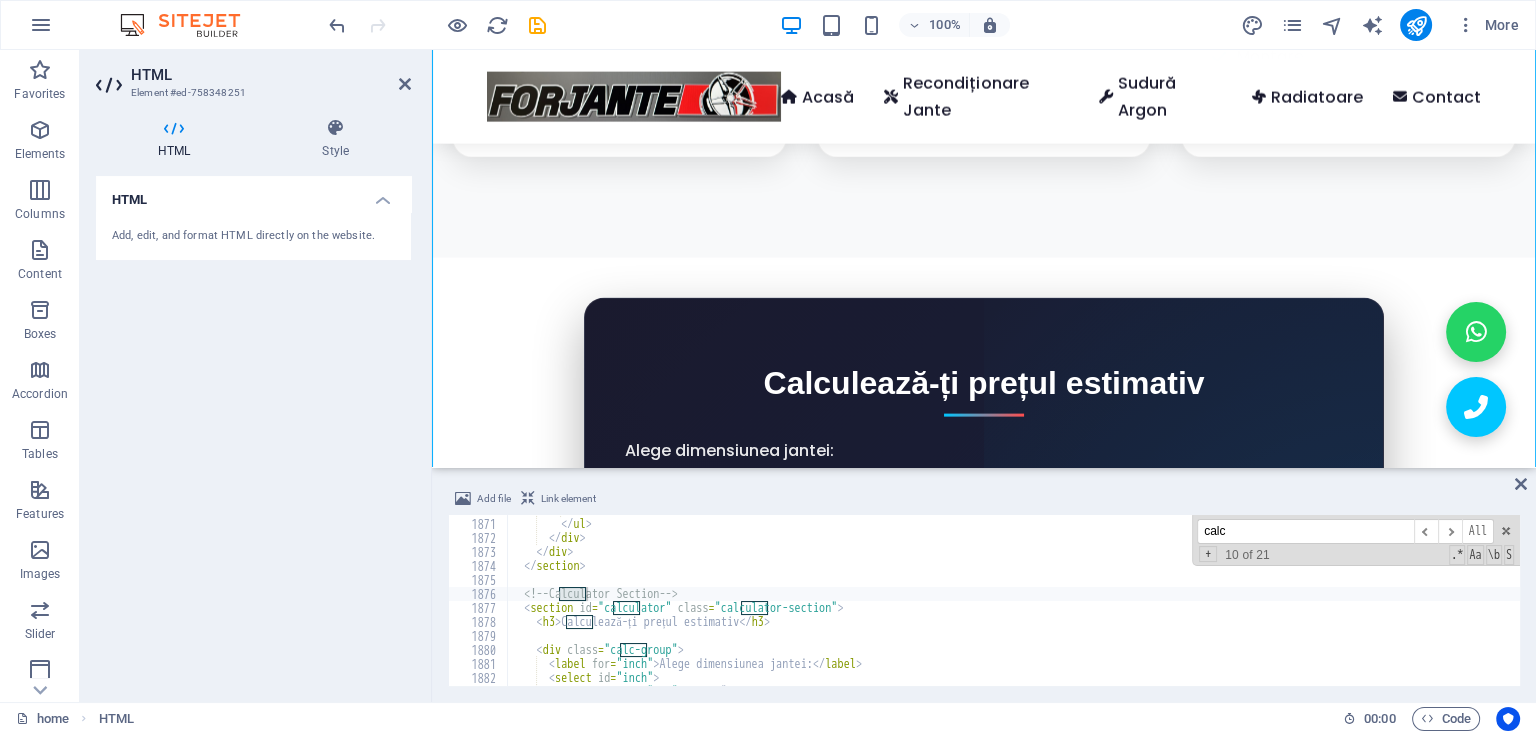 type on "calc" 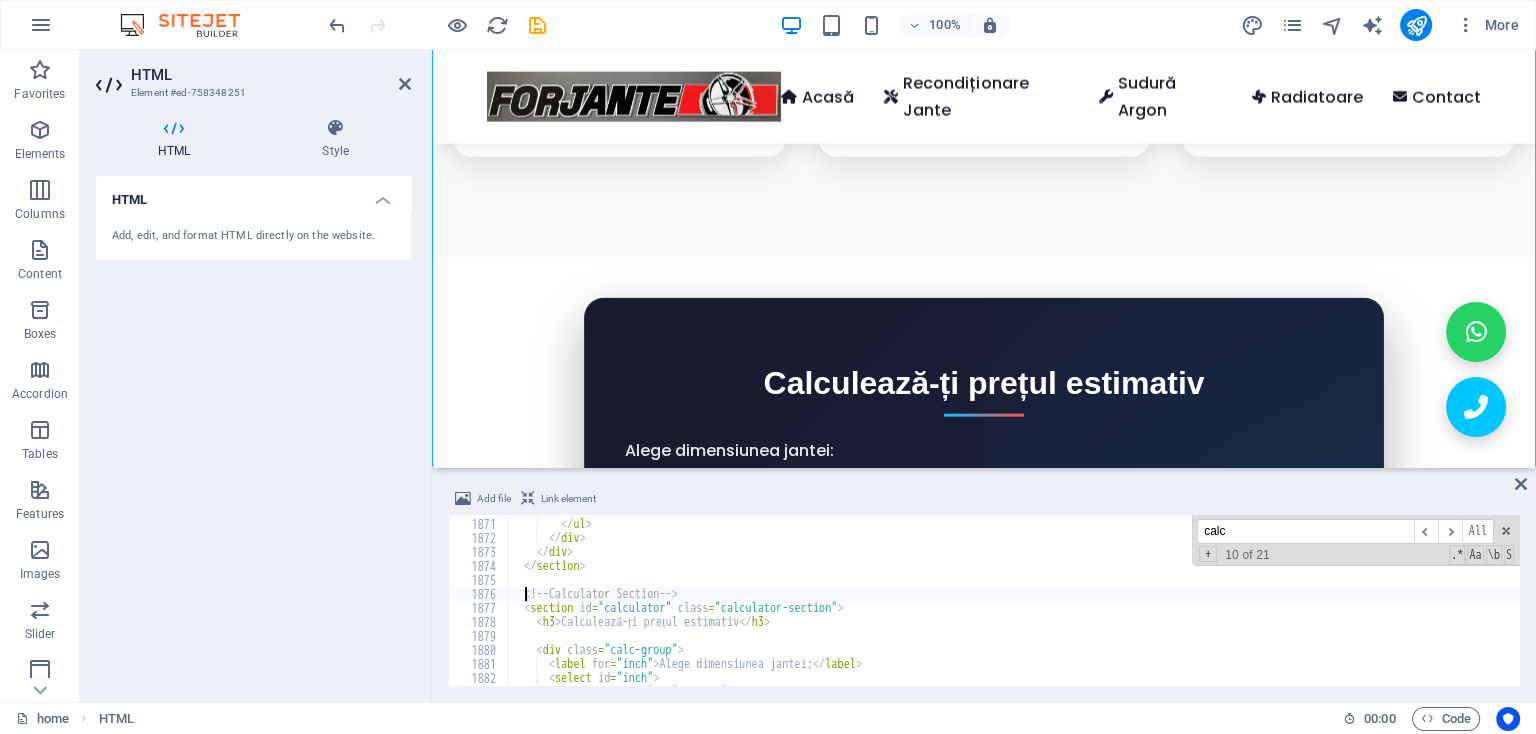 click on "15" - 550 lei" at bounding box center (1495, 602) 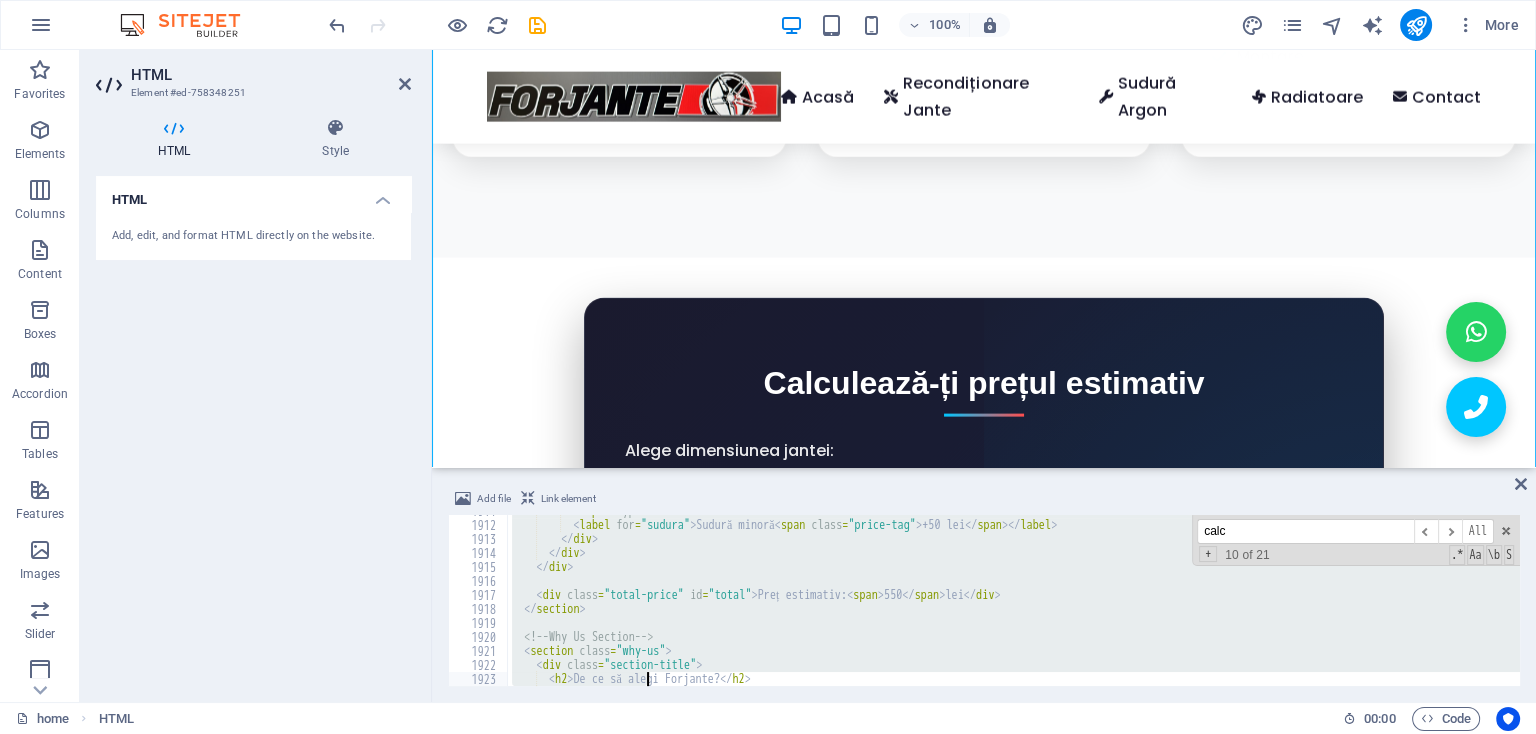 scroll, scrollTop: 26751, scrollLeft: 0, axis: vertical 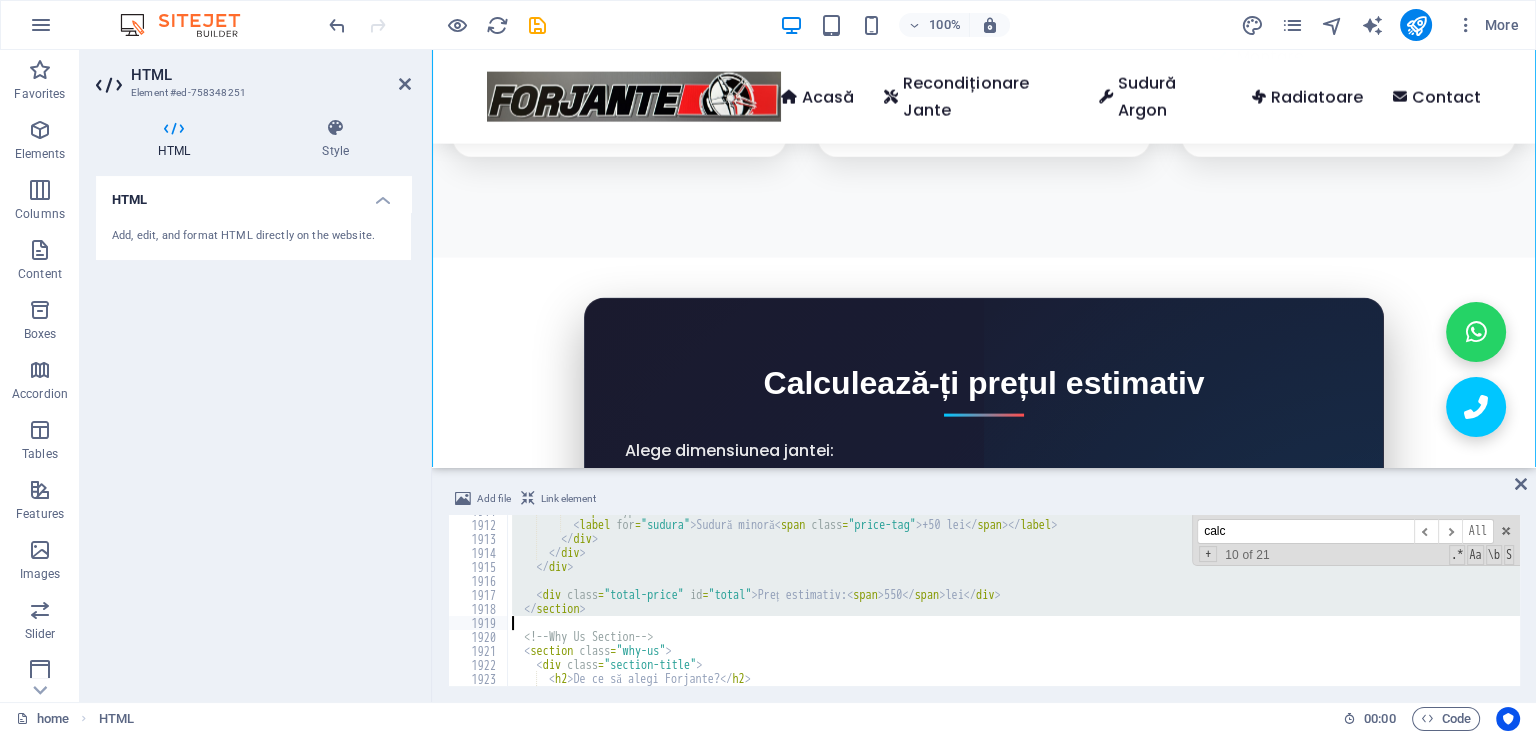 drag, startPoint x: 523, startPoint y: 598, endPoint x: 618, endPoint y: 618, distance: 97.082436 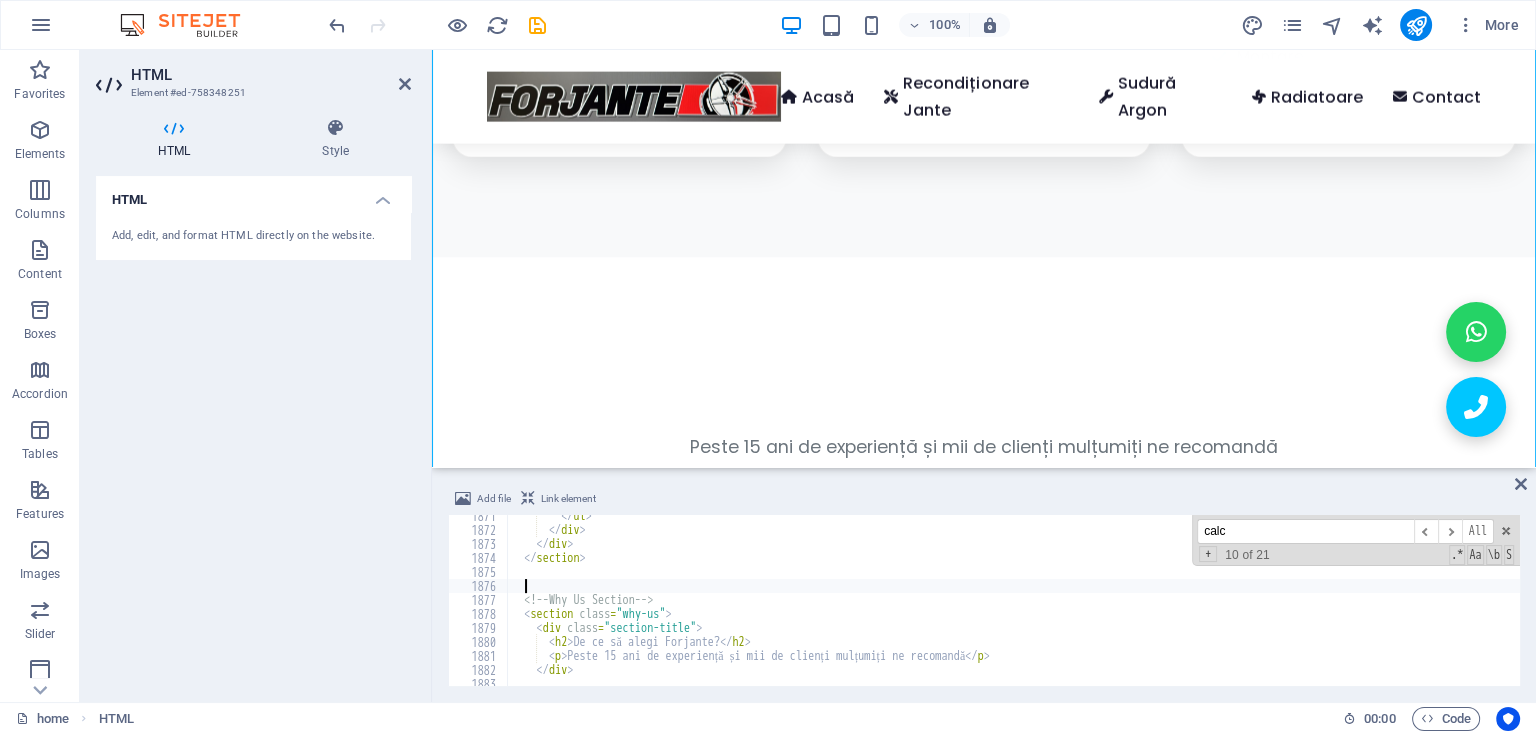 scroll, scrollTop: 26178, scrollLeft: 0, axis: vertical 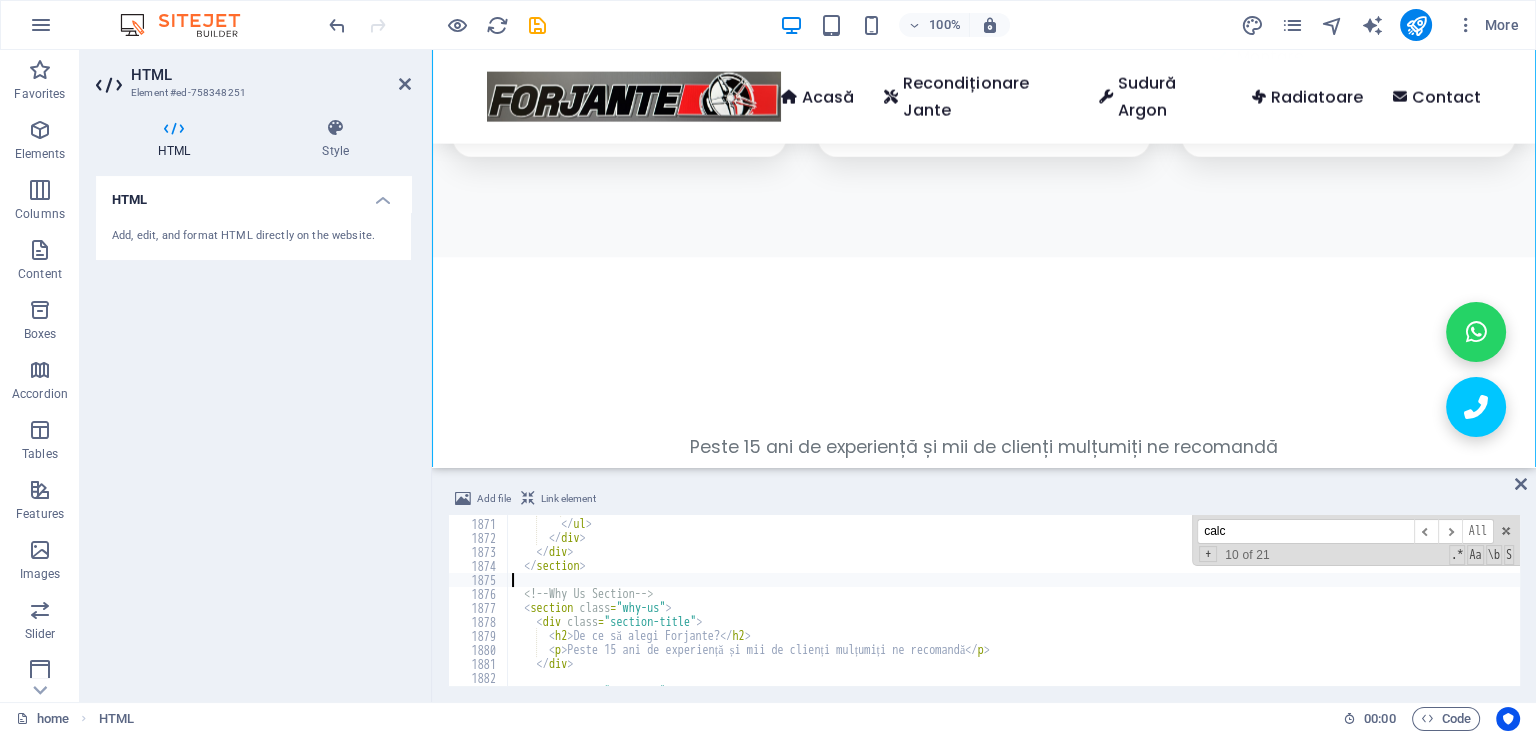 type on "</section>" 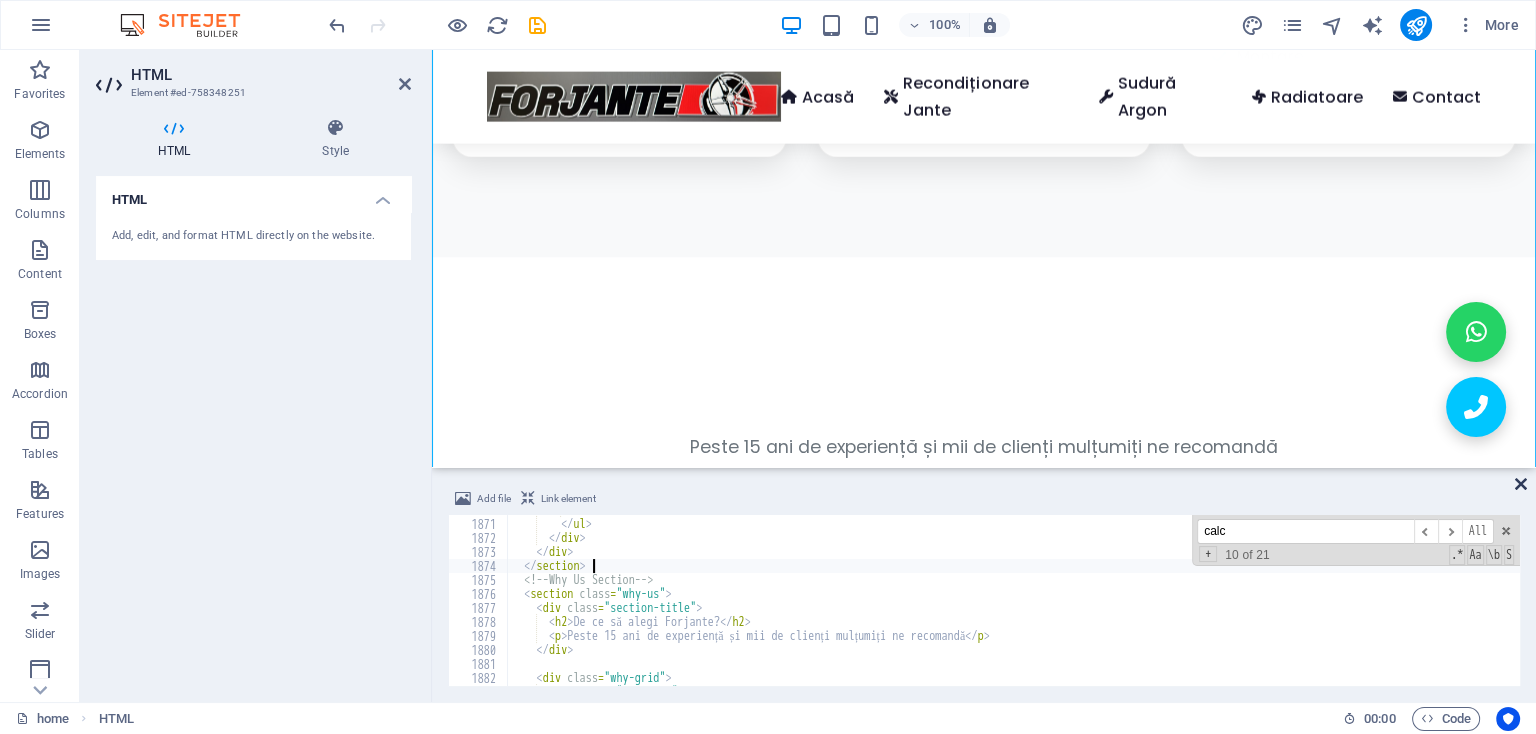 click at bounding box center (1521, 484) 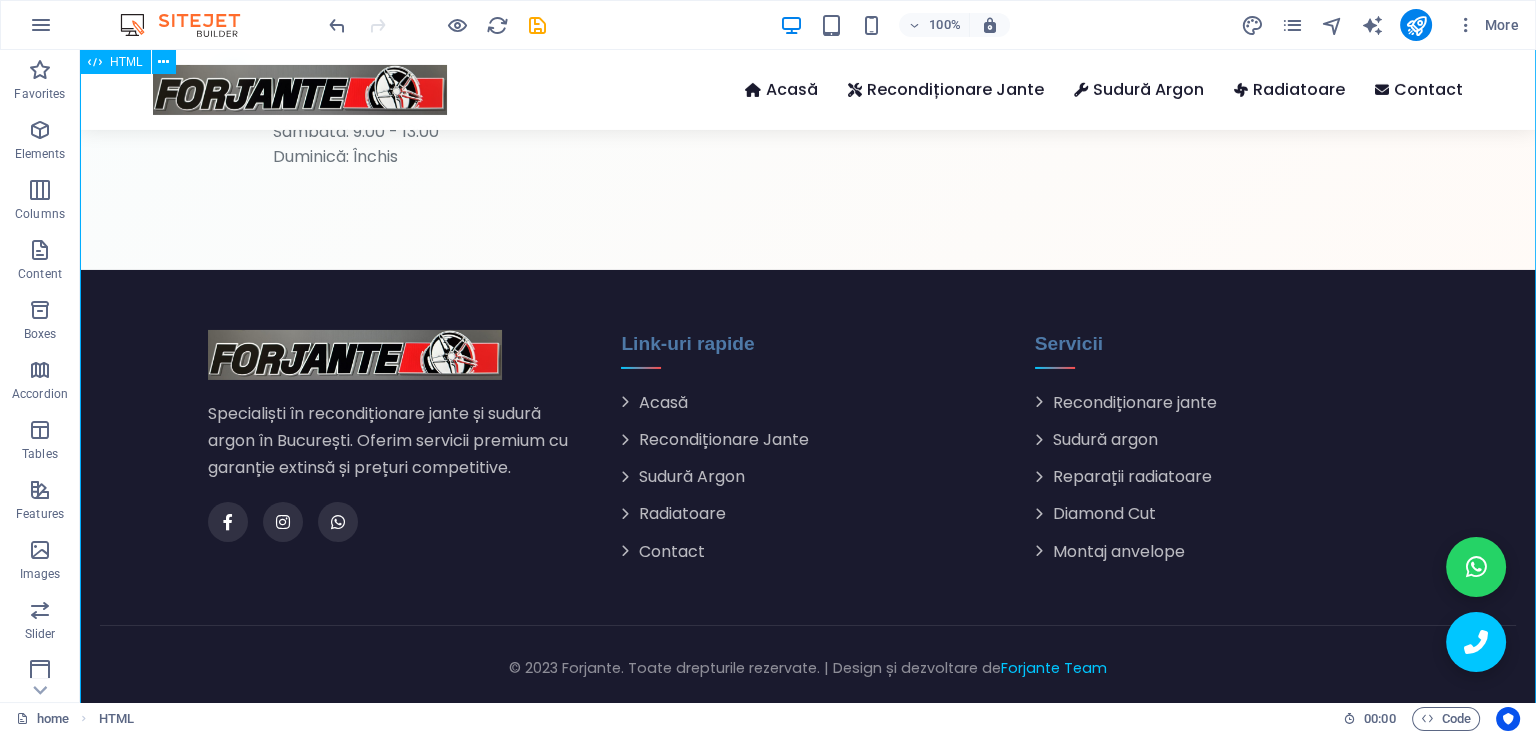 scroll, scrollTop: 8410, scrollLeft: 0, axis: vertical 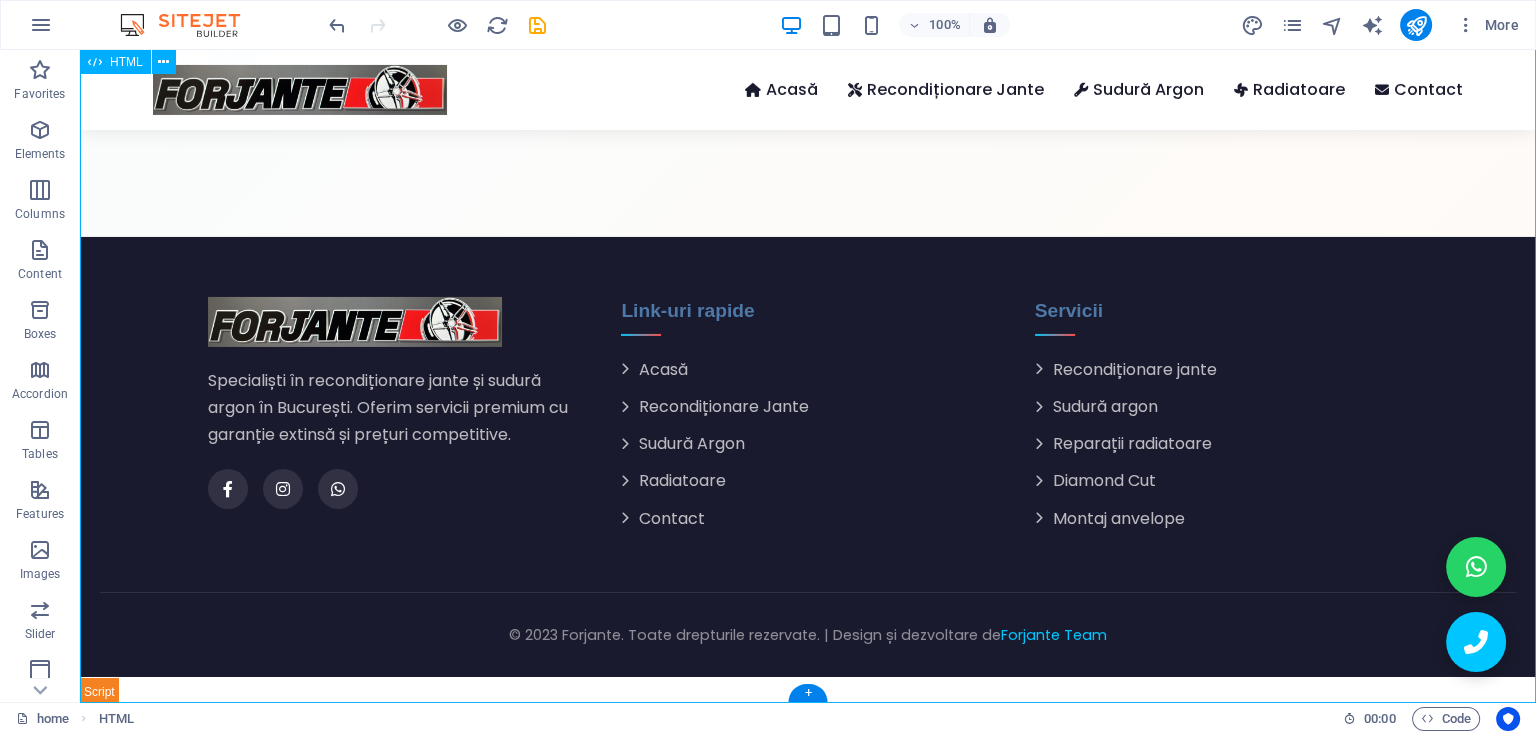 click on "Forjante | Recondiționare Jante Profesionale & Diamond Cut în [CITY]
Acasă
Recondiționare Jante
Sudură Argon
Radiatoare
Contact
[PHONE]
&nbsp;|&nbsp;
Primești 80 lei reducere la recondiționare jante
×
Recondiționare Jante
Sudură Argon
Reparații Radiatoare
Reparații & Recondiționare Jante Premium în [CITY]
Garanție extinsă + Ridicare și Livrare gratuită în oraș
Transformăm jantele tale zgâriate, deformate sau crăpate în piese ca noi, folosind tehnologii avansate de sudură argon, echilibrare precisă și finisaje premium. Oferim servicii complete cu atenție la detalii și prețuri transparente." at bounding box center (808, -3827) 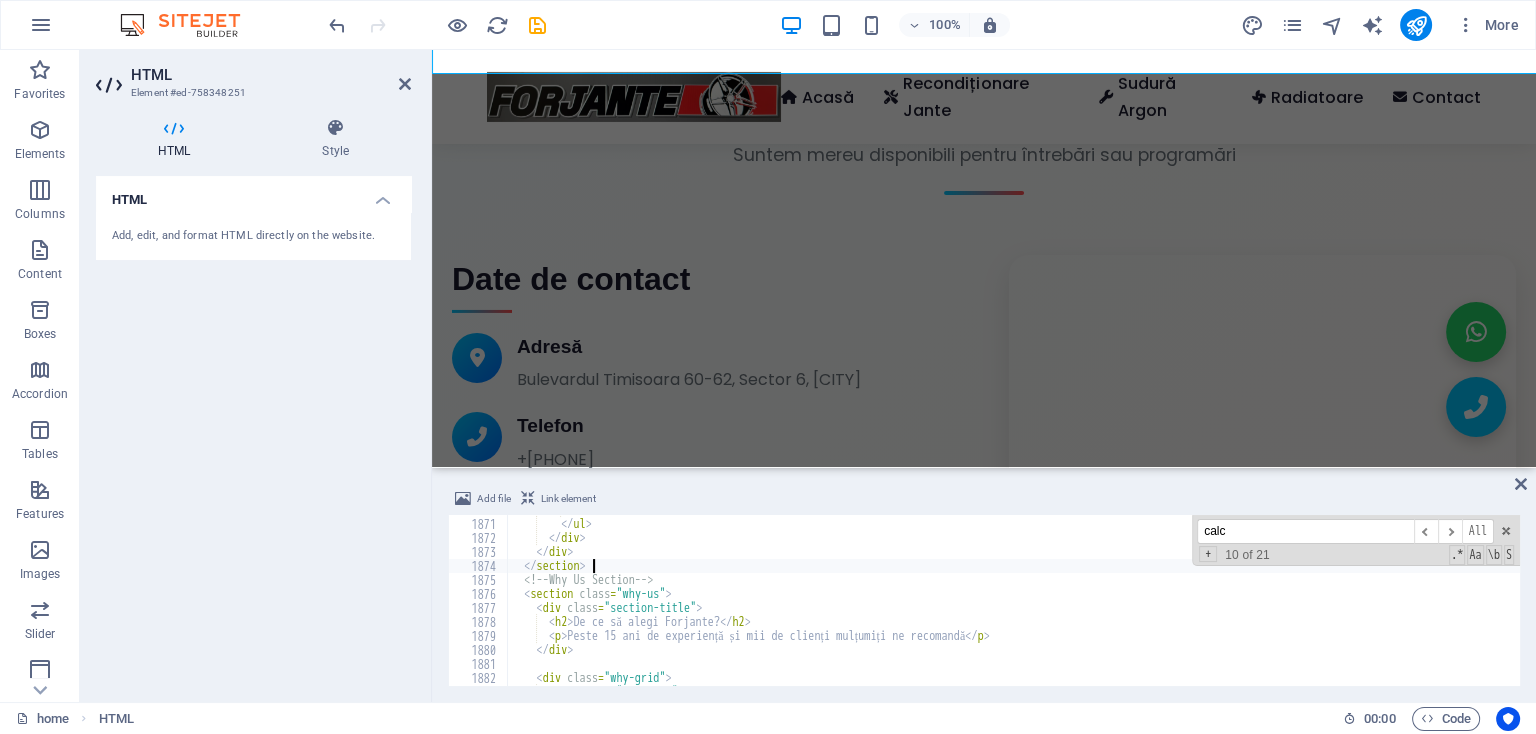 scroll, scrollTop: 9039, scrollLeft: 0, axis: vertical 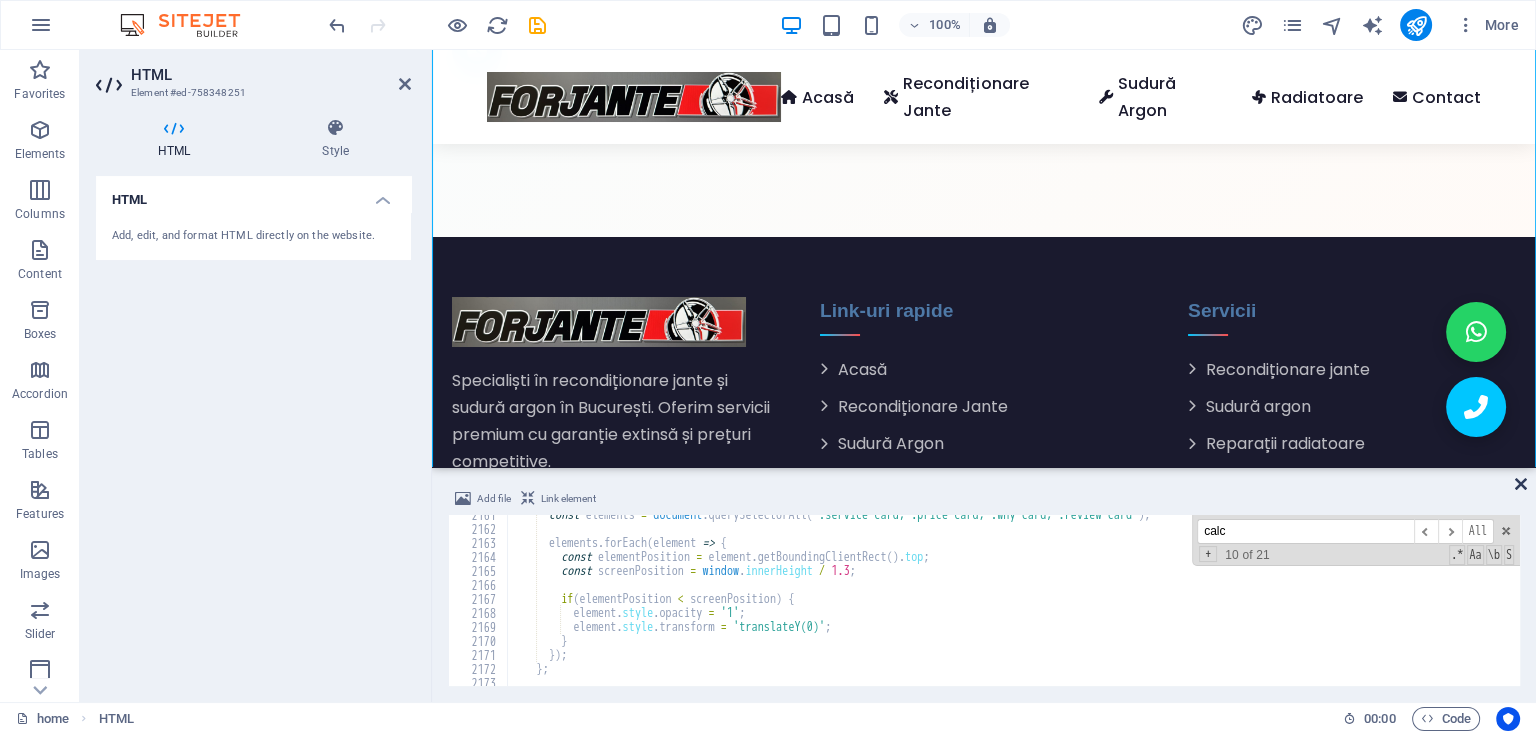 click at bounding box center [1521, 484] 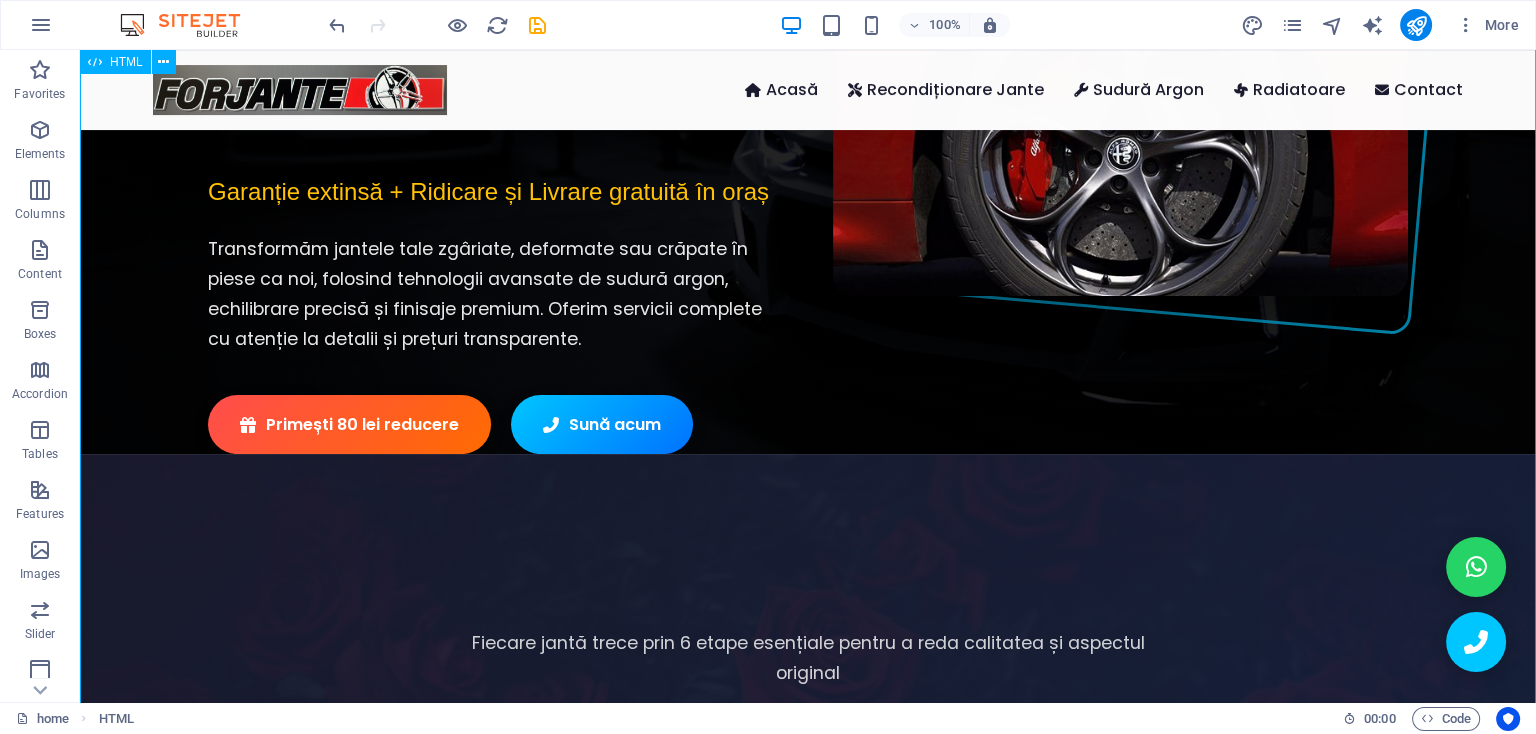 scroll, scrollTop: 175, scrollLeft: 0, axis: vertical 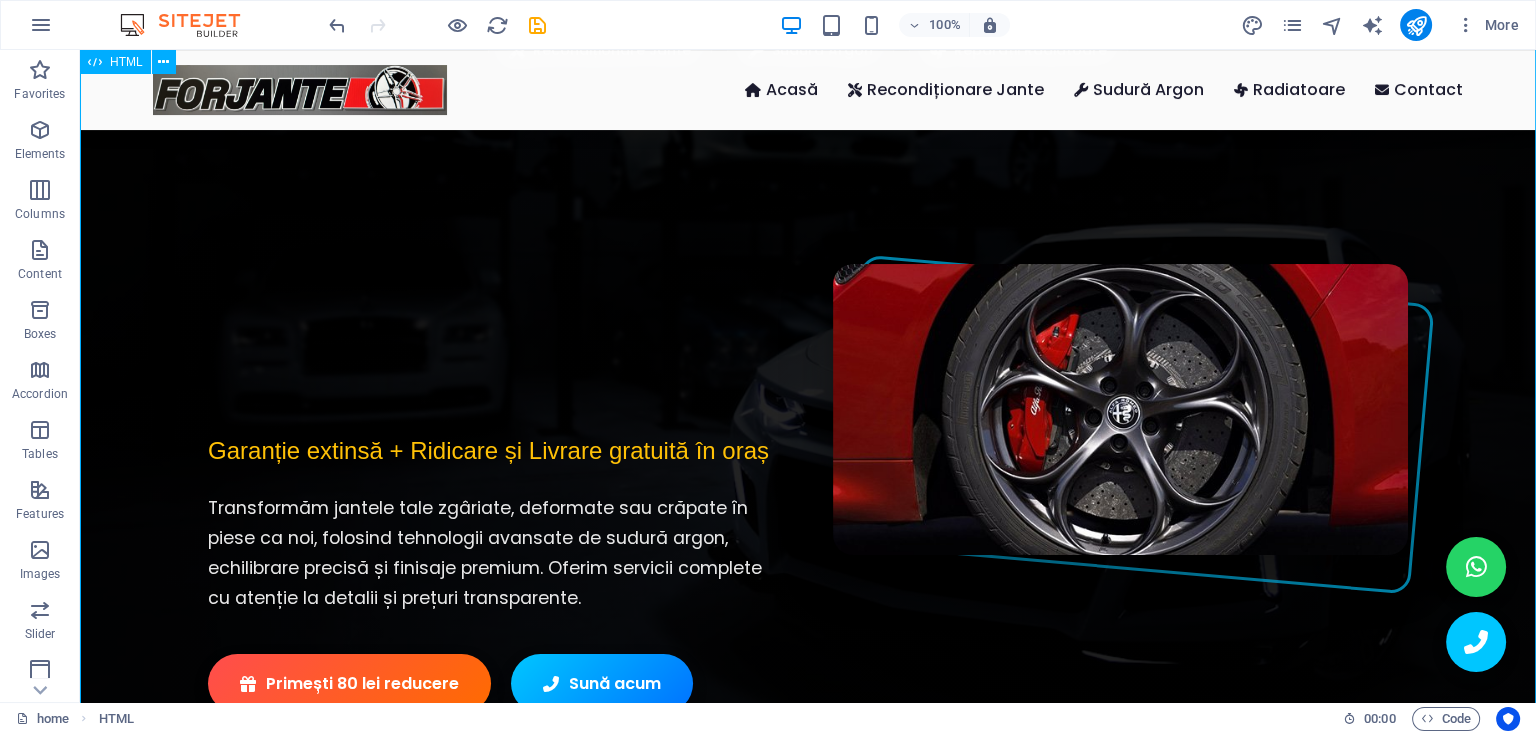 click on "Forjante | Recondiționare Jante Profesionale & Diamond Cut în [CITY]
Acasă
Recondiționare Jante
Sudură Argon
Radiatoare
Contact
[PHONE]
&nbsp;|&nbsp;
Primești 80 lei reducere la recondiționare jante
×
Recondiționare Jante
Sudură Argon
Reparații Radiatoare
Reparații & Recondiționare Jante Premium în [CITY]
Garanție extinsă + Ridicare și Livrare gratuită în oraș
Transformăm jantele tale zgâriate, deformate sau crăpate în piese ca noi, folosind tehnologii avansate de sudură argon, echilibrare precisă și finisaje premium. Oferim servicii complete cu atenție la detalii și prețuri transparente." at bounding box center (808, 4408) 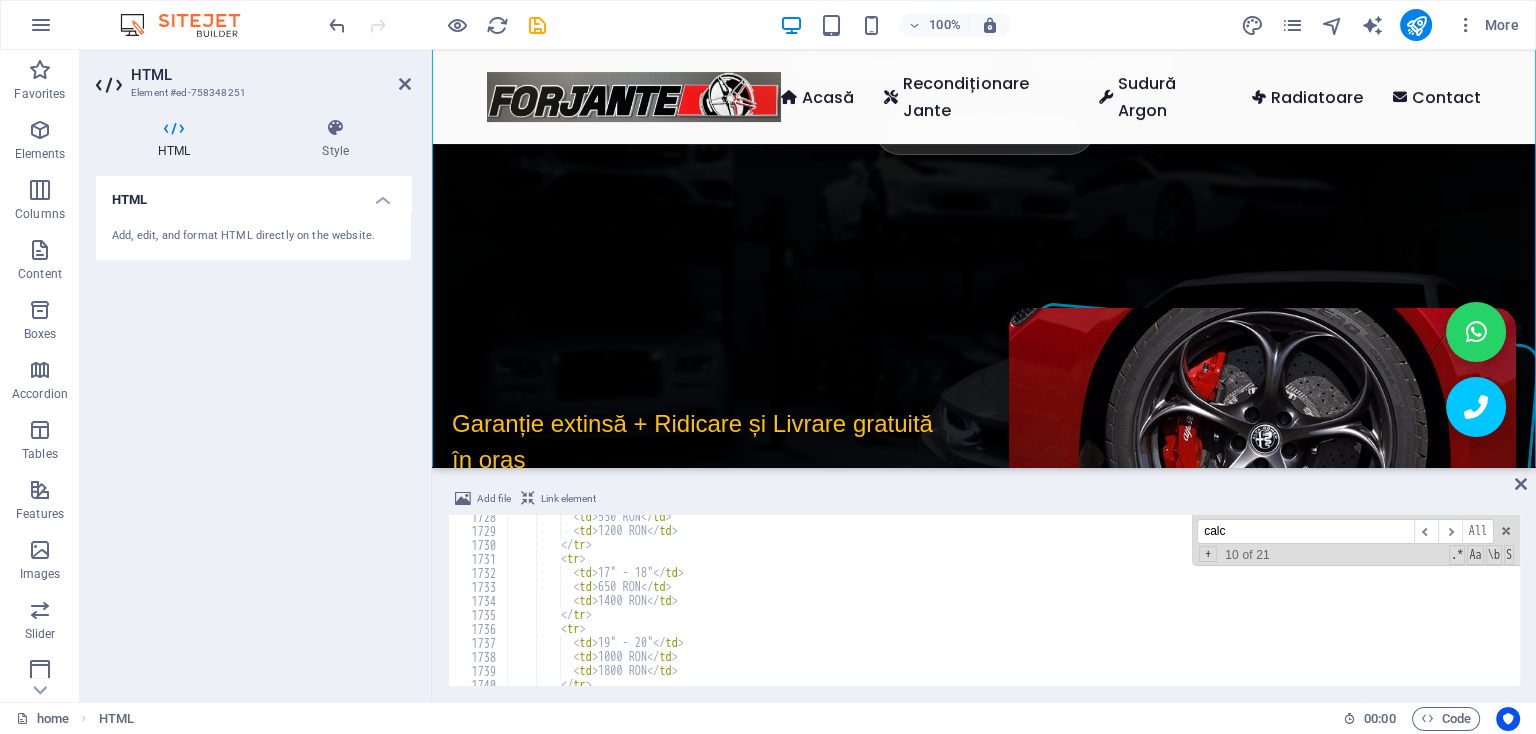 scroll, scrollTop: 23703, scrollLeft: 0, axis: vertical 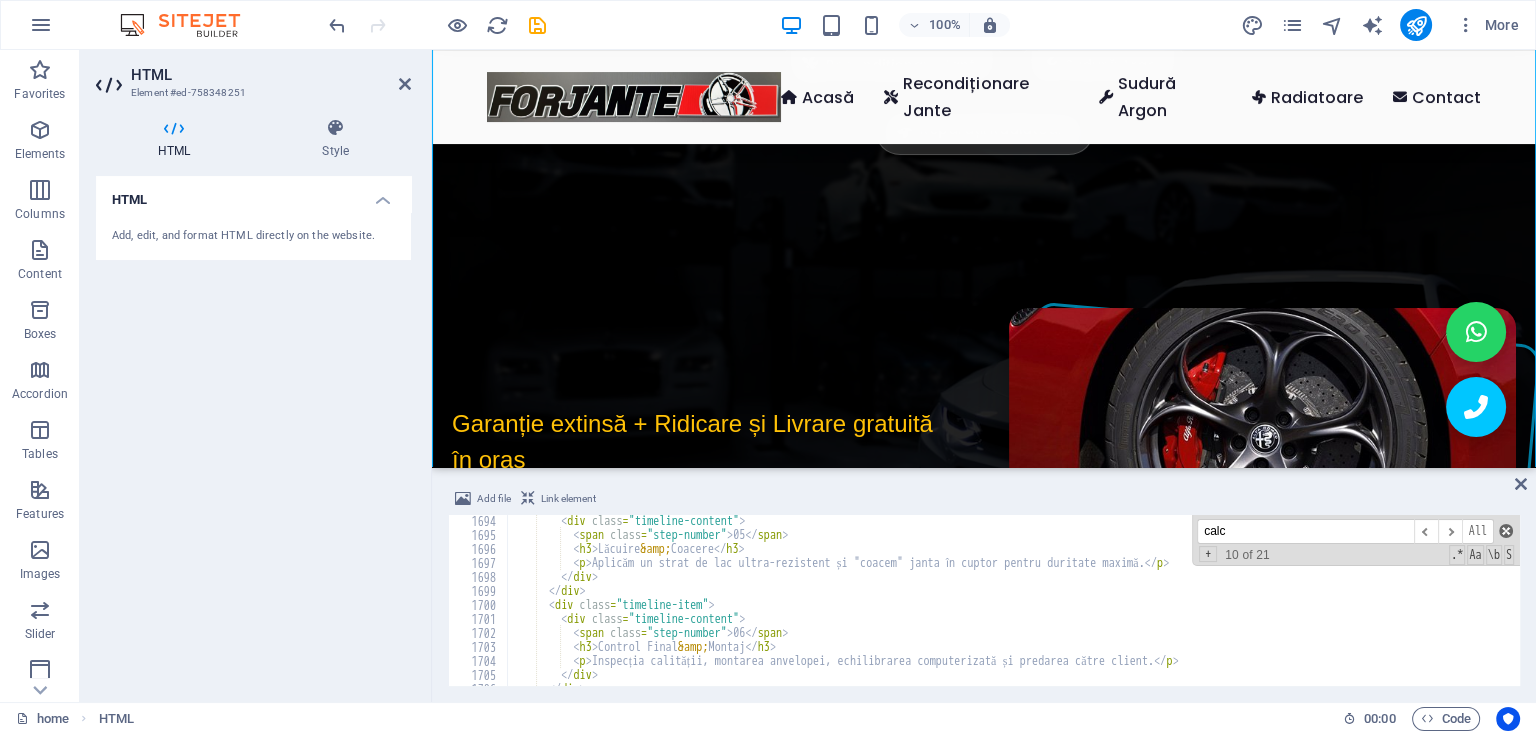 click at bounding box center [1506, 531] 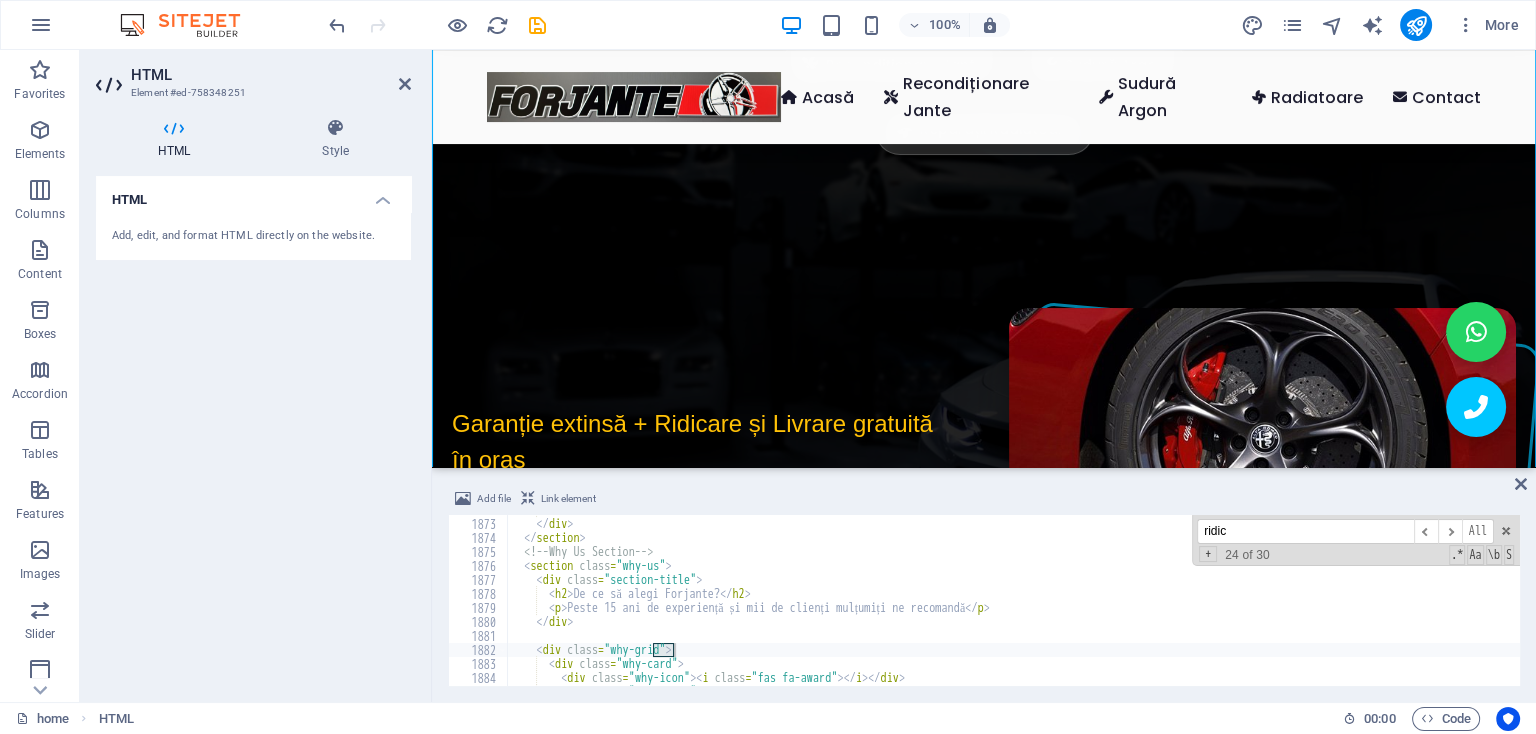 scroll, scrollTop: 26640, scrollLeft: 0, axis: vertical 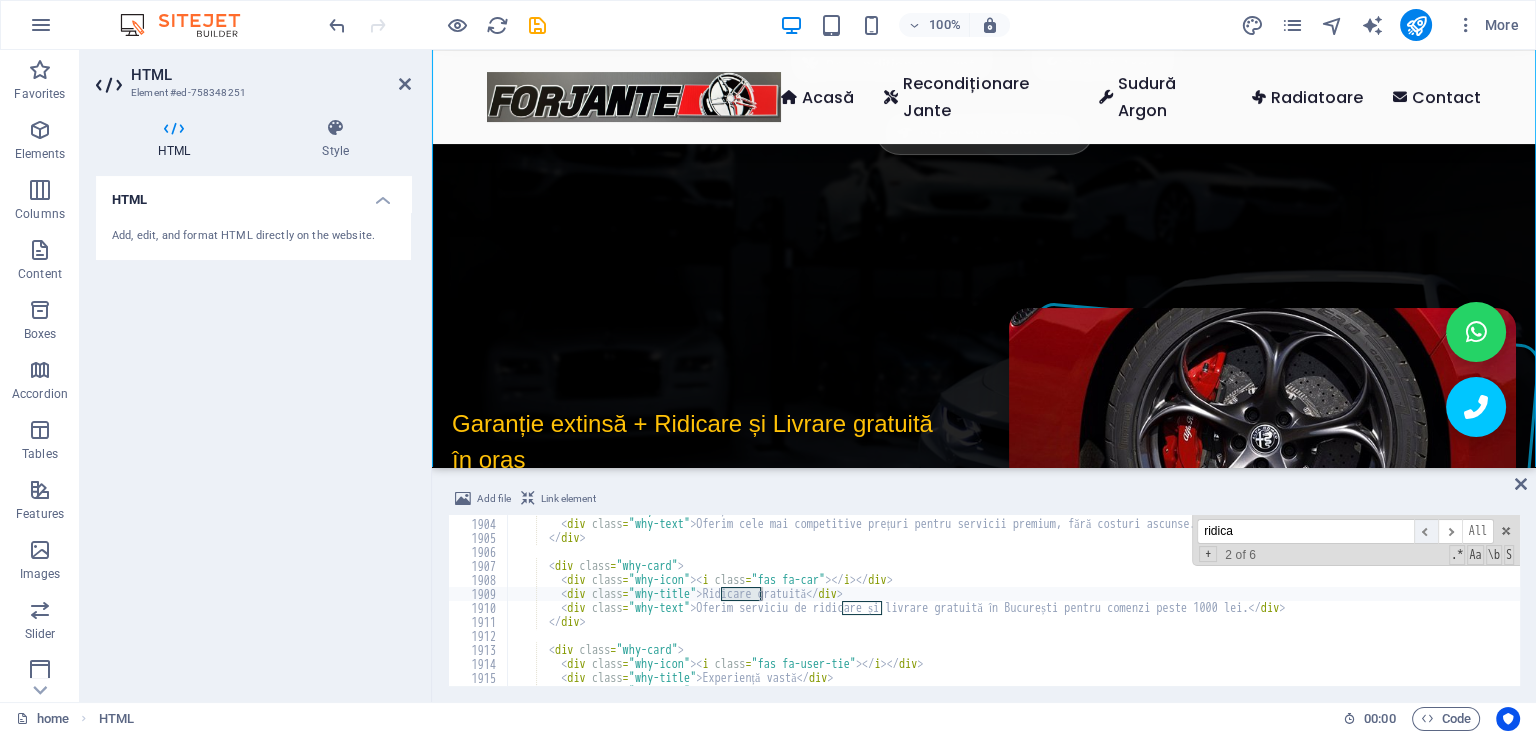 type on "ridica" 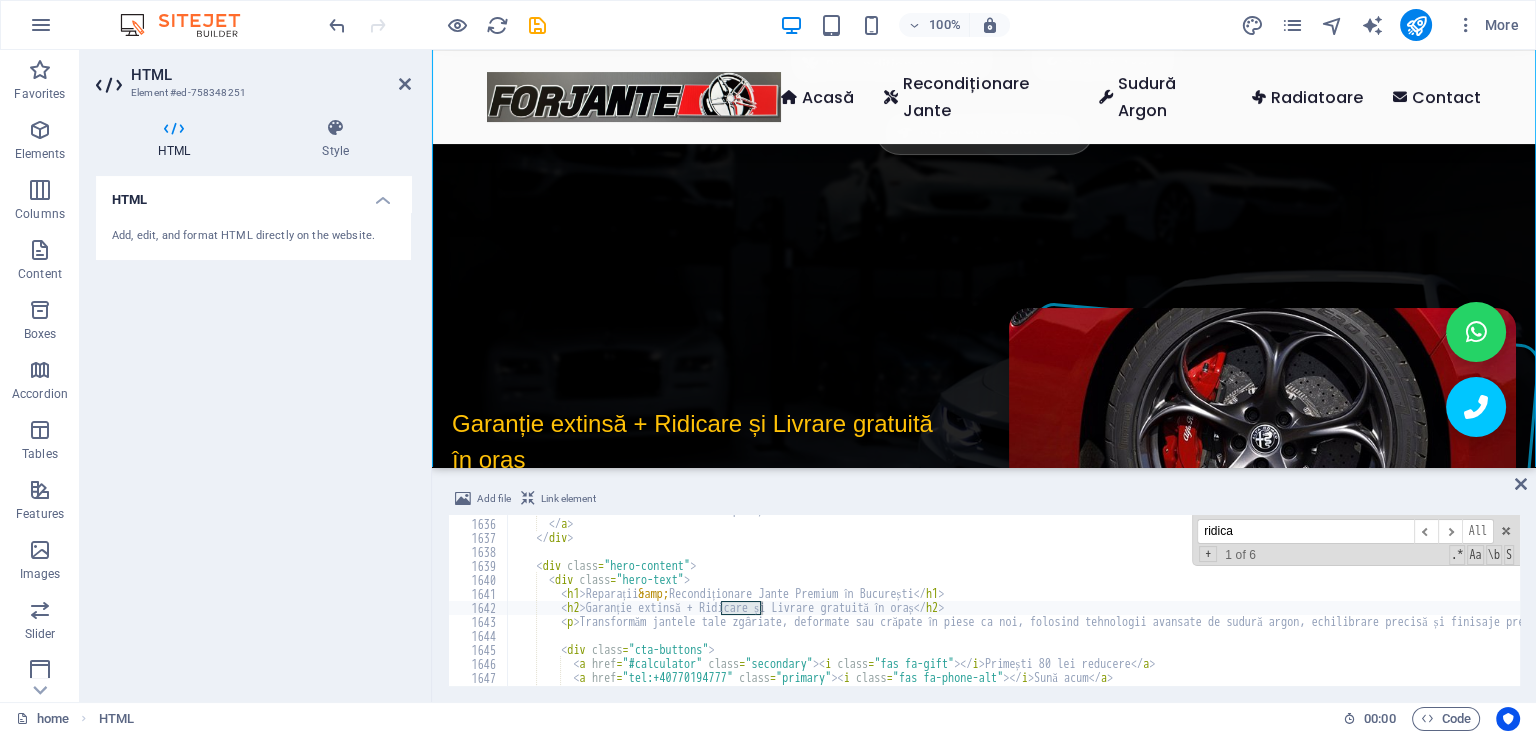 click on "< i   class = "fas fa-fan" > < / i >  Reparații Radiatoare         < / a >      < / div >           < div   class = "hero-content" >         < div   class = "hero-text" >           < h1 > Reparații  &amp;  Recondiționare Jante Premium în [CITY] < / h1 >           < h2 > Garanție extinsă + Ridicare și Livrare gratuită în oraș < / h2 >           < p > Transformăm jantele tale zgâriate, deformate sau crăpate în piese ca noi, folosind tehnologii avansate de sudură argon, echilibrare precisă și finisaje premium. Oferim servicii complete cu atenție la detalii și prețuri transparente. < / p >                     < div   class = "cta-buttons" >              < a   href = "#calculator"   class = "secondary" > < i   class = "fas fa-gift" > < / i >  Primești 80 lei reducere < / a >              < a   href = "tel:[PHONE]"   class = "primary" > < i   class = "fas fa-phone-alt" > < / i >  Sună acum < / a >           < / div >" at bounding box center (1495, 602) 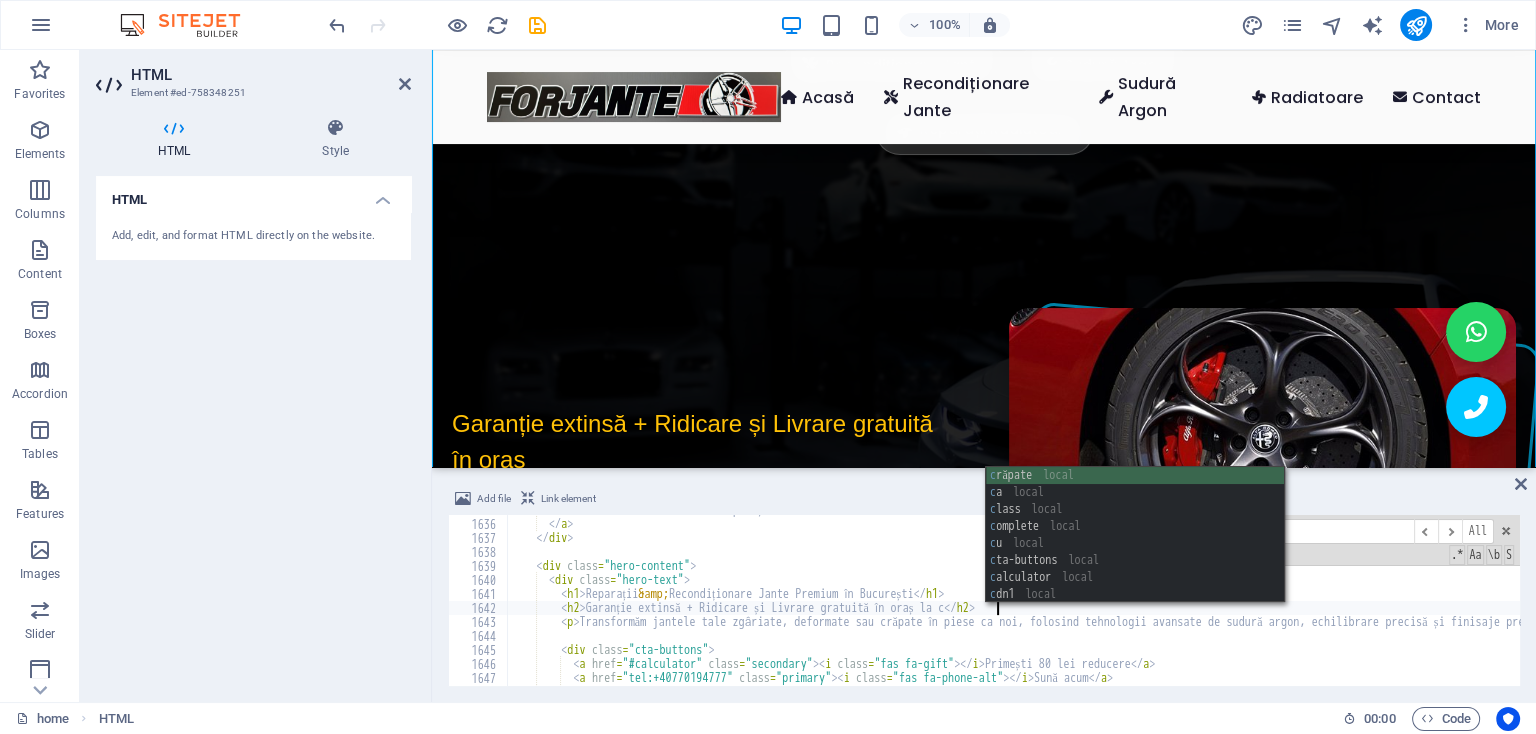 scroll, scrollTop: 0, scrollLeft: 39, axis: horizontal 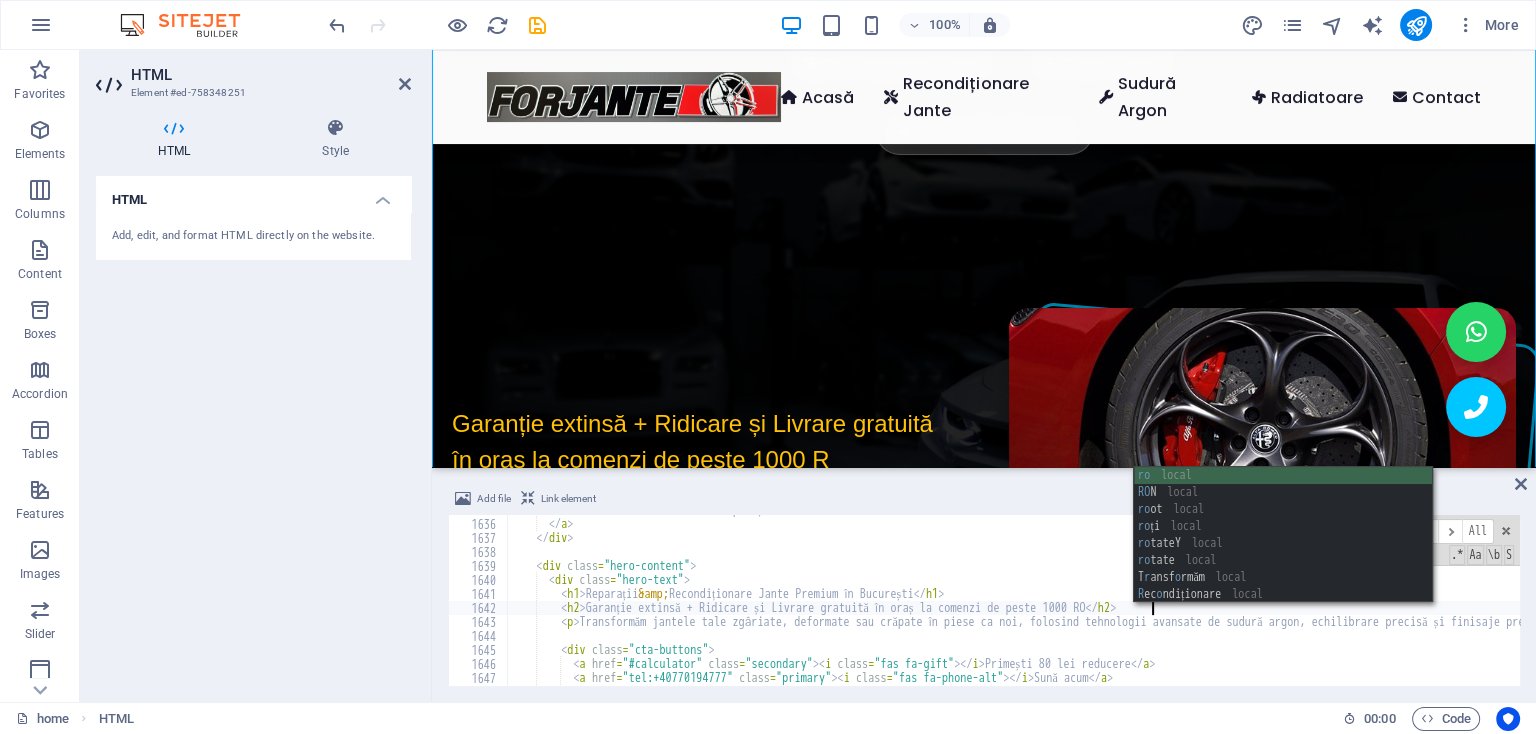 type on "<h2>Garanție extinsă + Ridicare și Livrare gratuită în oraș la comenzi de peste 1000 RON</h2>" 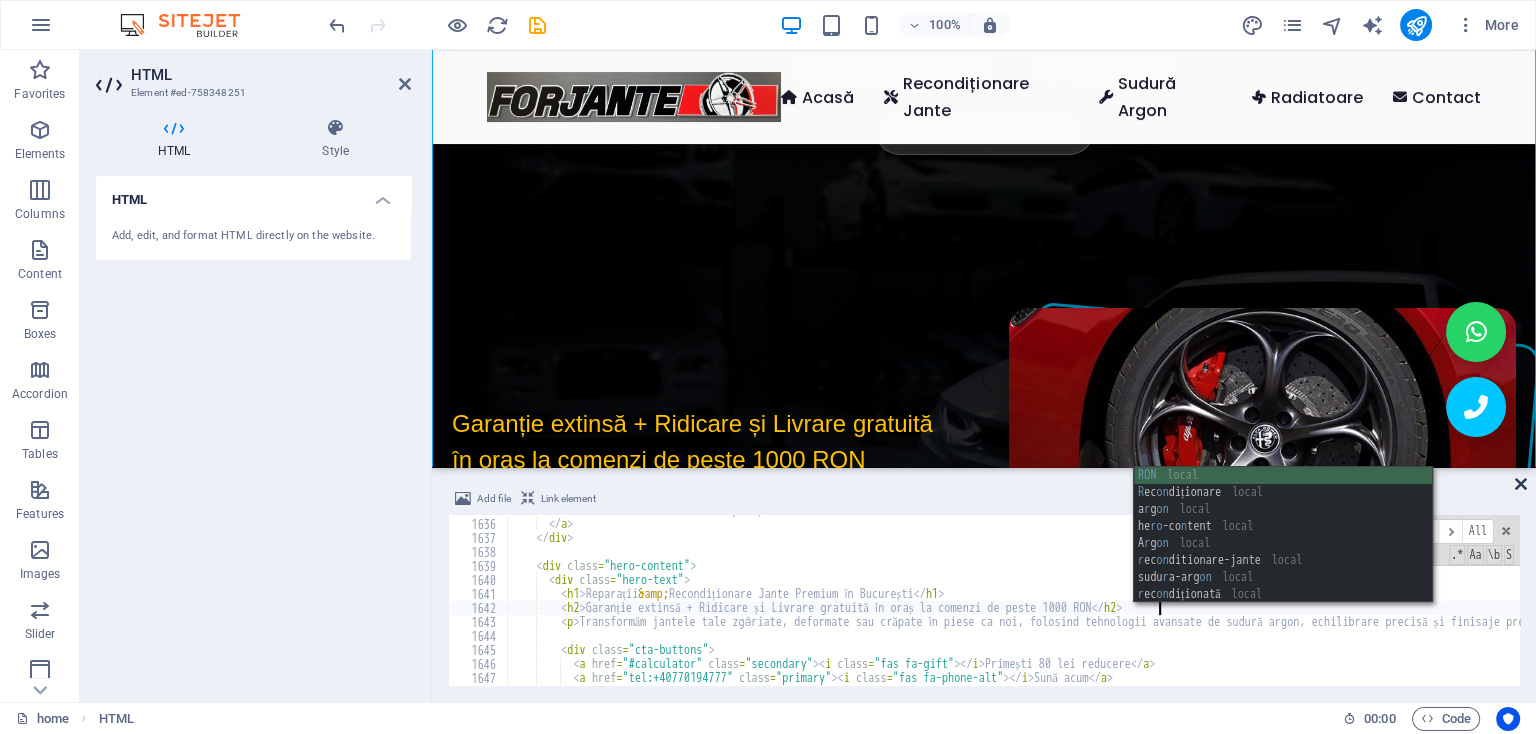 click at bounding box center [1521, 484] 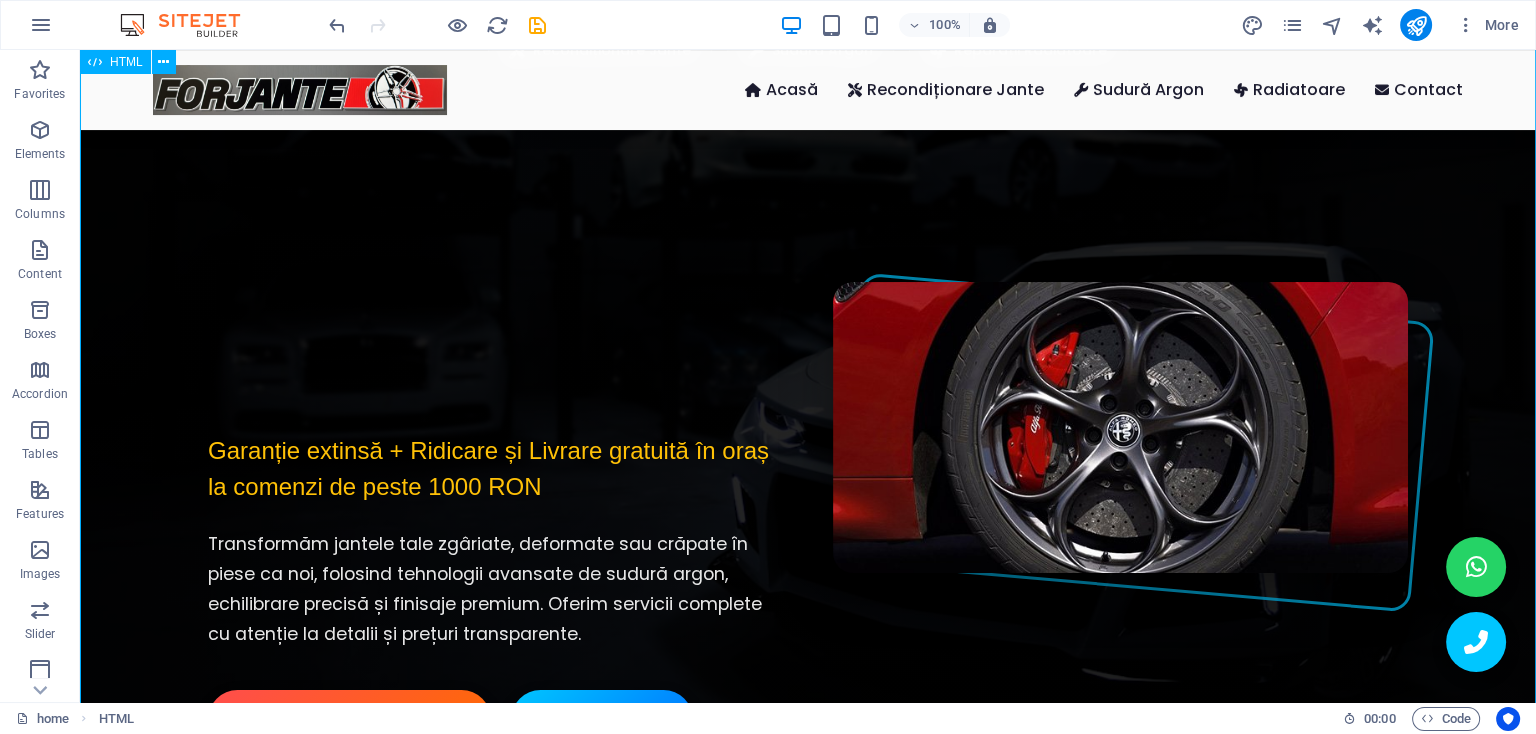 scroll, scrollTop: 14, scrollLeft: 0, axis: vertical 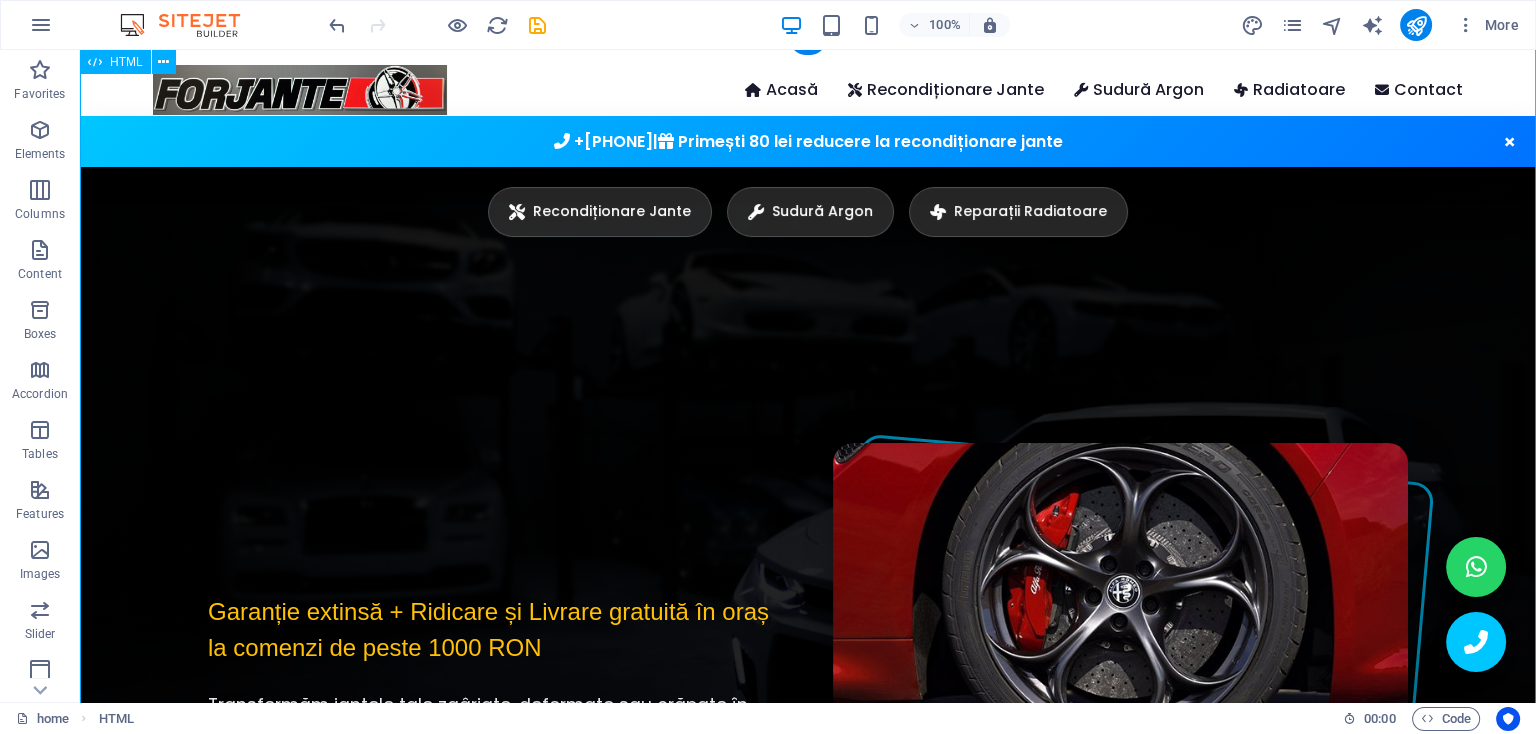 click on "Forjante | Recondiționare Jante Profesionale & Diamond Cut în București Acasă Recondiționare Jante Sudură Argon Radiatoare Contact +40 770 194 777 | Primești 80 lei reducere la recondiționare jante × Recondiționare Jante Sudură Argon Reparații Radiatoare Reparații & Recondiționare Jante Premium în București Garanție extinsă + Ridicare și Livrare gratuită în oraș la comenzi de peste 1000 RON Primești 80 lei reducere Sună acum Procesul Nostru Transparent 01" at bounding box center [808, 4587] 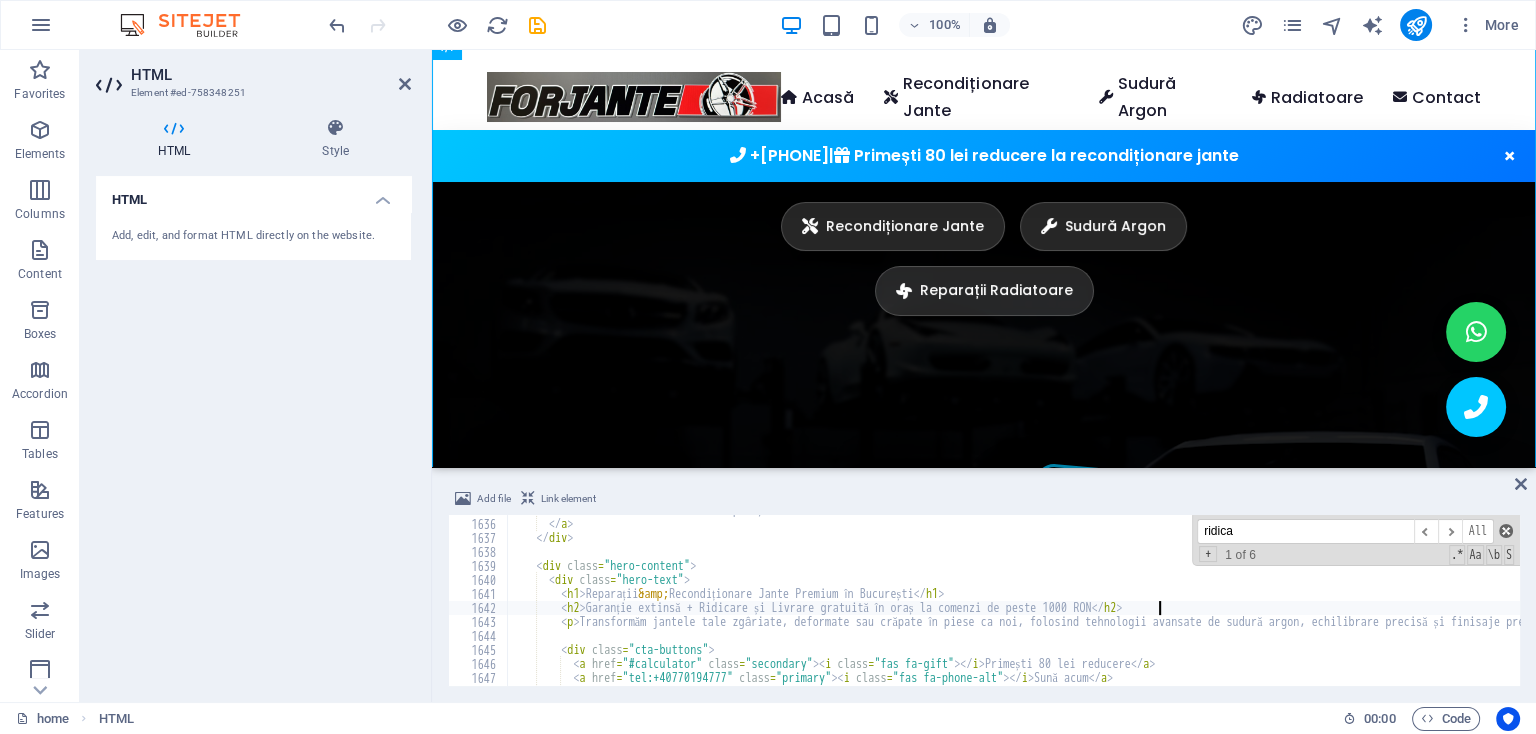 click at bounding box center [1506, 531] 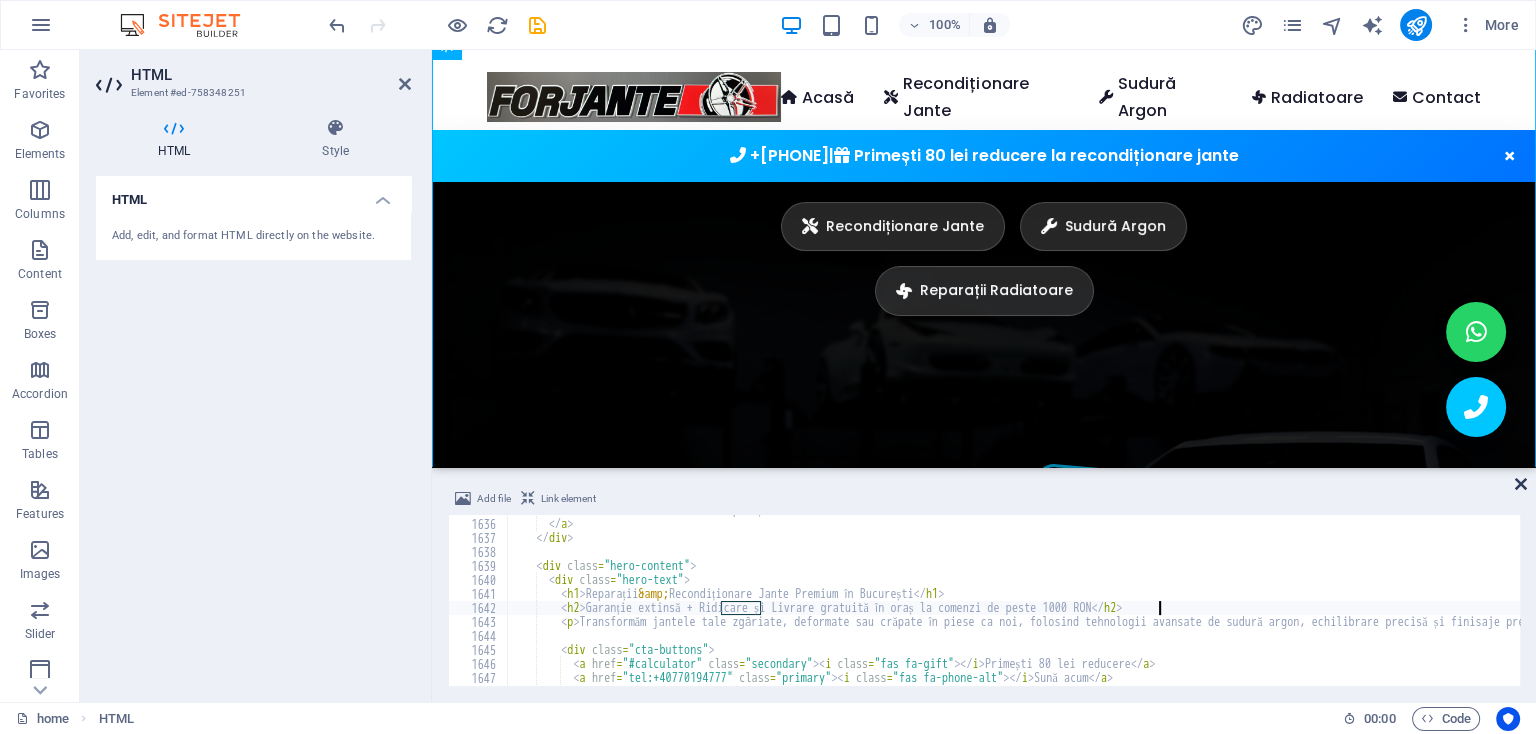 click at bounding box center (1521, 484) 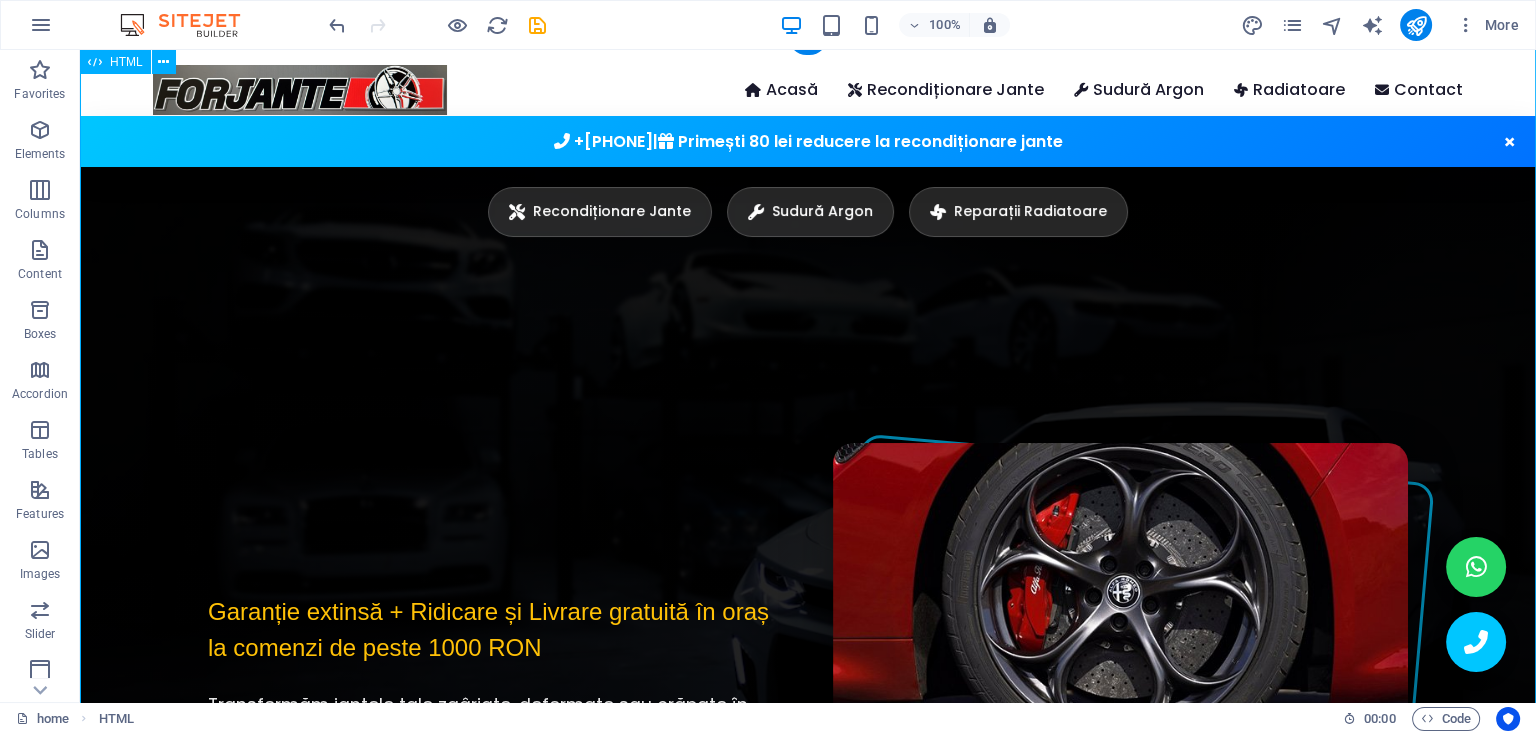 click on "Forjante | Recondiționare Jante Profesionale & Diamond Cut în București Acasă Recondiționare Jante Sudură Argon Radiatoare Contact +40 770 194 777 | Primești 80 lei reducere la recondiționare jante × Recondiționare Jante Sudură Argon Reparații Radiatoare Reparații & Recondiționare Jante Premium în București Garanție extinsă + Ridicare și Livrare gratuită în oraș la comenzi de peste 1000 RON Primești 80 lei reducere Sună acum Procesul Nostru Transparent 01" at bounding box center [808, 4587] 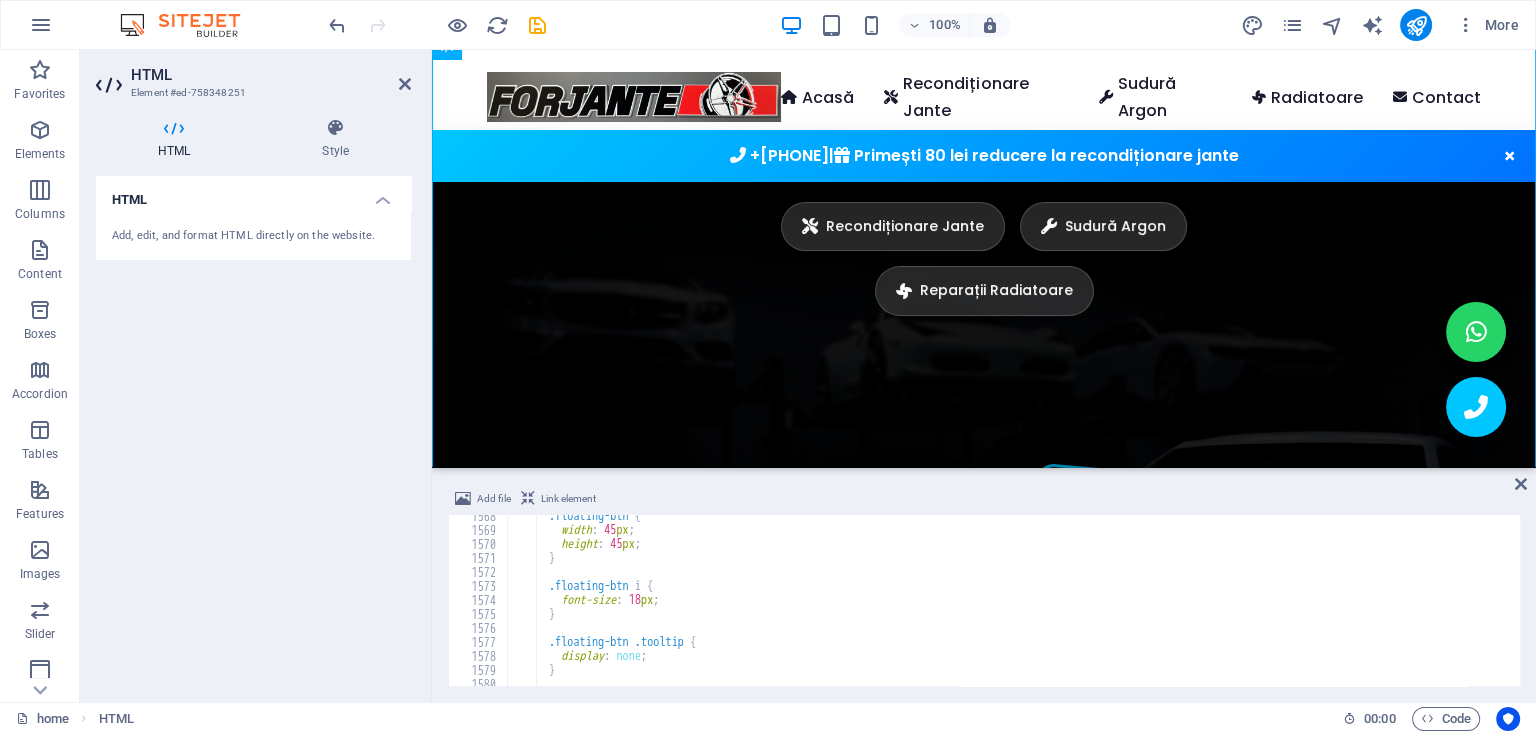 scroll, scrollTop: 21520, scrollLeft: 0, axis: vertical 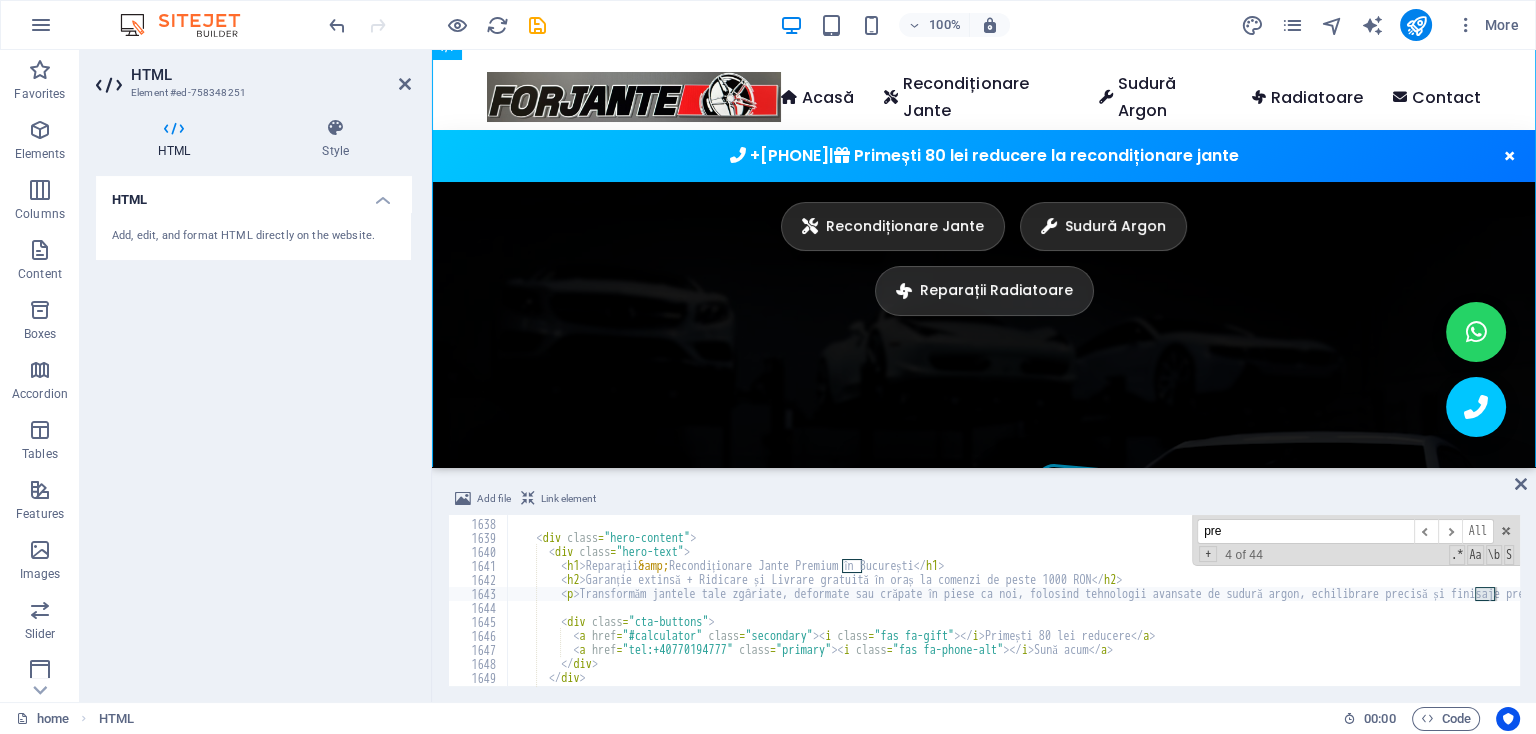 type on "pre" 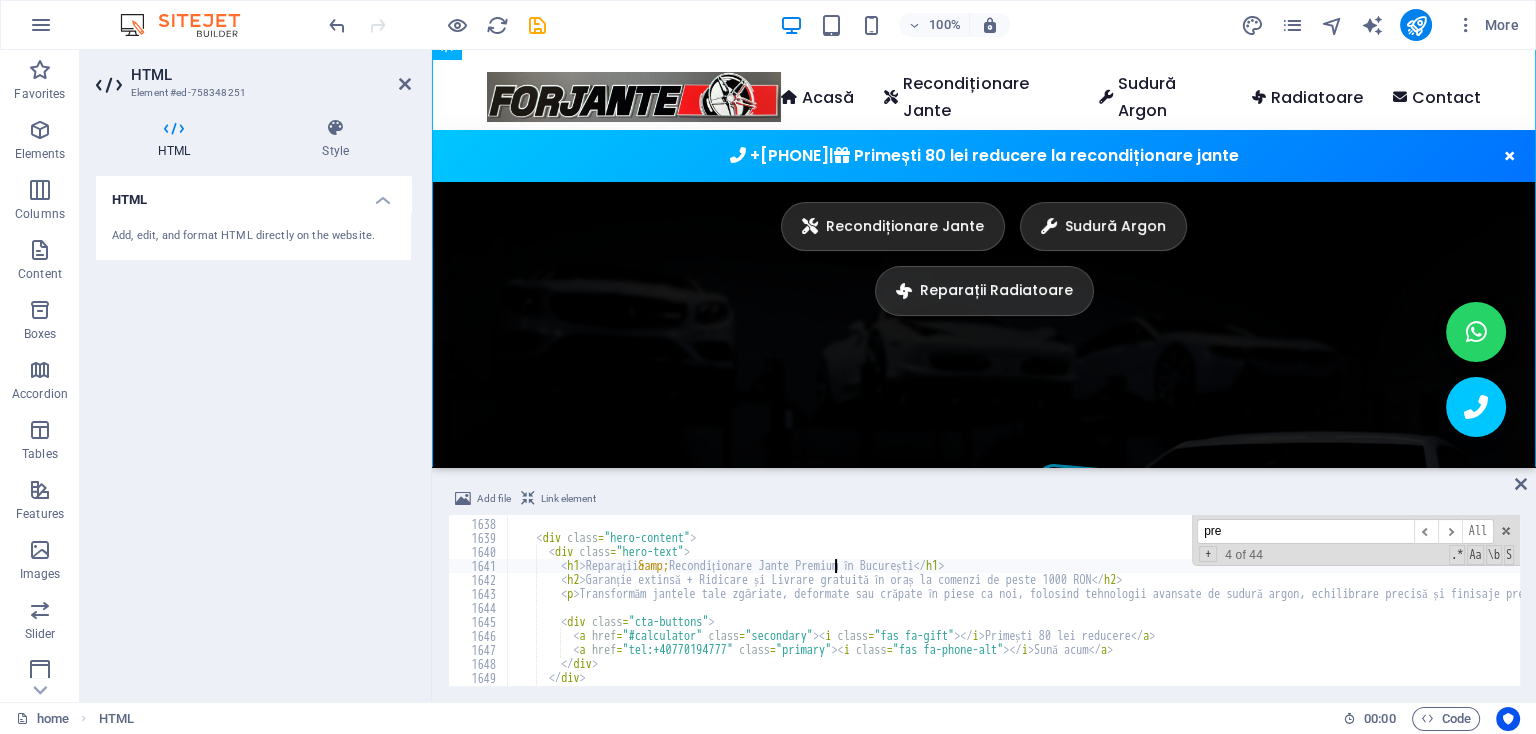 click on "< div   class = "hero-content" >         < div   class = "hero-text" >           < h1 > Reparații  &amp;  Recondiționare Jante Premium în [CITY] < / h1 >           < h2 > Garanție extinsă + Ridicare și Livrare gratuită în oraș la comenzi de peste [PRICE] RON < / h2 >           < p > Transformăm jantele tale zgâriate, deformate sau crăpate în piese ca noi, folosind tehnologii avansate de sudură argon, echilibrare precisă și finisaje premium. Oferim servicii complete cu atenție la detalii și prețuri transparente. < / p >                     < div   class = "cta-buttons" >              < a   href = "#calculator"   class = "secondary" > < i   class = "fas fa-gift" > < / i >  Primești 80 lei reducere < / a >              < a   href = "tel:[PHONE]"   class = "primary" > < i   class = "fas fa-phone-alt" > < / i >  Sună acum < / a >           < / div >         < / div >" at bounding box center (1495, 602) 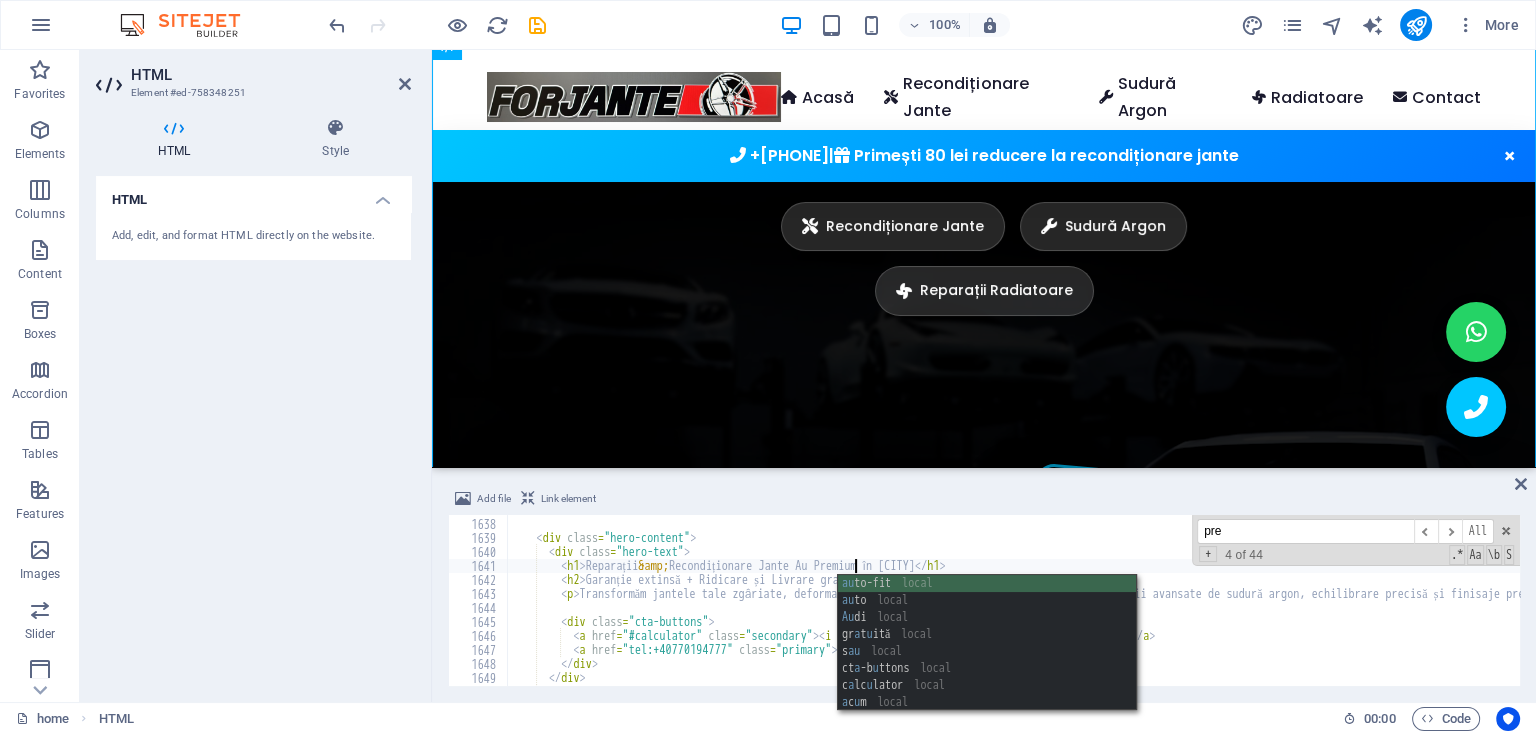 scroll, scrollTop: 0, scrollLeft: 28, axis: horizontal 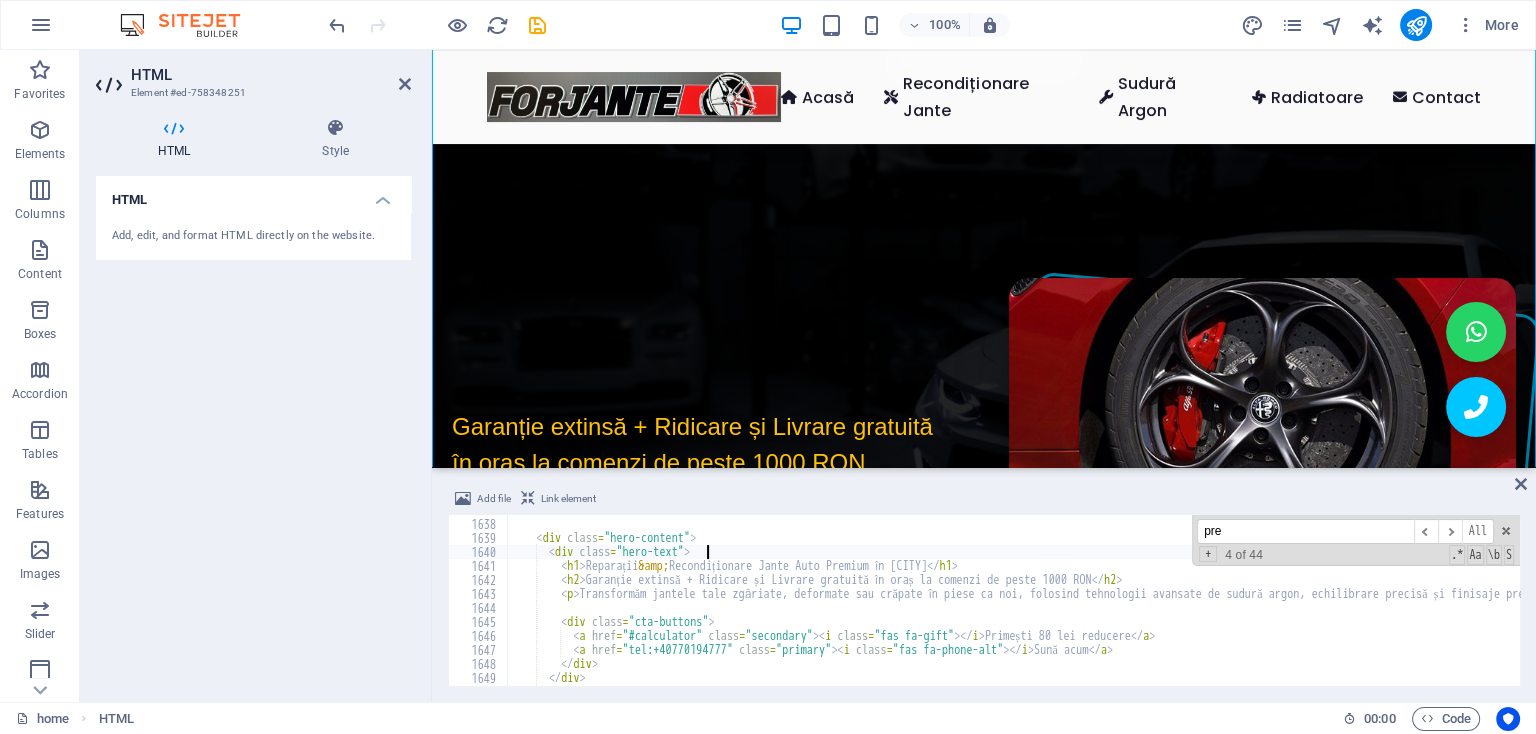 click on "Reparații  &  Recondiționare Jante Auto Premium în București" at bounding box center [1495, 602] 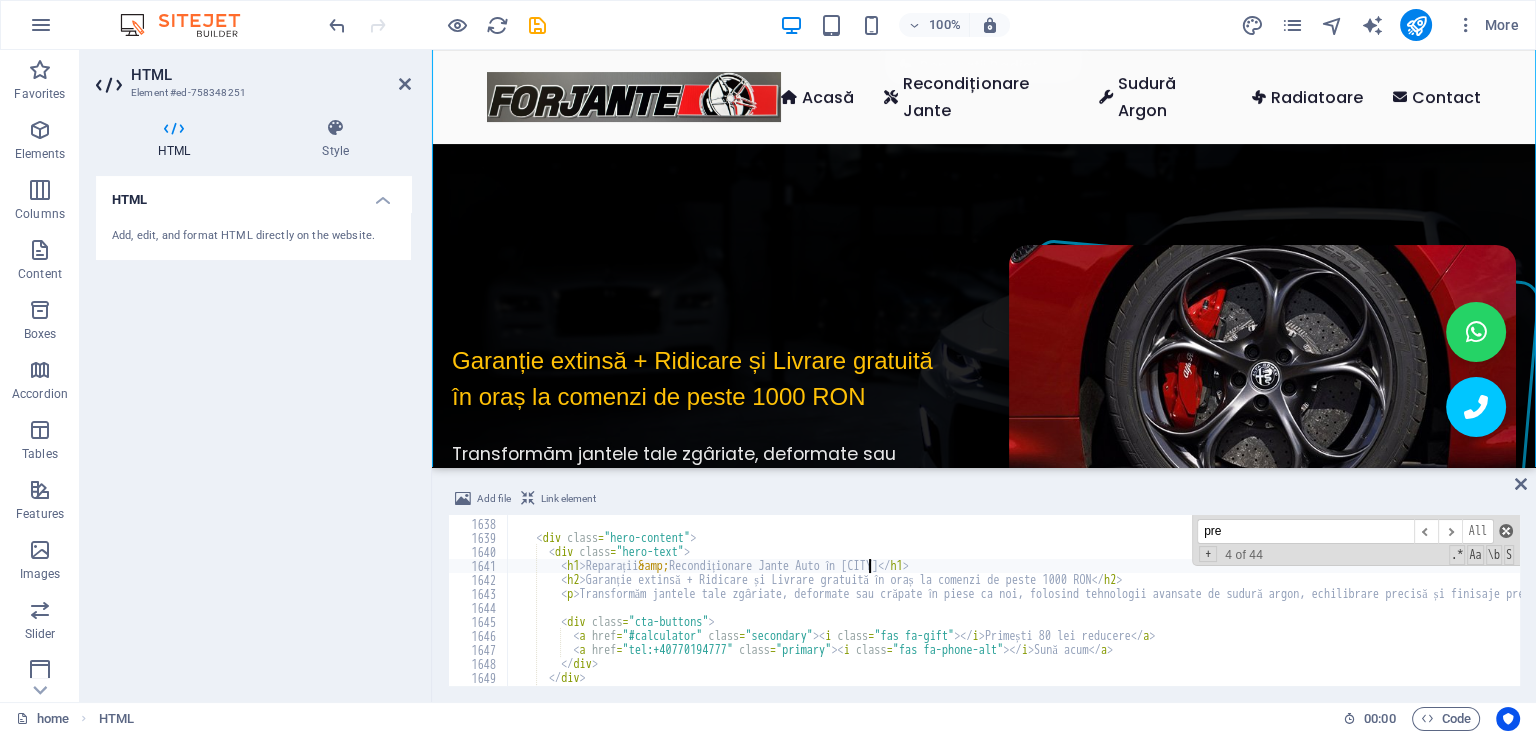 type on "Reparații &amp; Recondiționare Jante Auto în [CITY]" 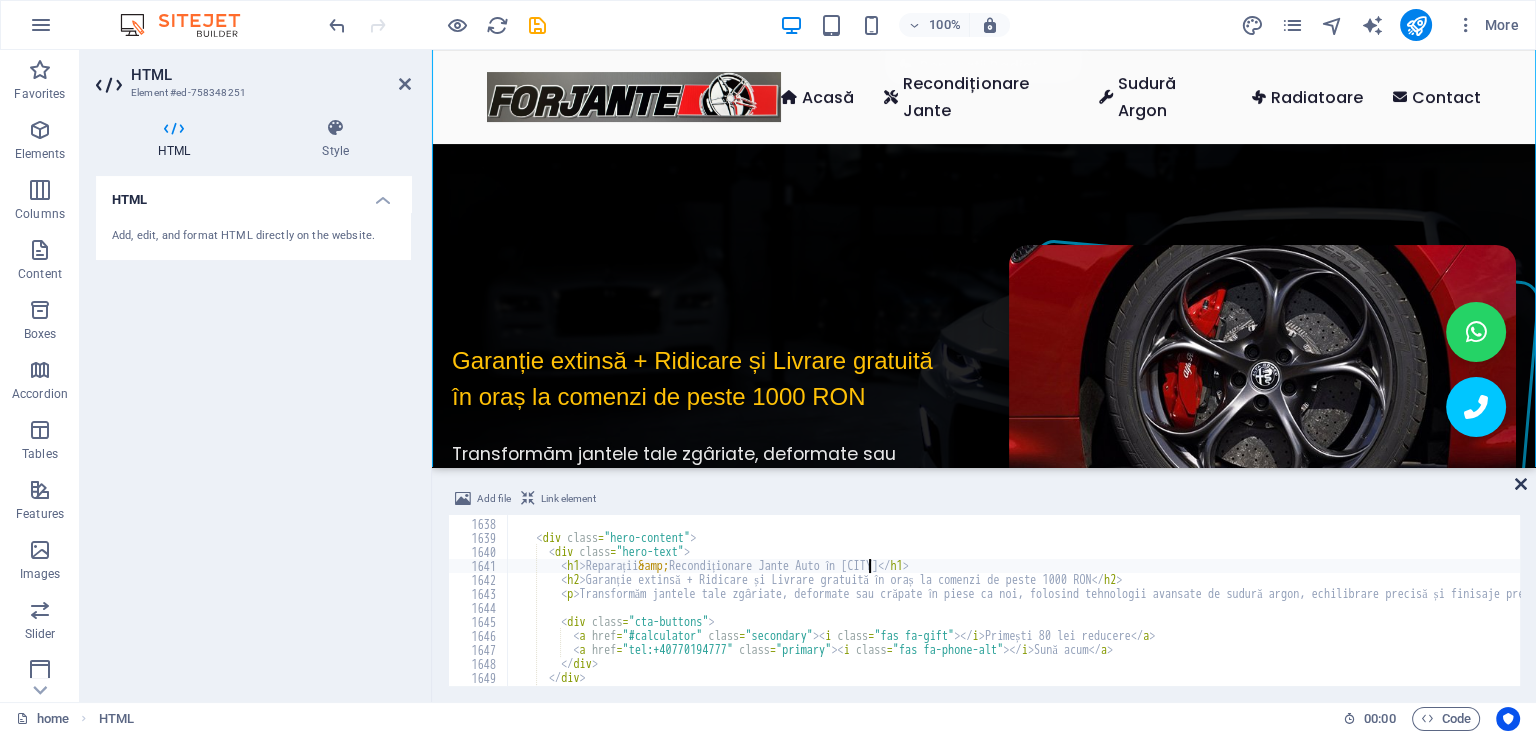 click at bounding box center [1521, 484] 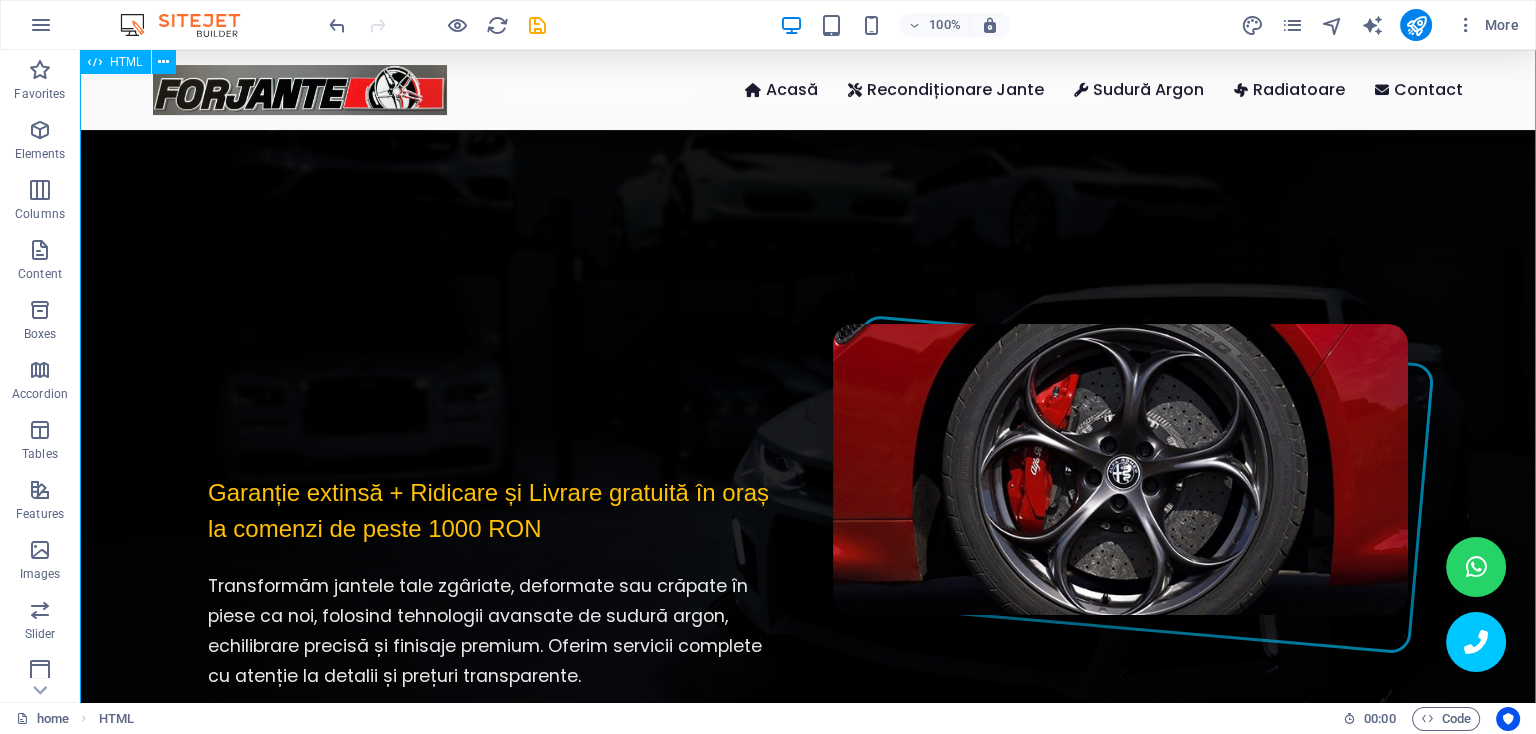 scroll, scrollTop: 0, scrollLeft: 0, axis: both 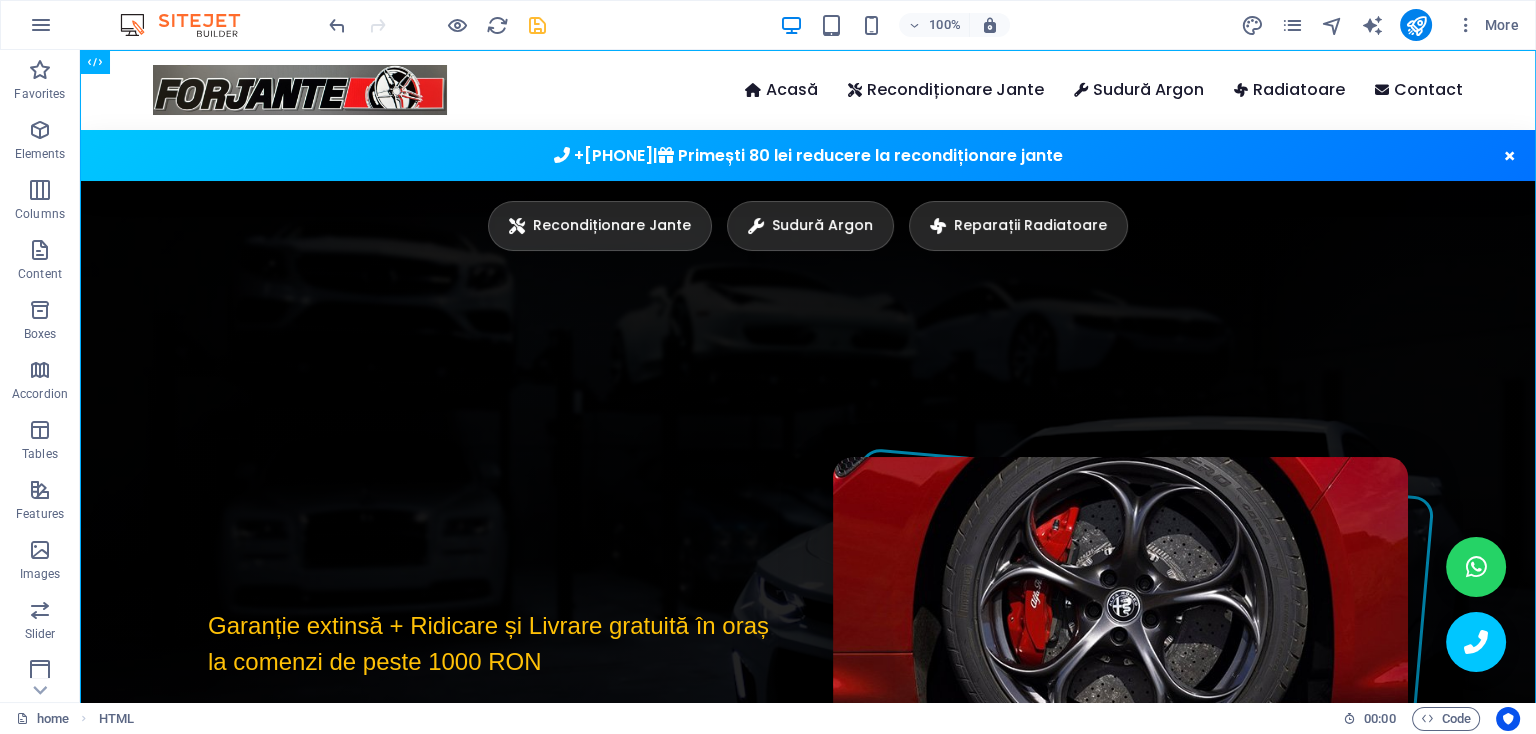 click at bounding box center [537, 25] 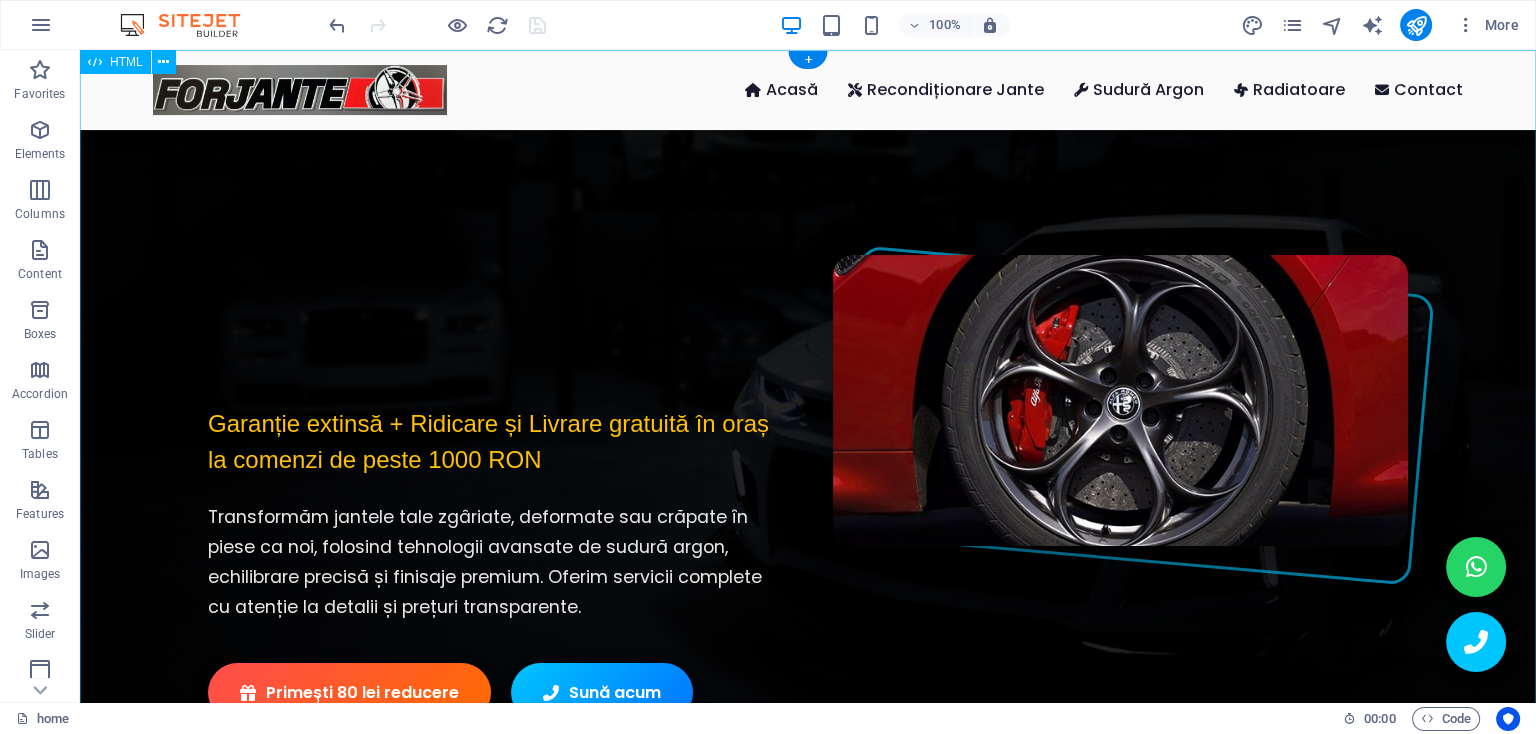 scroll, scrollTop: 0, scrollLeft: 0, axis: both 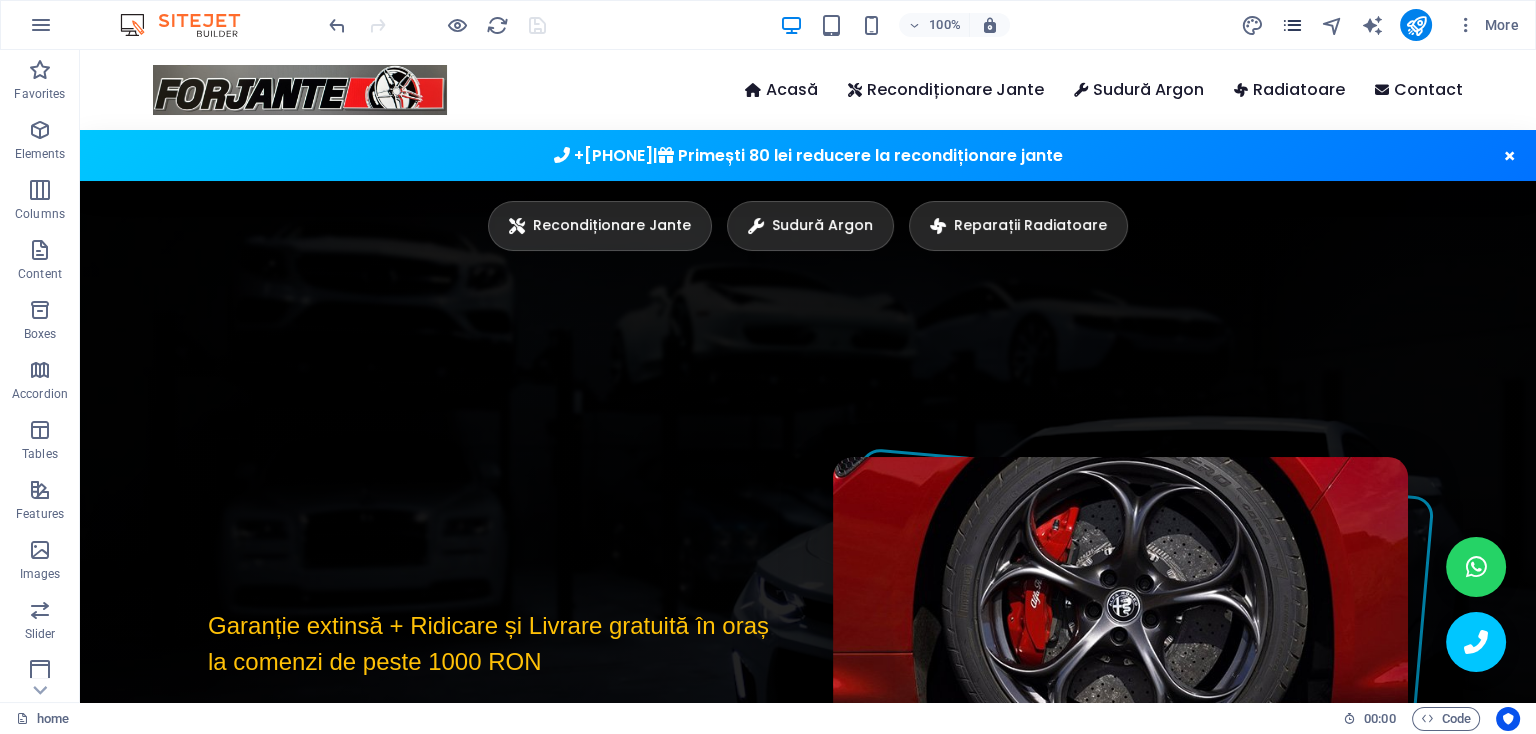 click at bounding box center [1291, 25] 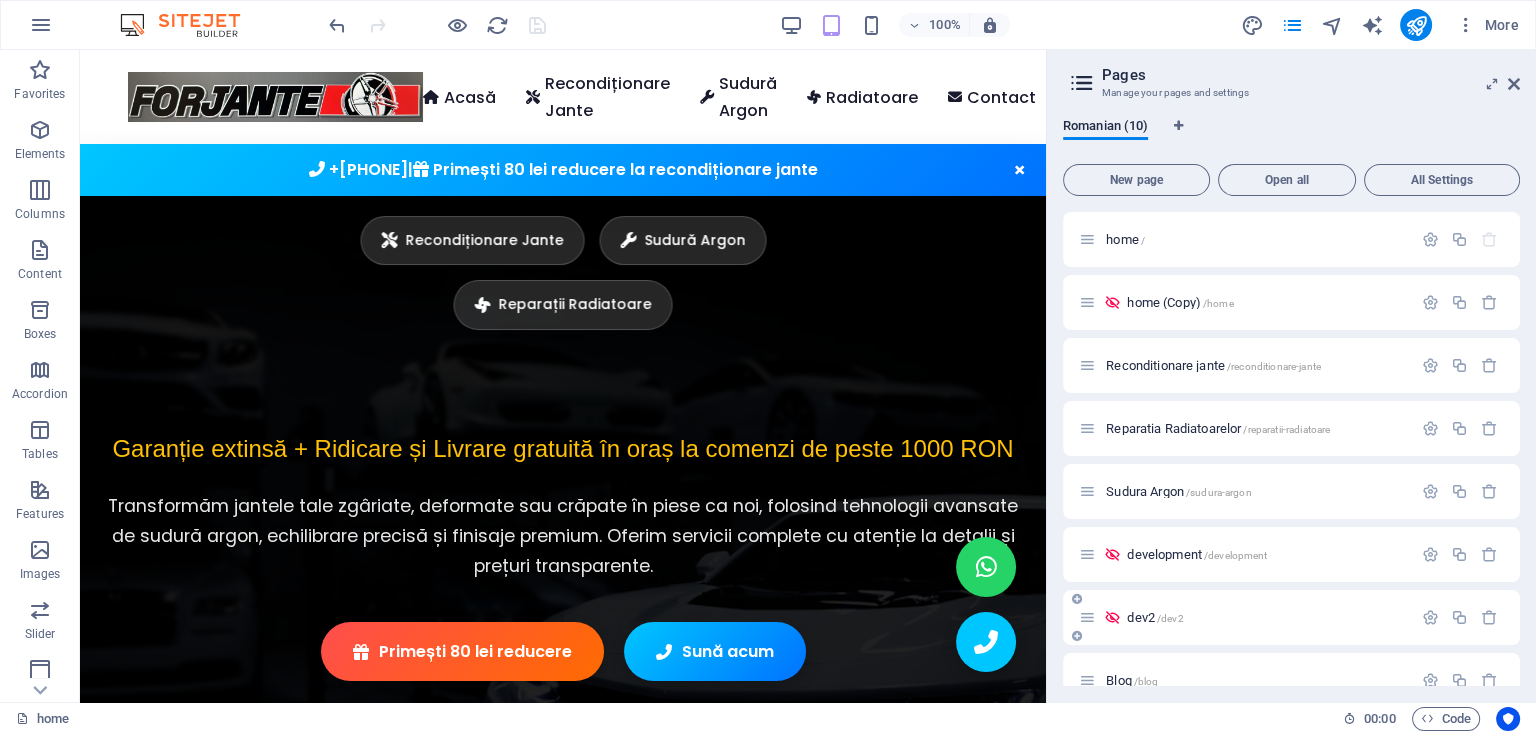click on "/dev2" at bounding box center (1170, 618) 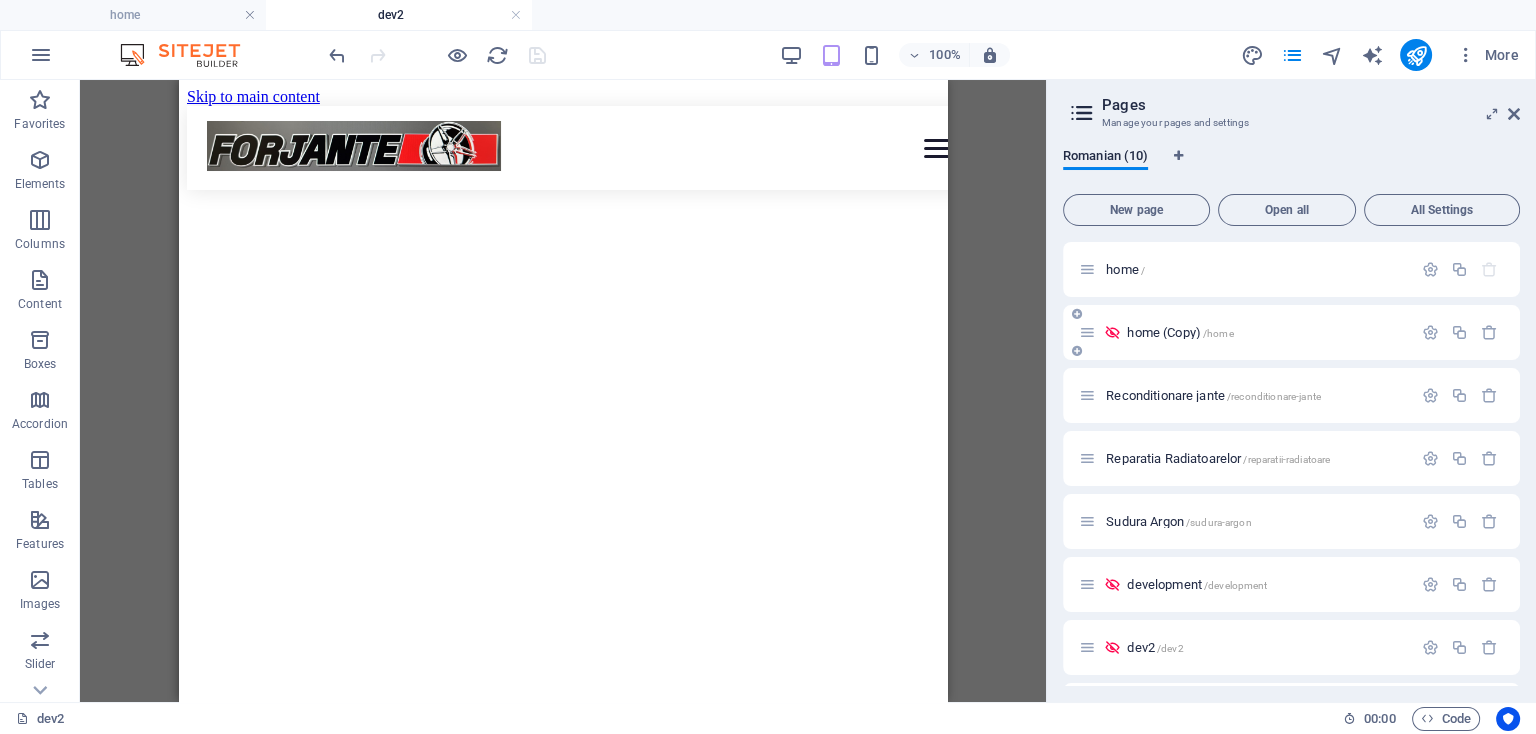 scroll, scrollTop: 0, scrollLeft: 0, axis: both 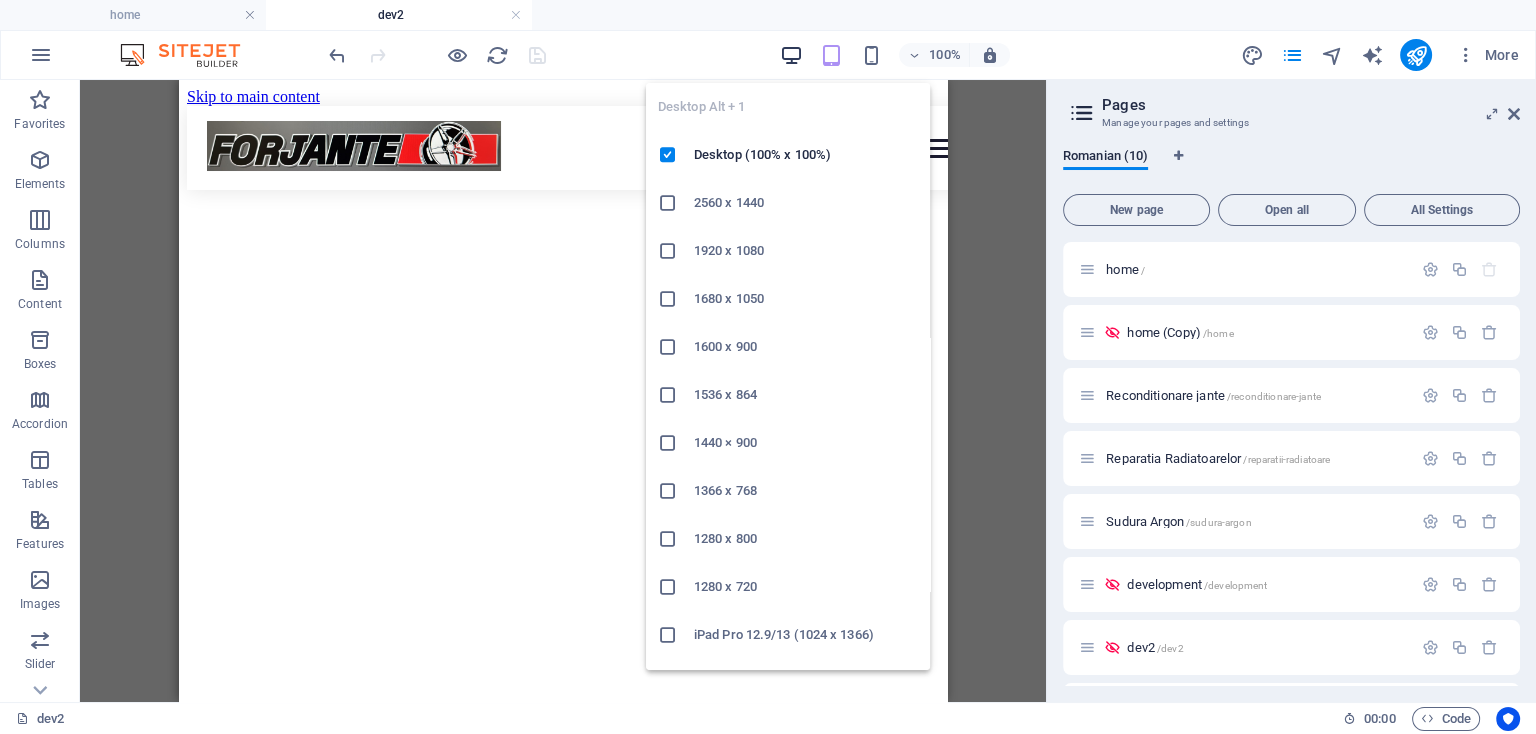 click at bounding box center (790, 55) 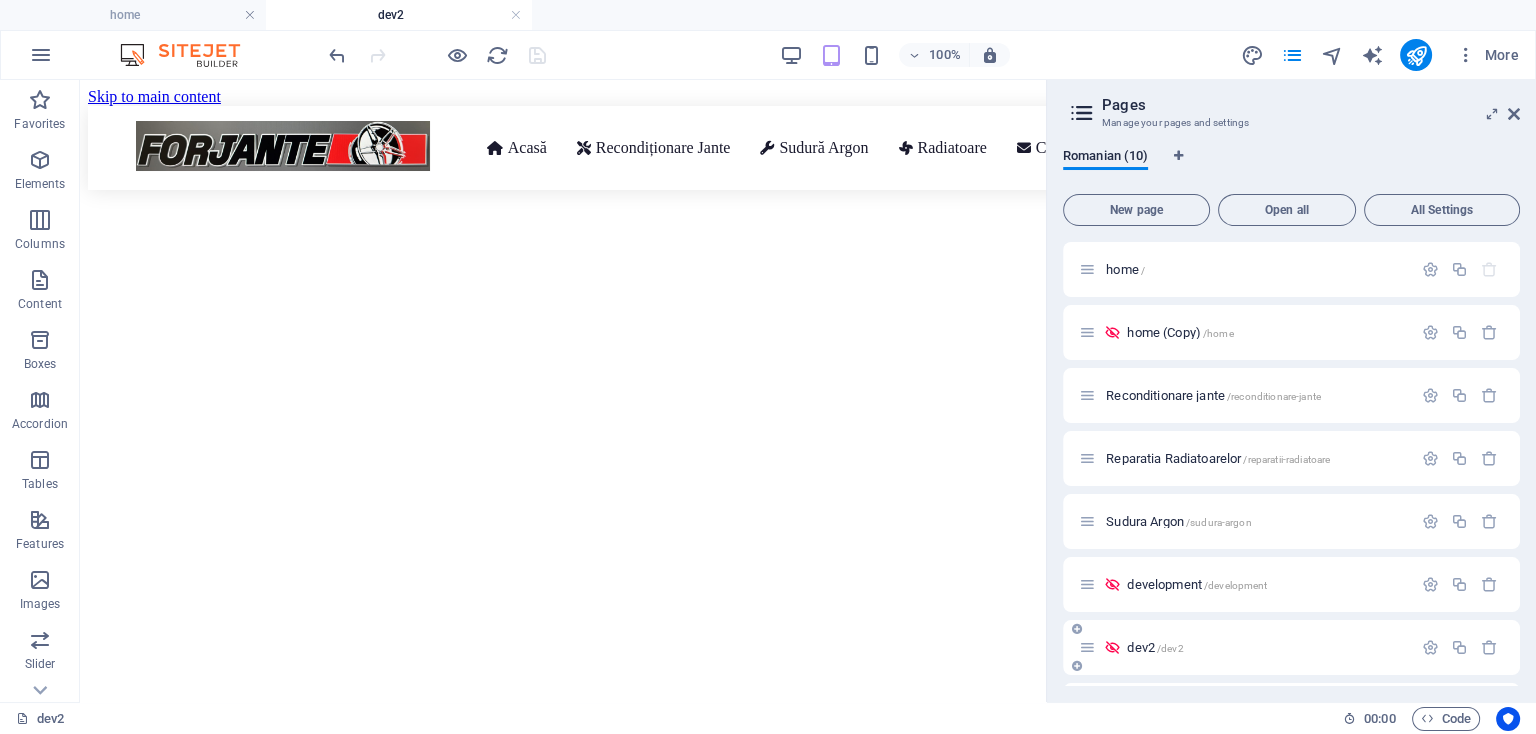 click on "dev2 /dev2" at bounding box center [1266, 647] 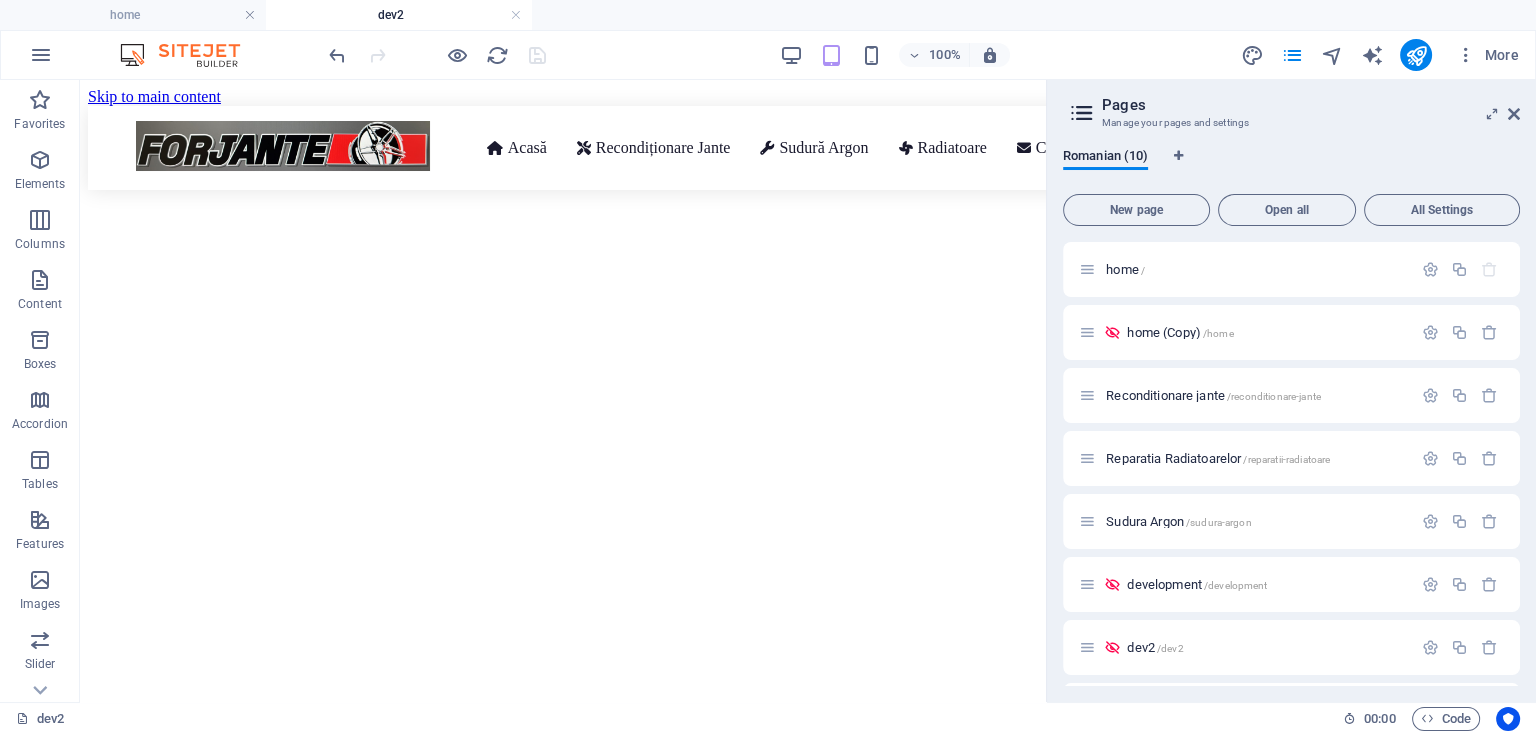 click on "Skip to main content
Forjante | Recondiționare Jante Profesionale & Diamond Cut în [CITY]
Acasă
Recondiționare Jante
Sudură Argon
Radiatoare
Contact" at bounding box center (563, 139) 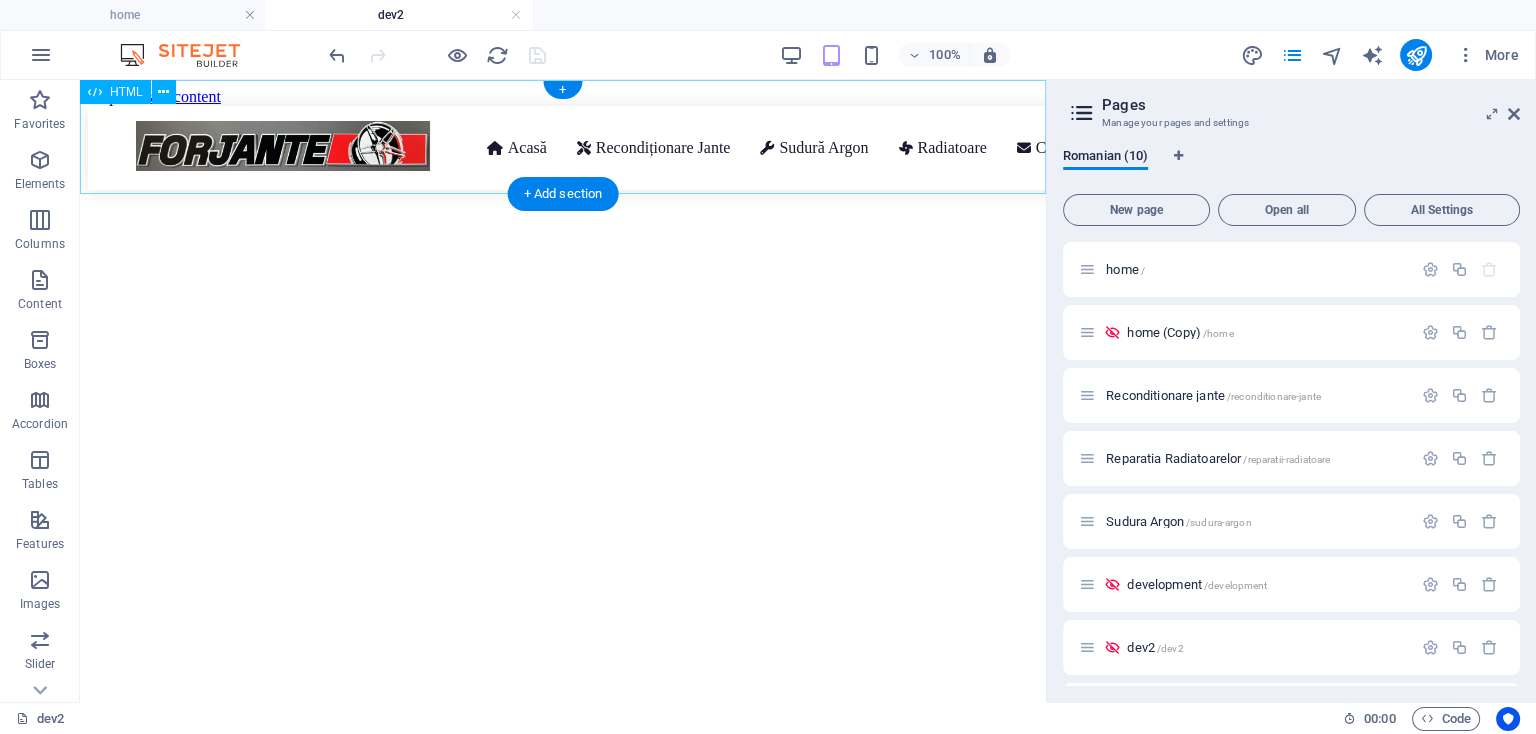 click on "Forjante | Recondiționare Jante Profesionale & Diamond Cut în [CITY] Acasă Recondiționare Jante Sudură Argon Radiatoare Contact" at bounding box center (563, 148) 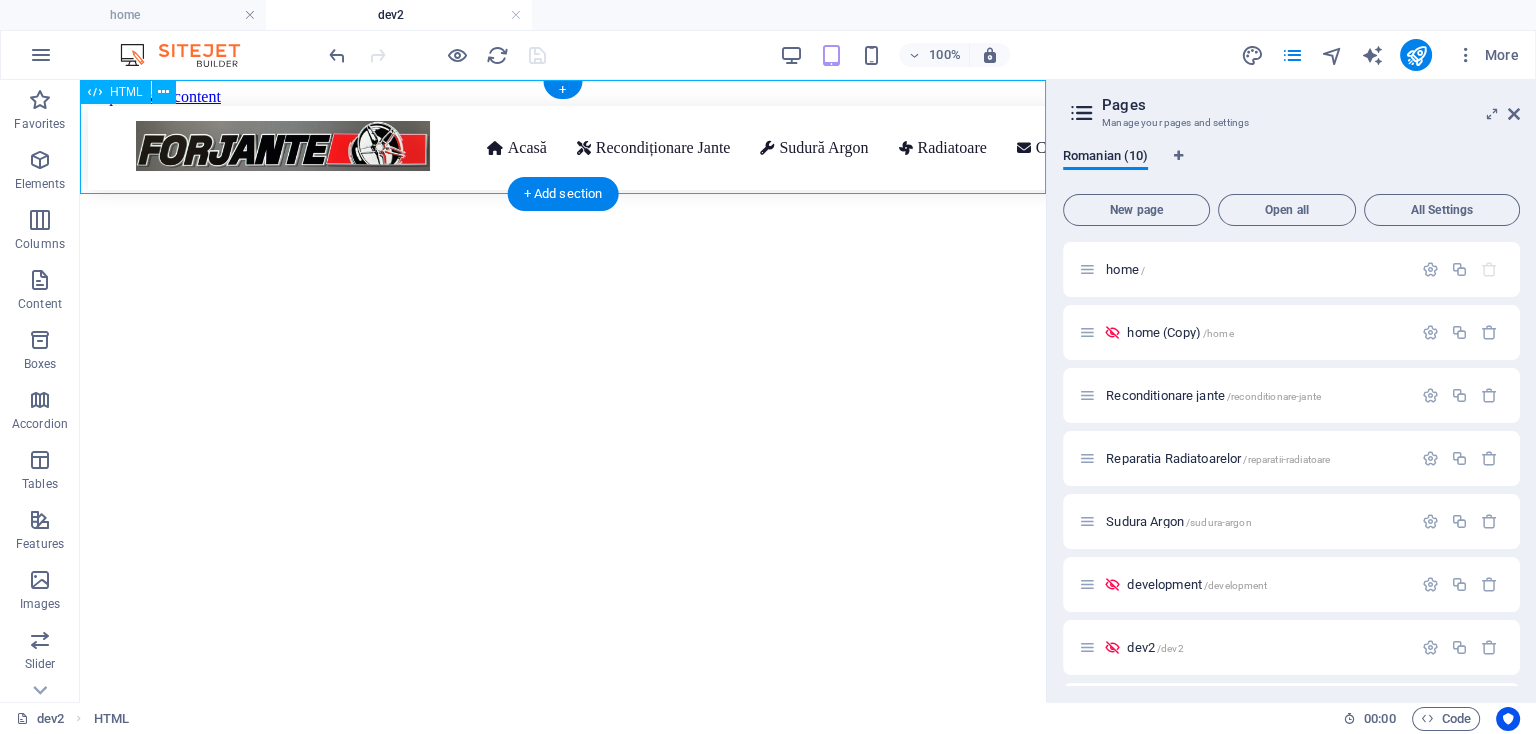 click on "Forjante | Recondiționare Jante Profesionale & Diamond Cut în [CITY] Acasă Recondiționare Jante Sudură Argon Radiatoare Contact" at bounding box center [563, 148] 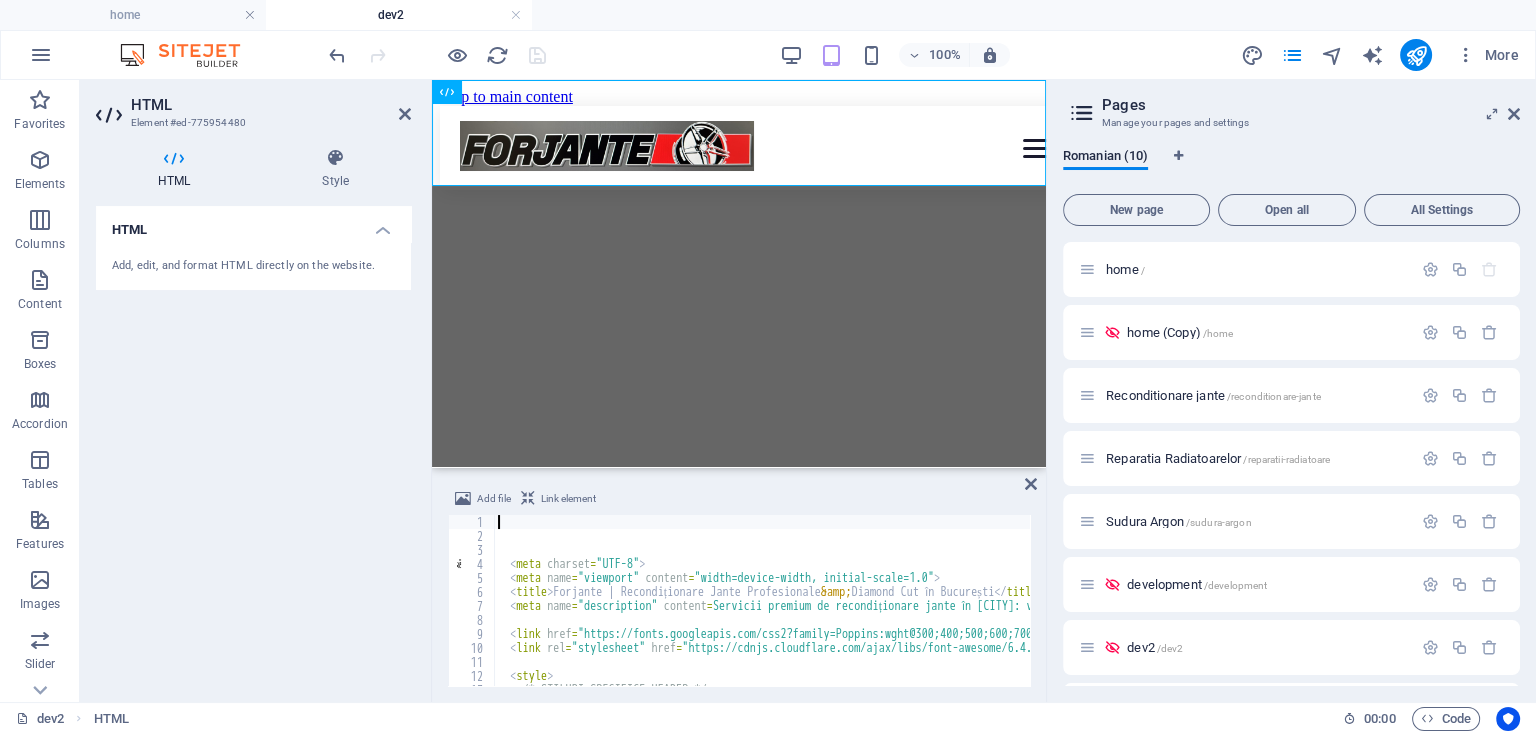 scroll, scrollTop: 0, scrollLeft: 0, axis: both 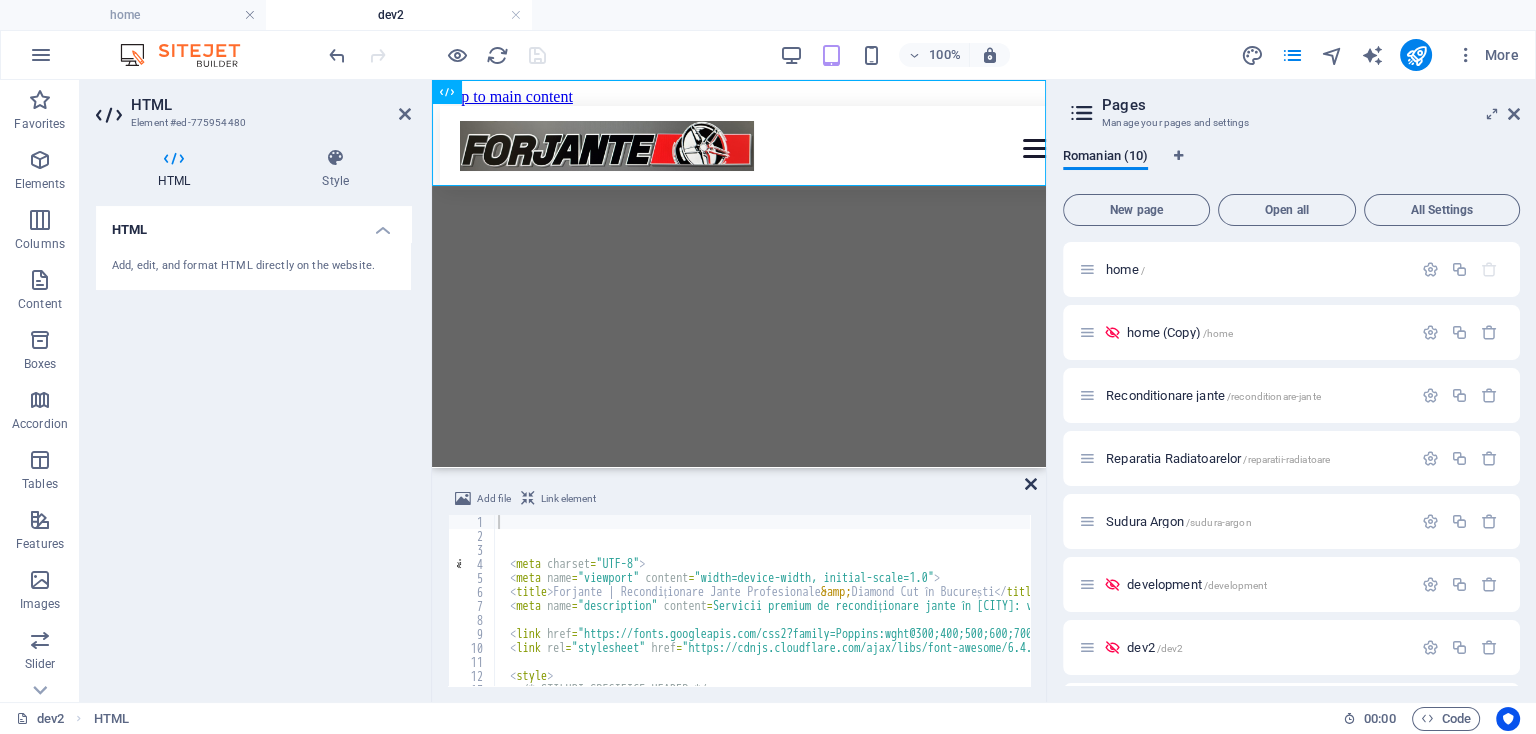 click at bounding box center (1031, 484) 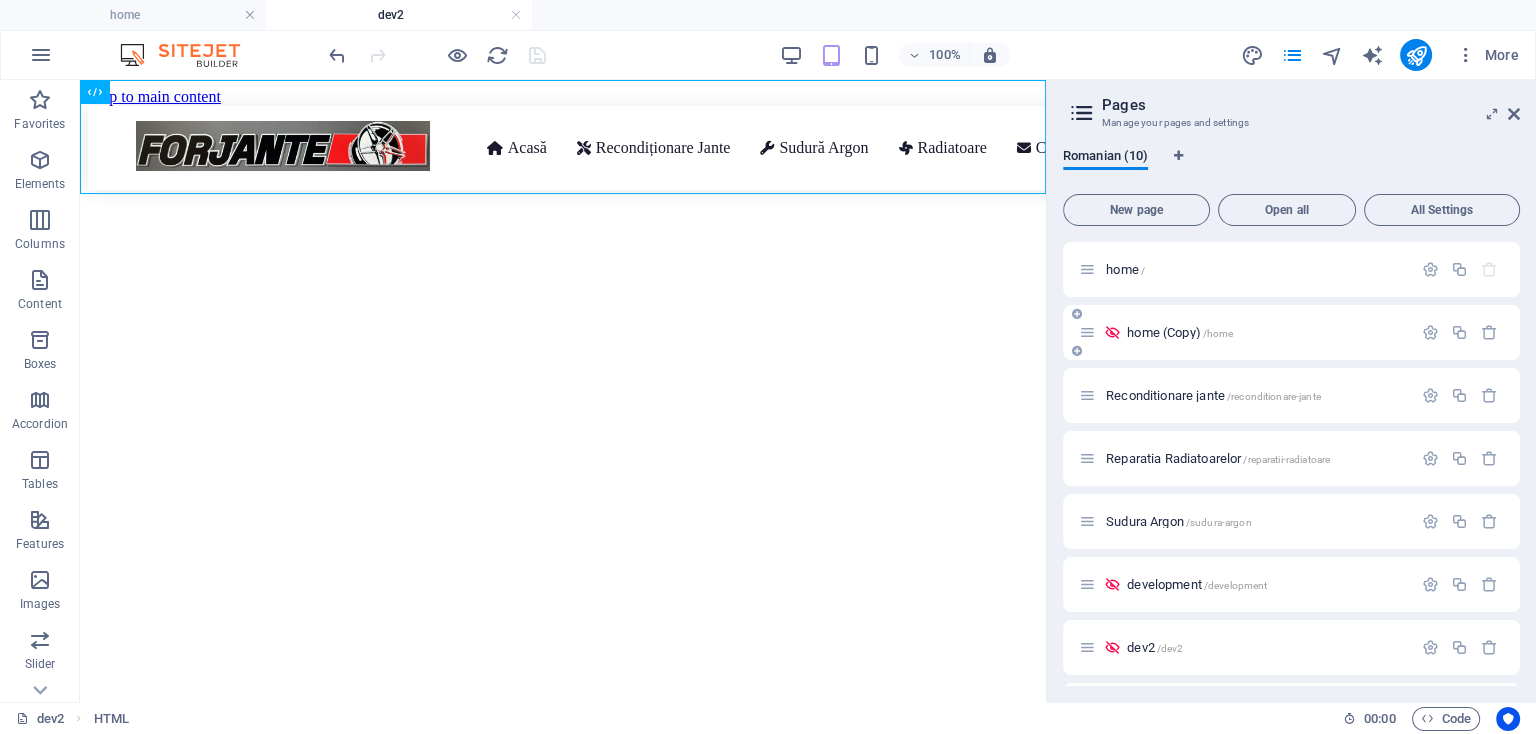 click on "home (Copy) /home" at bounding box center [1180, 332] 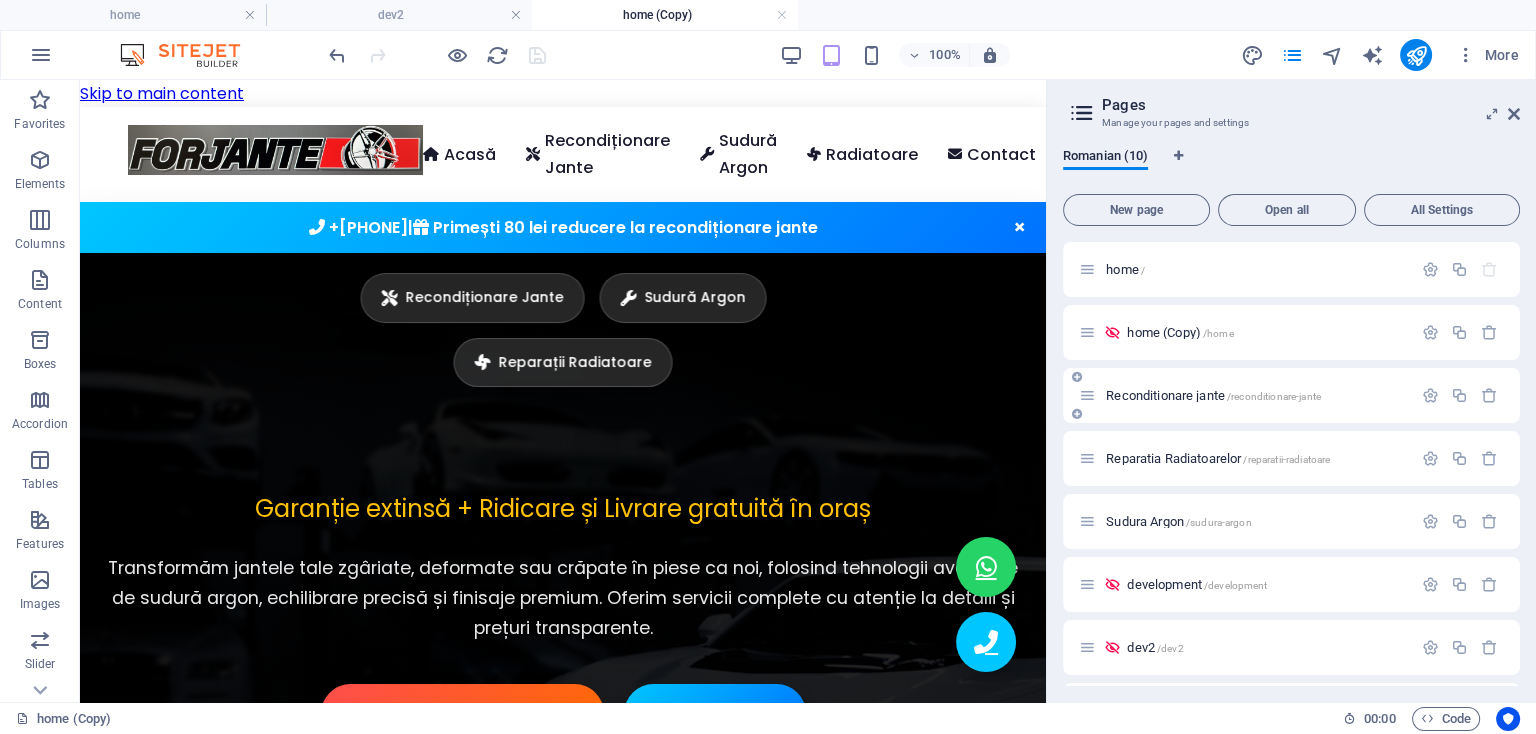 scroll, scrollTop: 0, scrollLeft: 0, axis: both 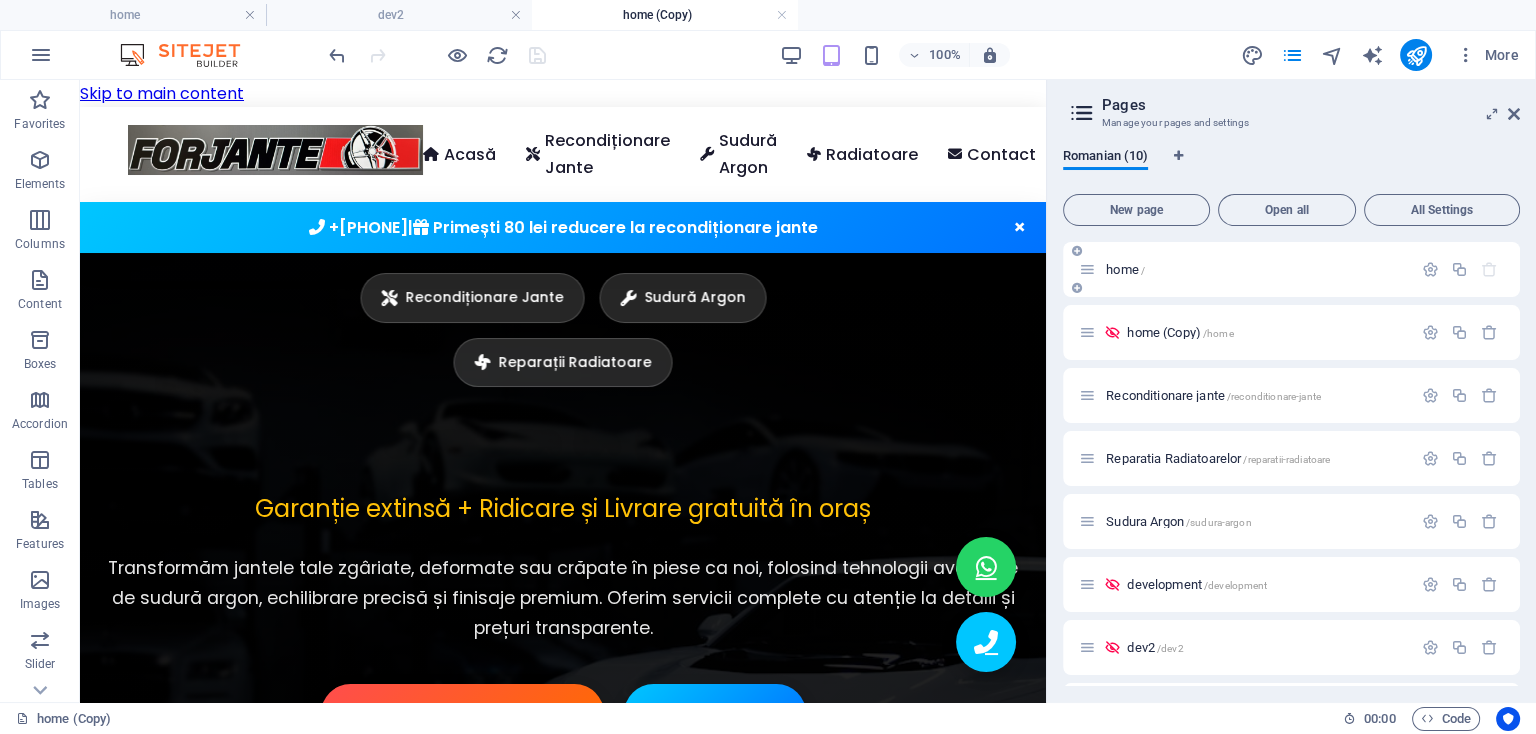click on "home /" at bounding box center [1125, 269] 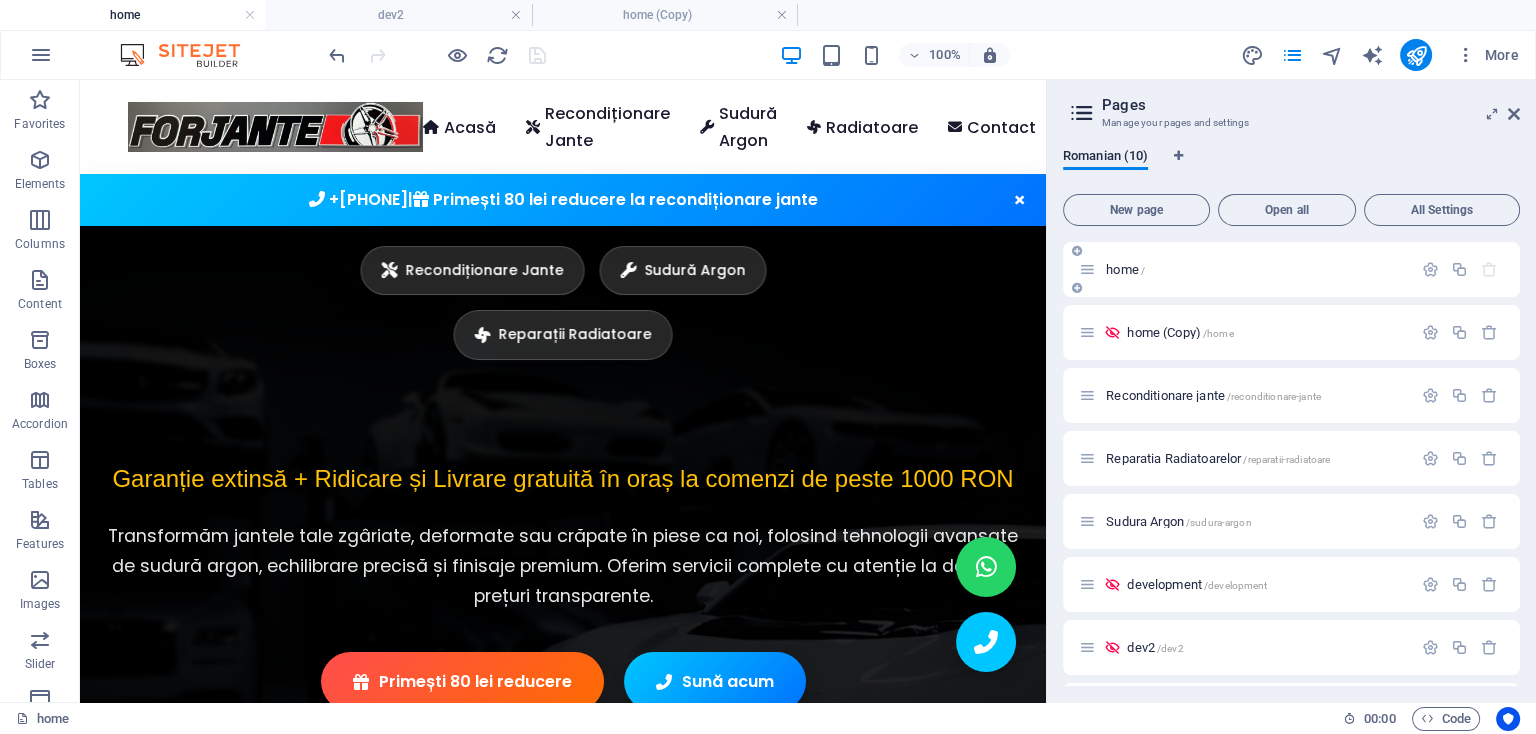 click on "home /" at bounding box center (1125, 269) 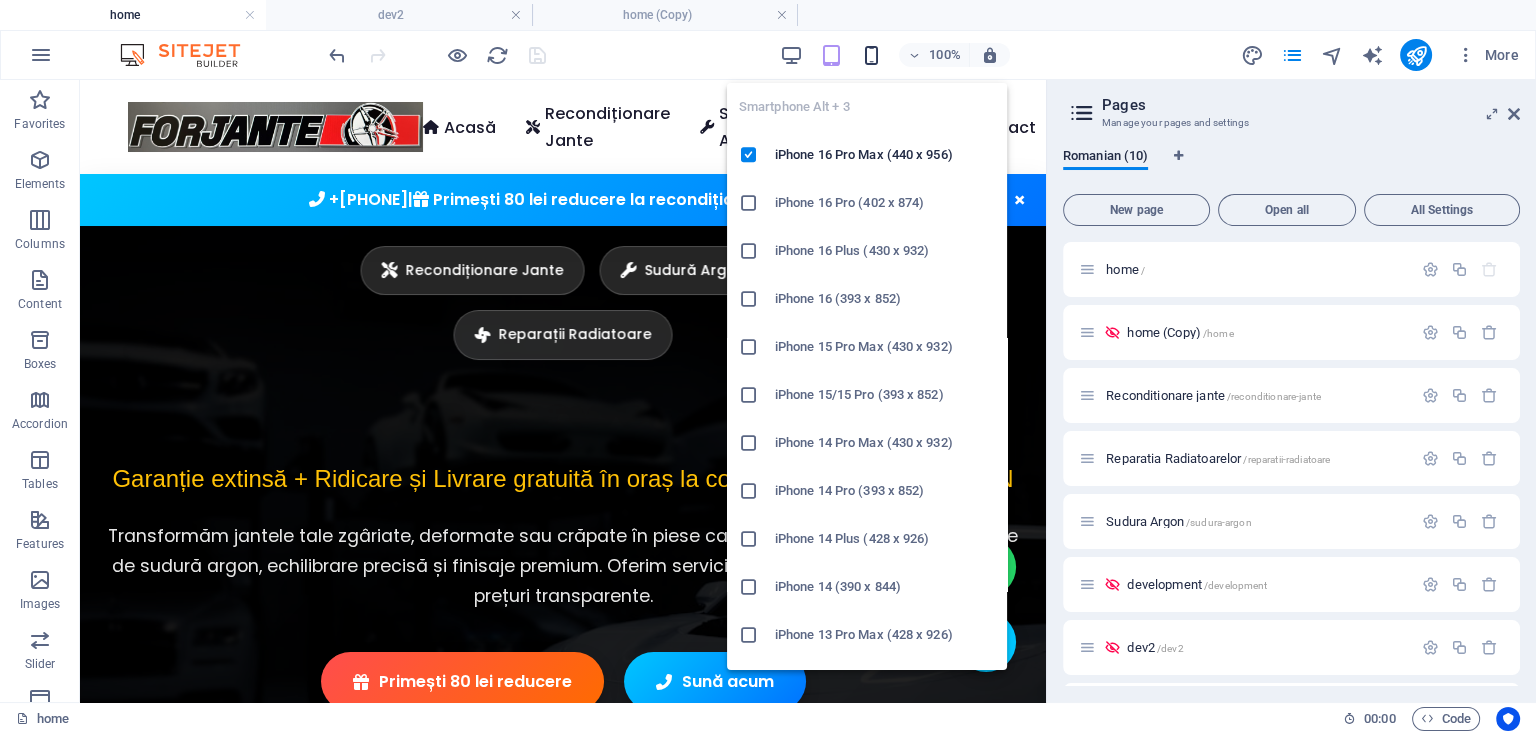 click at bounding box center [870, 55] 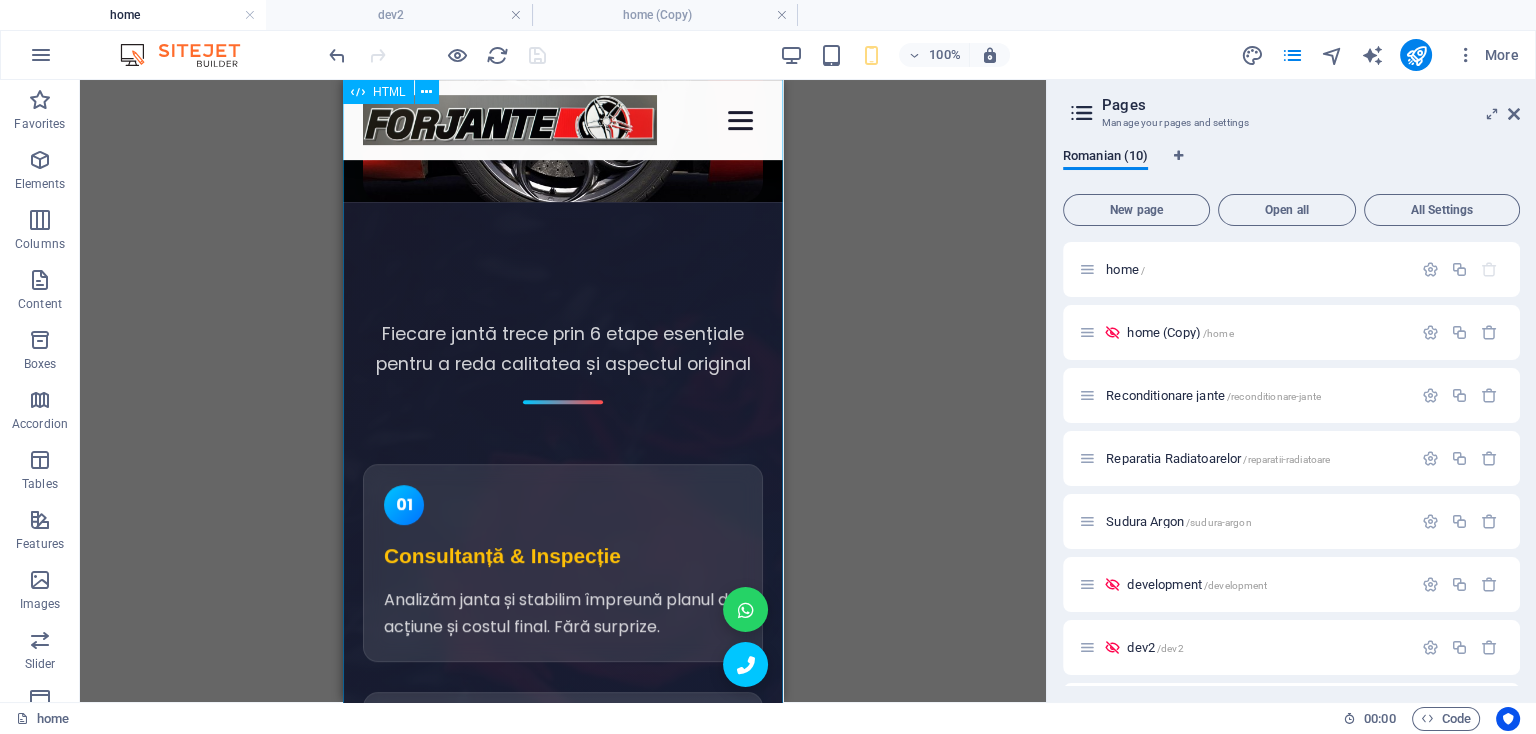 scroll, scrollTop: 0, scrollLeft: 0, axis: both 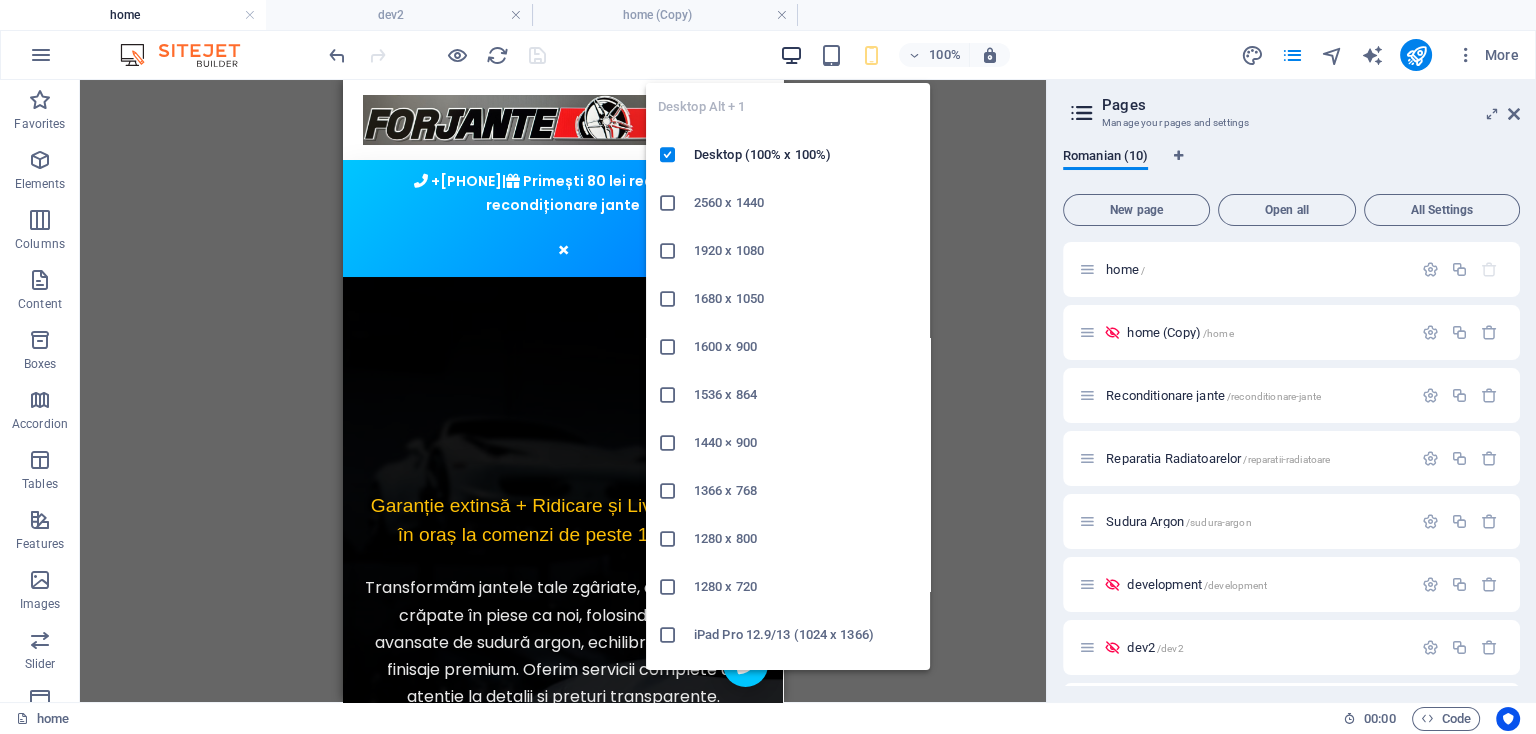 click at bounding box center [790, 55] 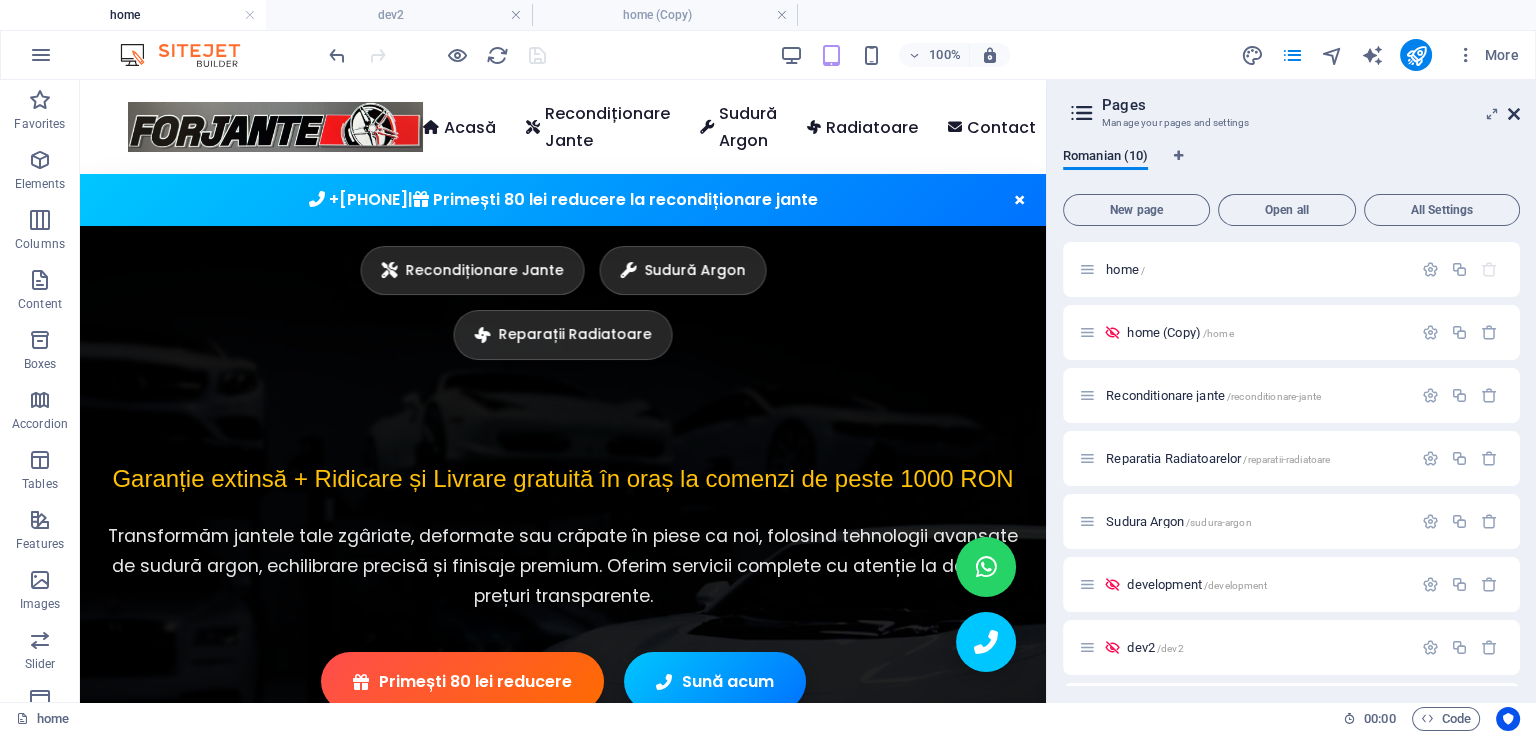 click at bounding box center (1514, 114) 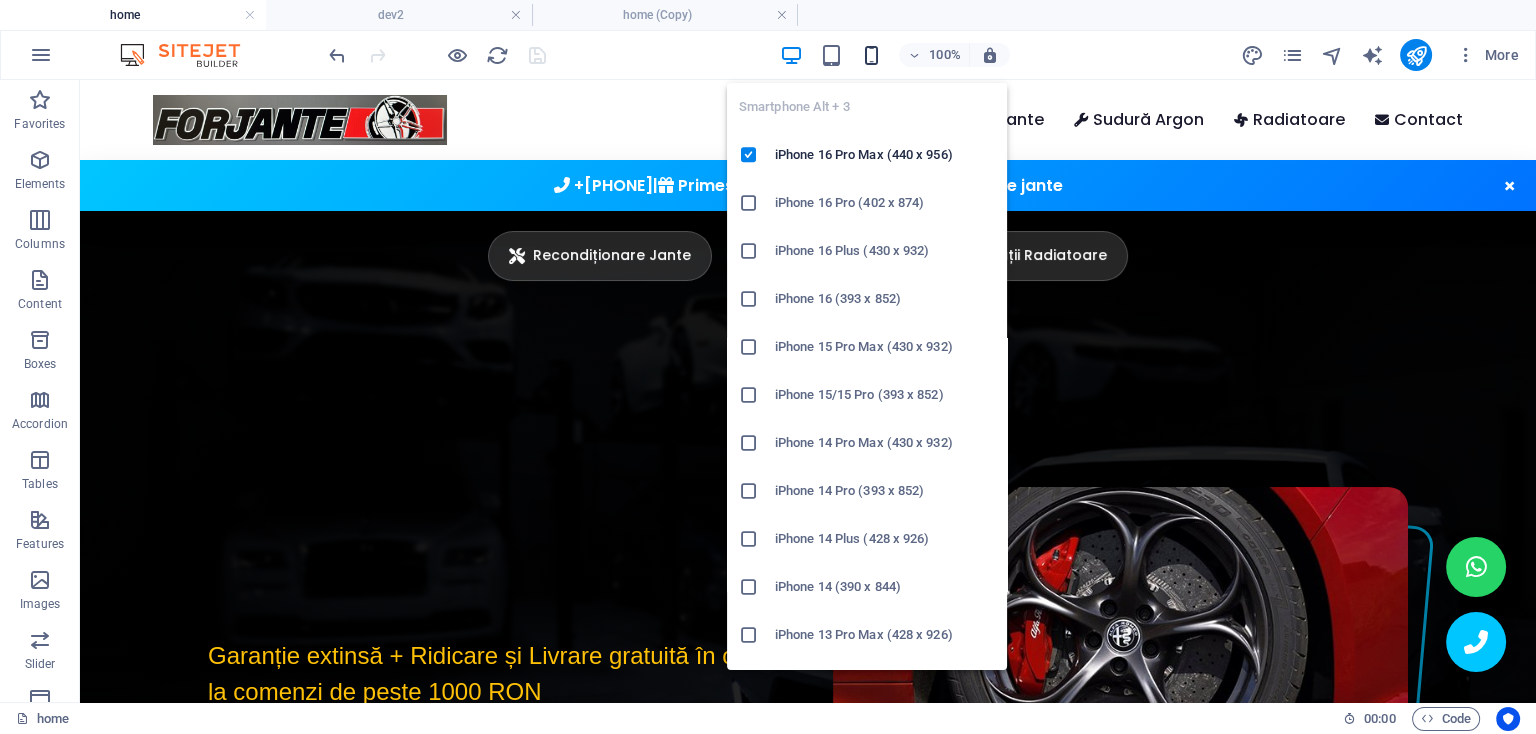 click at bounding box center (870, 55) 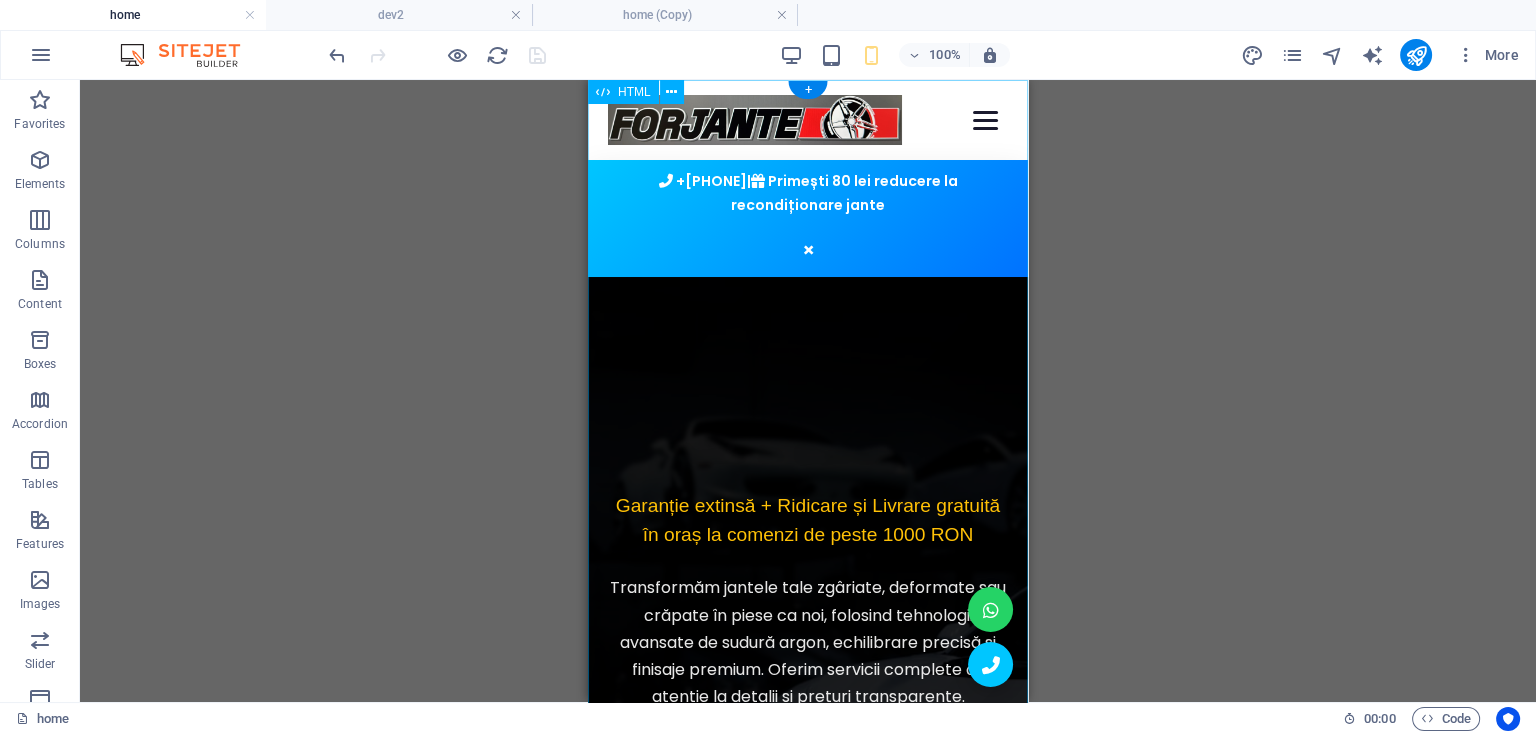 click on "Forjante | Recondiționare Jante Profesionale & Diamond Cut în [CITY]
Acasă
Recondiționare Jante
Sudură Argon
Radiatoare
Contact
+40 [PHONE]
|
Primești 80 lei reducere la recondiționare jante
×
Recondiționare Jante
Sudură Argon
Reparații Radiatoare
Reparații & Recondiționare Jante Auto în [CITY]
Garanție extinsă + Ridicare și Livrare gratuită în oraș la comenzi de peste 1000 RON
Primești 80 lei reducere
Sună acum
Procesul Nostru Transparent" at bounding box center [808, 7734] 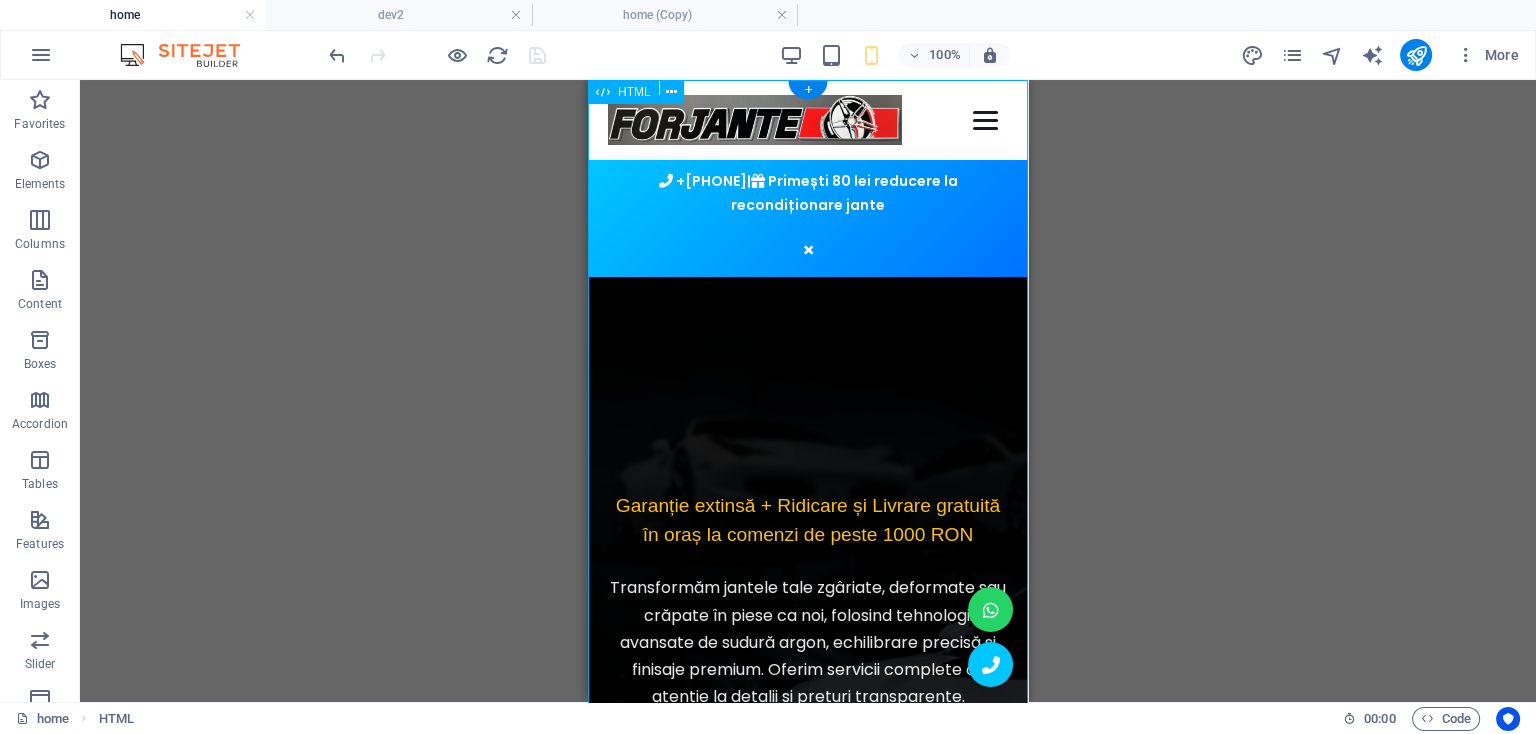 click on "Forjante | Recondiționare Jante Profesionale & Diamond Cut în [CITY]
Acasă
Recondiționare Jante
Sudură Argon
Radiatoare
Contact
+40 [PHONE]
|
Primești 80 lei reducere la recondiționare jante
×
Recondiționare Jante
Sudură Argon
Reparații Radiatoare
Reparații & Recondiționare Jante Auto în [CITY]
Garanție extinsă + Ridicare și Livrare gratuită în oraș la comenzi de peste 1000 RON
Primești 80 lei reducere
Sună acum
Procesul Nostru Transparent" at bounding box center [808, 7734] 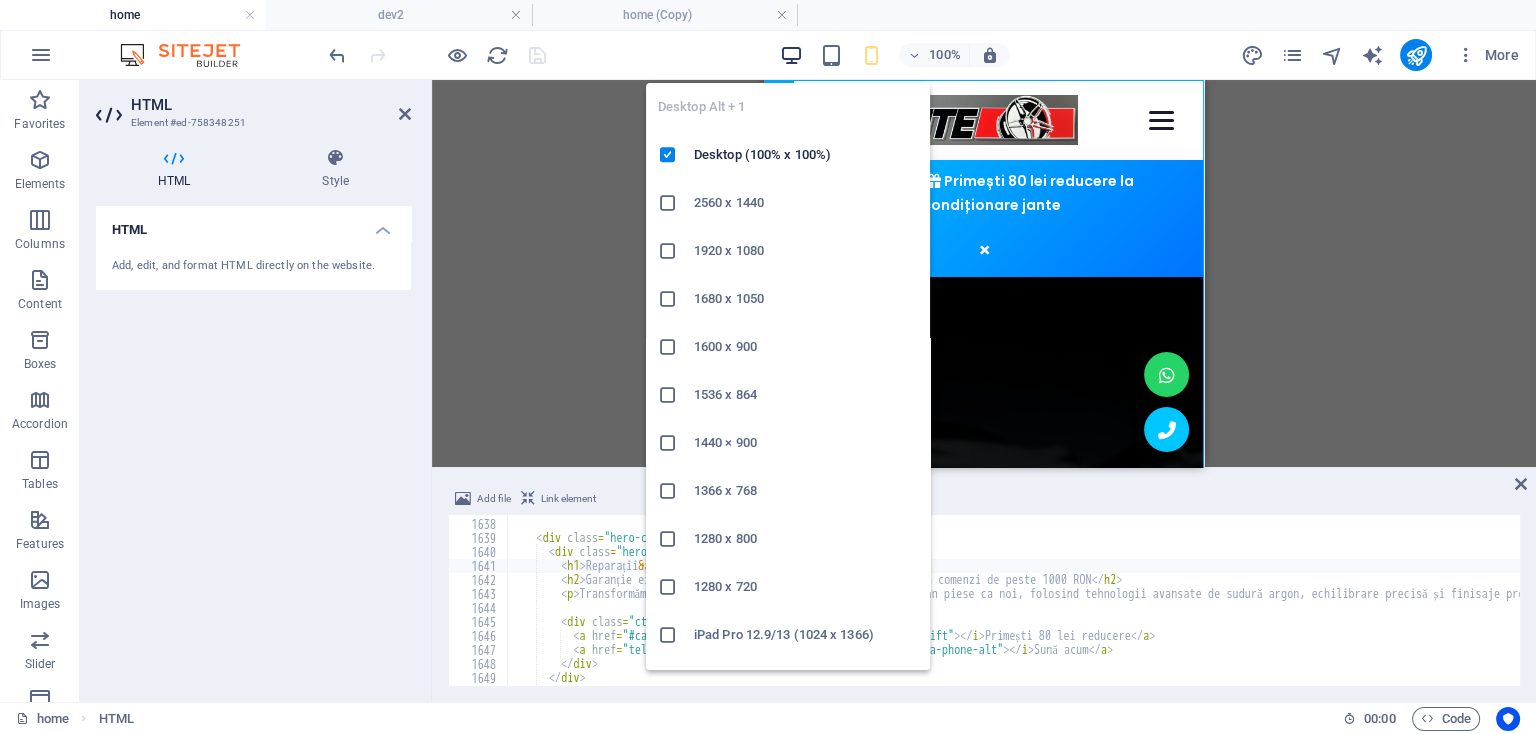 click at bounding box center [790, 55] 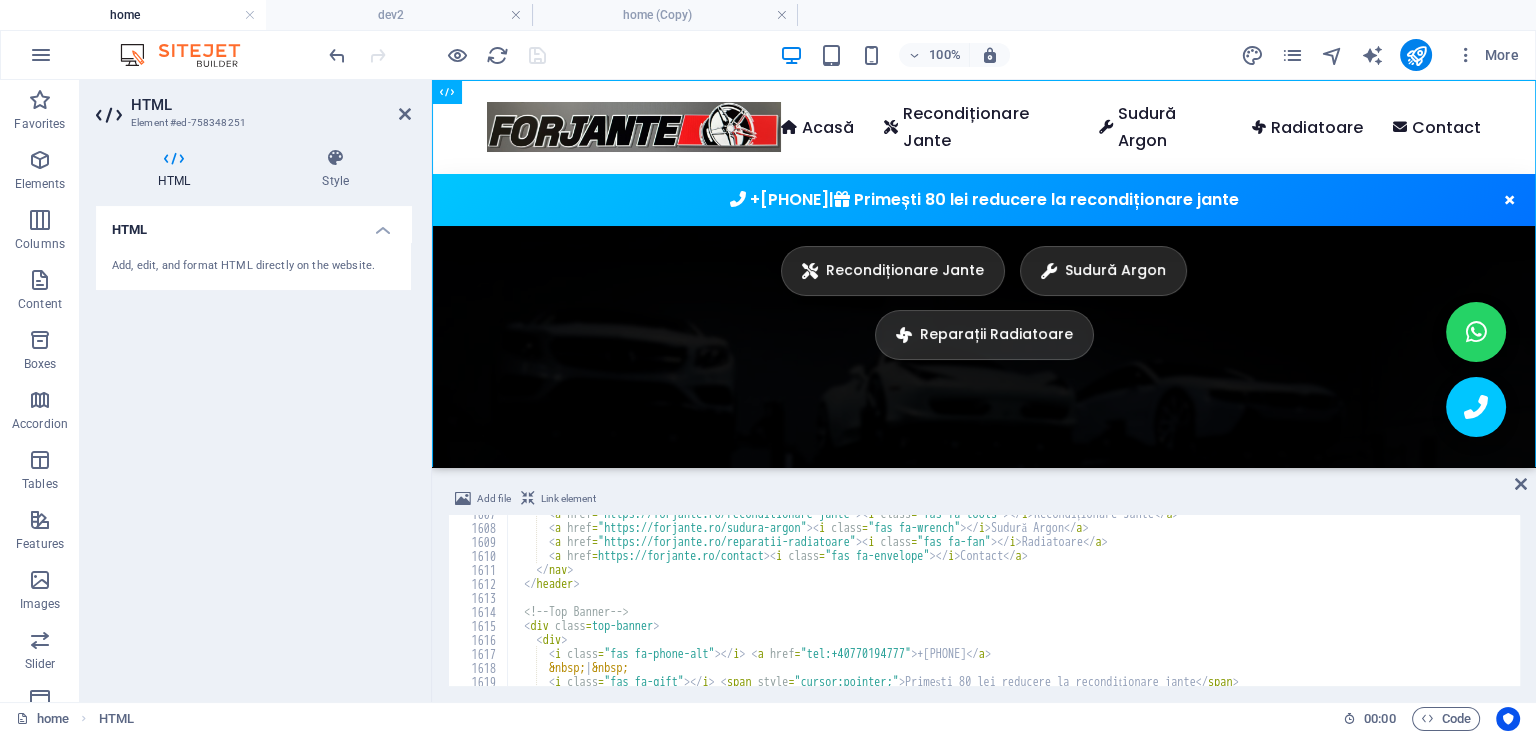scroll, scrollTop: 22492, scrollLeft: 0, axis: vertical 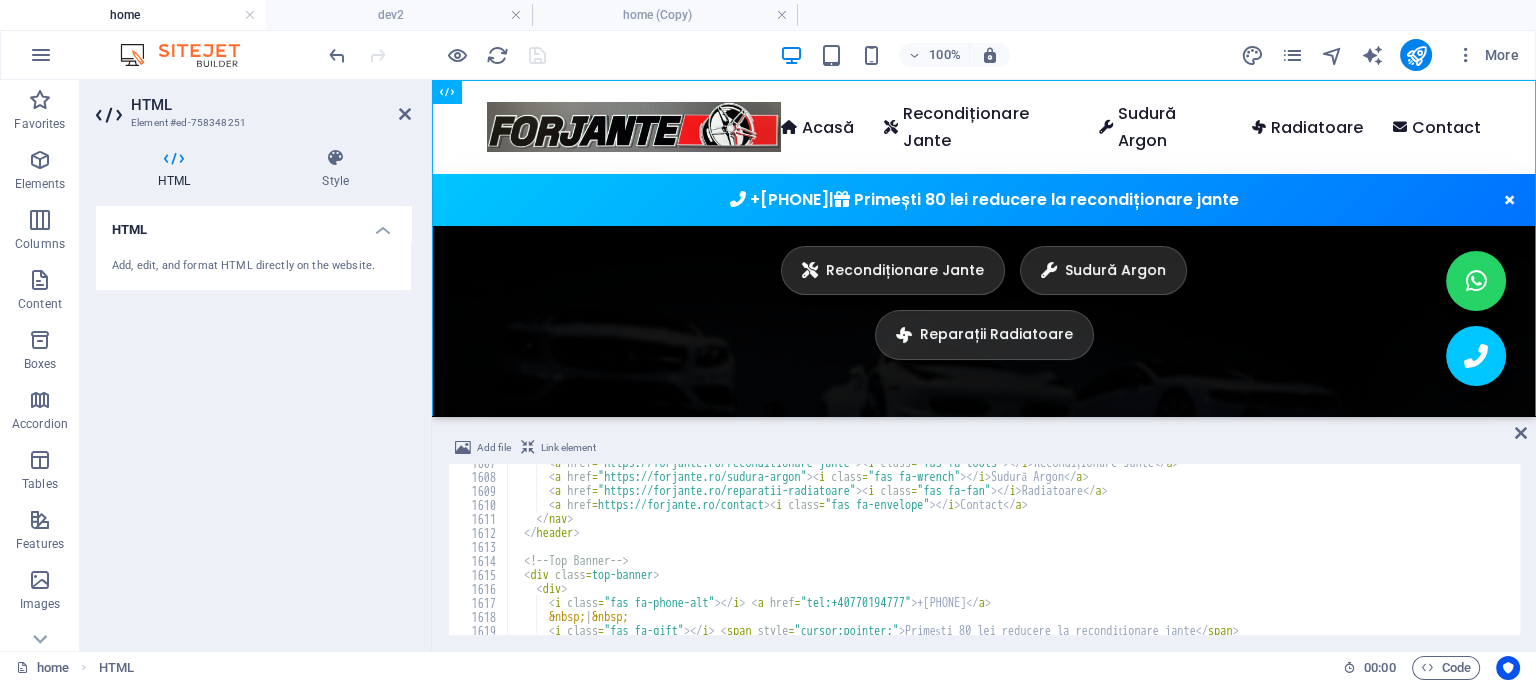 click on "Add file Link element" at bounding box center (984, 450) 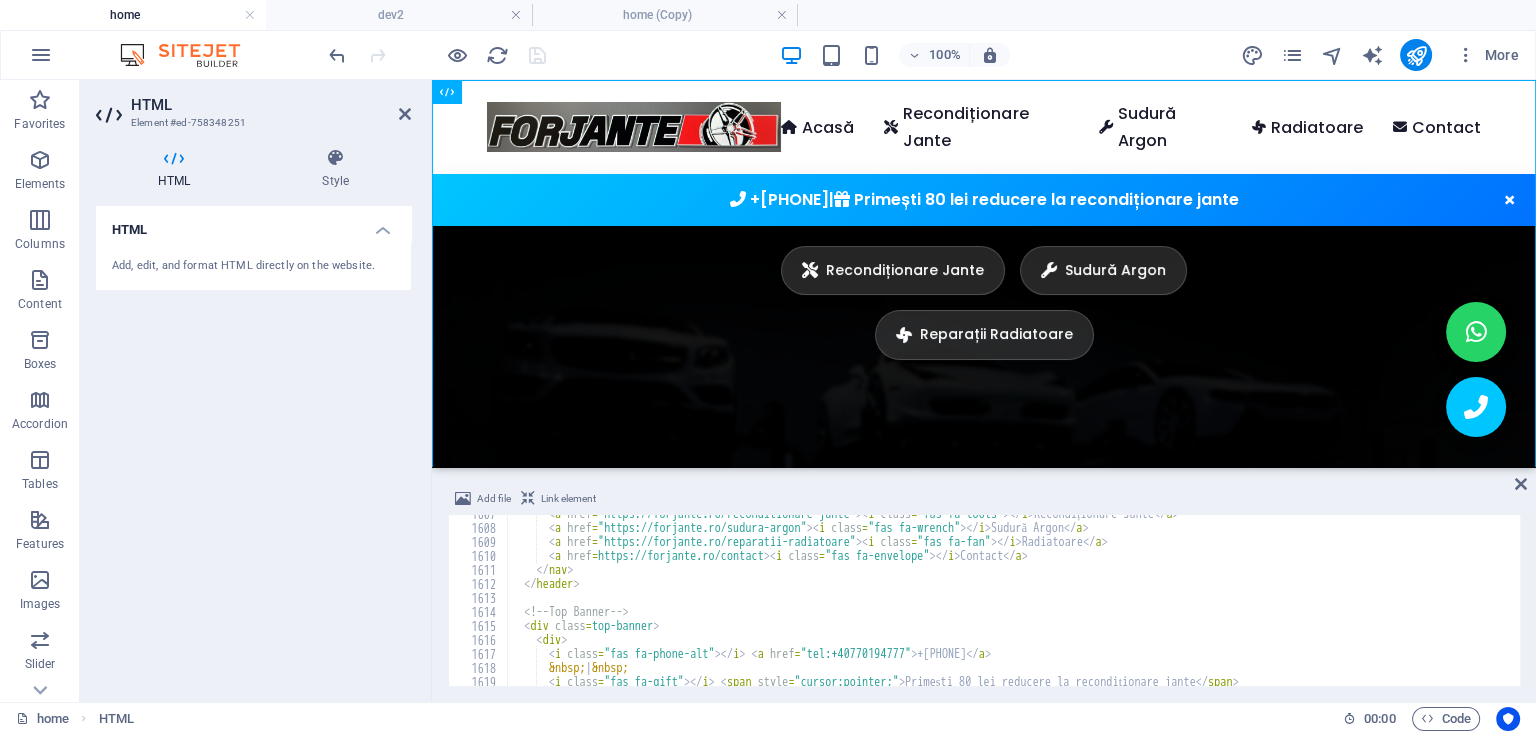 type on "<div class="top-banner">" 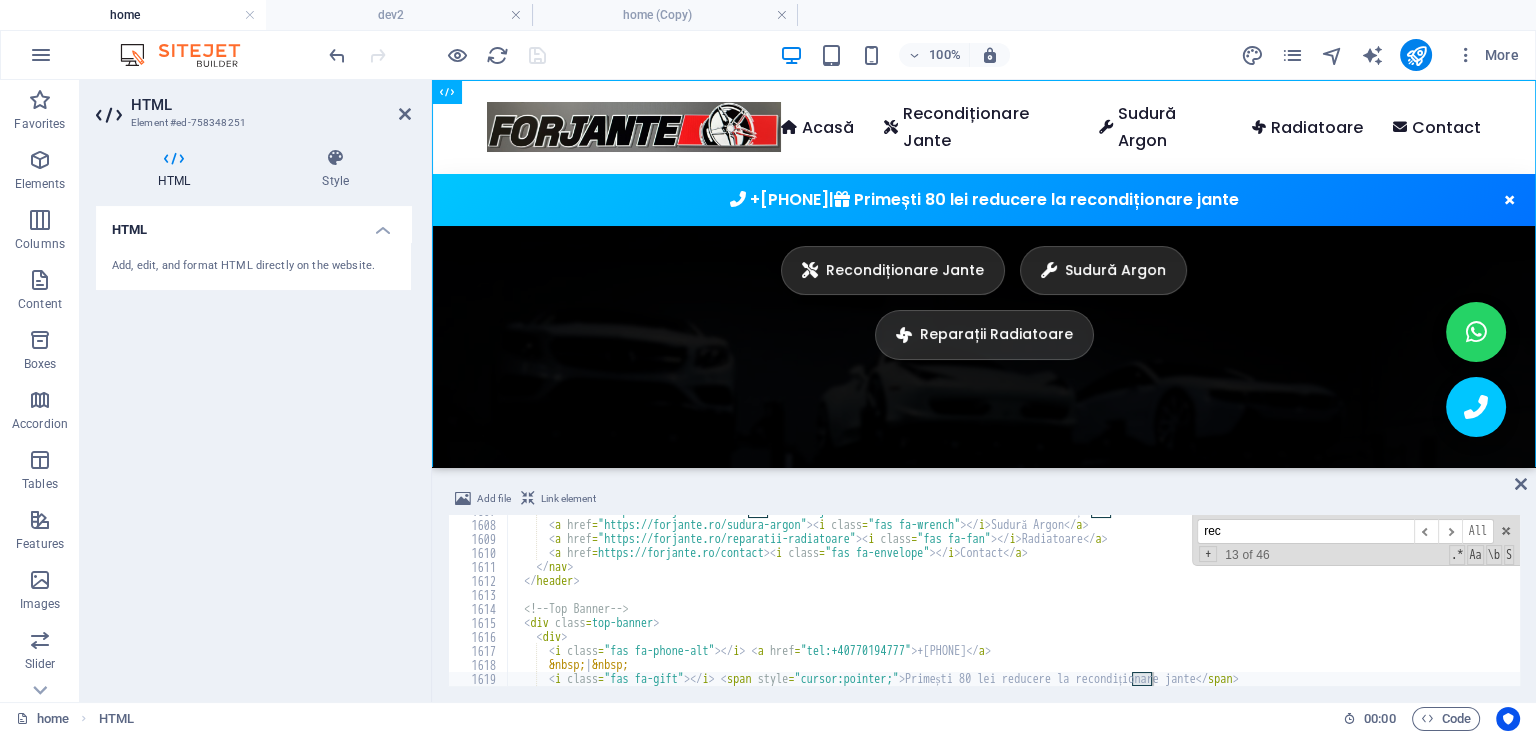 scroll, scrollTop: 22495, scrollLeft: 0, axis: vertical 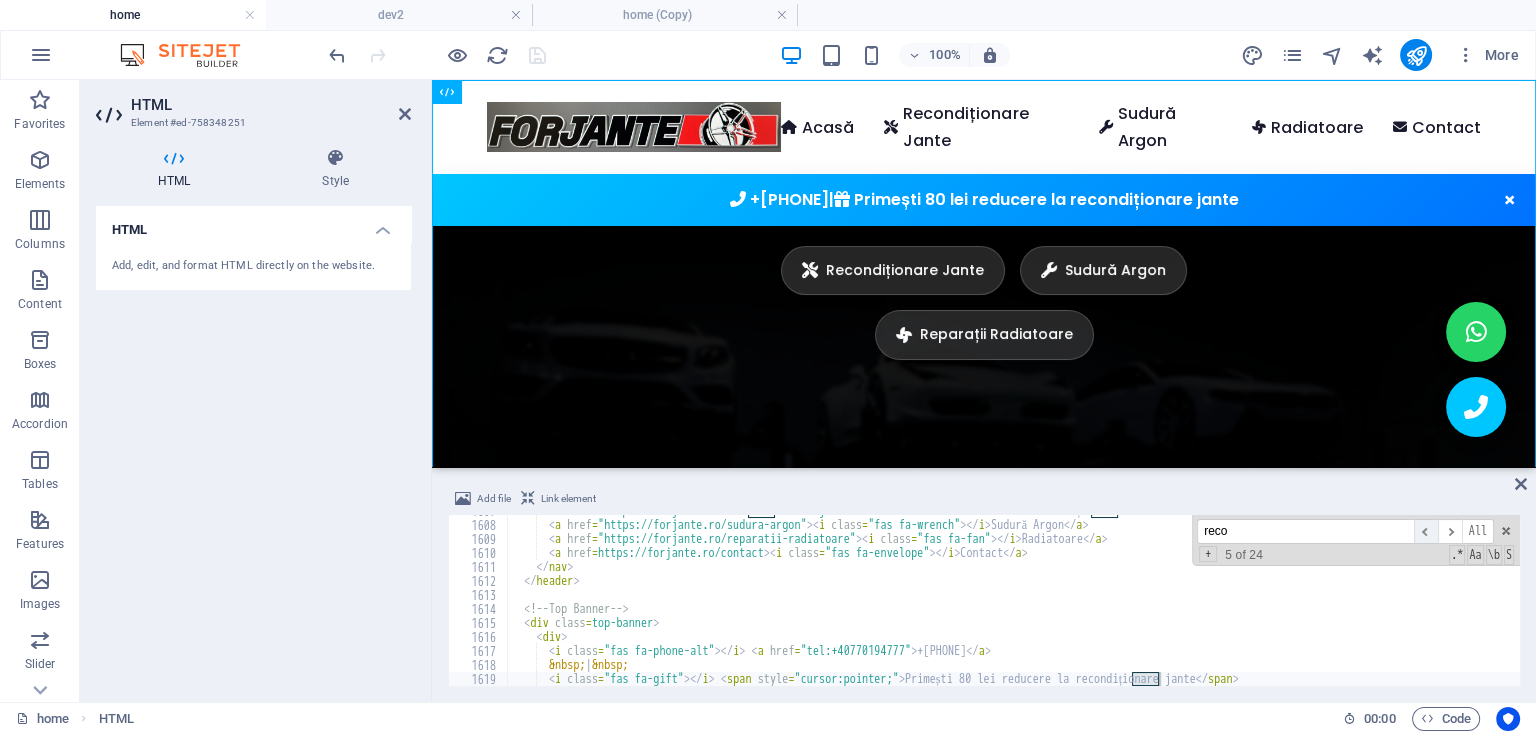 type on "reco" 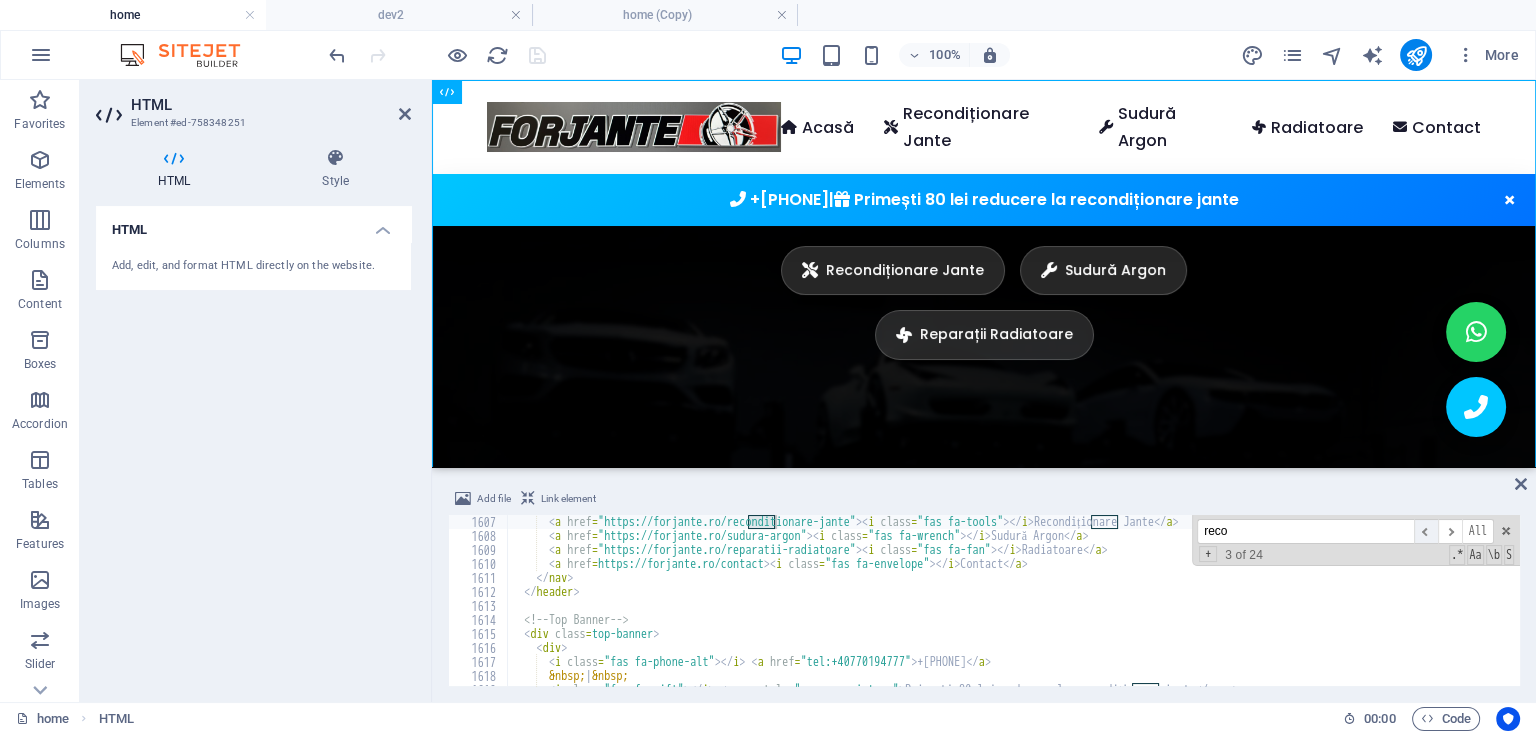 click on "​" at bounding box center (1426, 531) 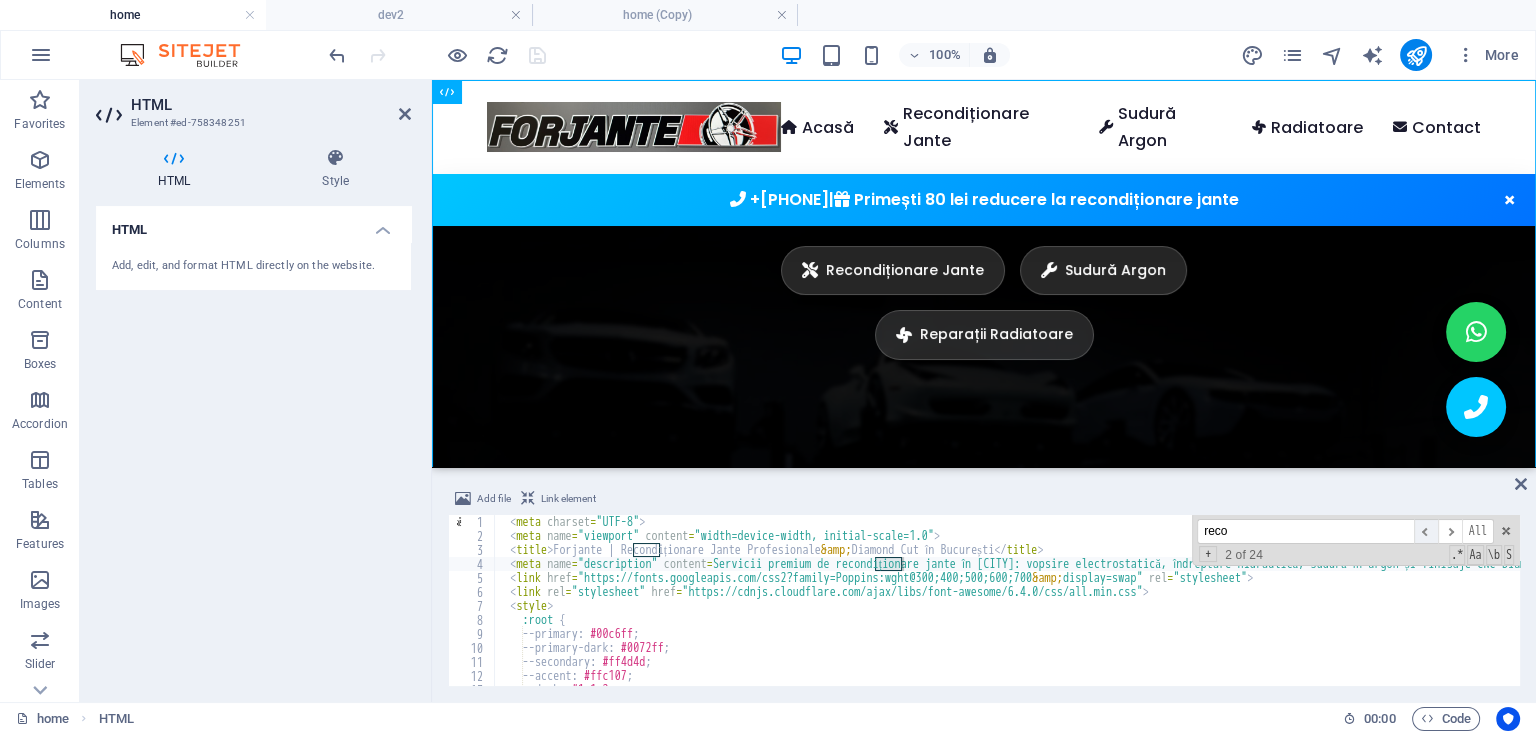 scroll, scrollTop: 0, scrollLeft: 0, axis: both 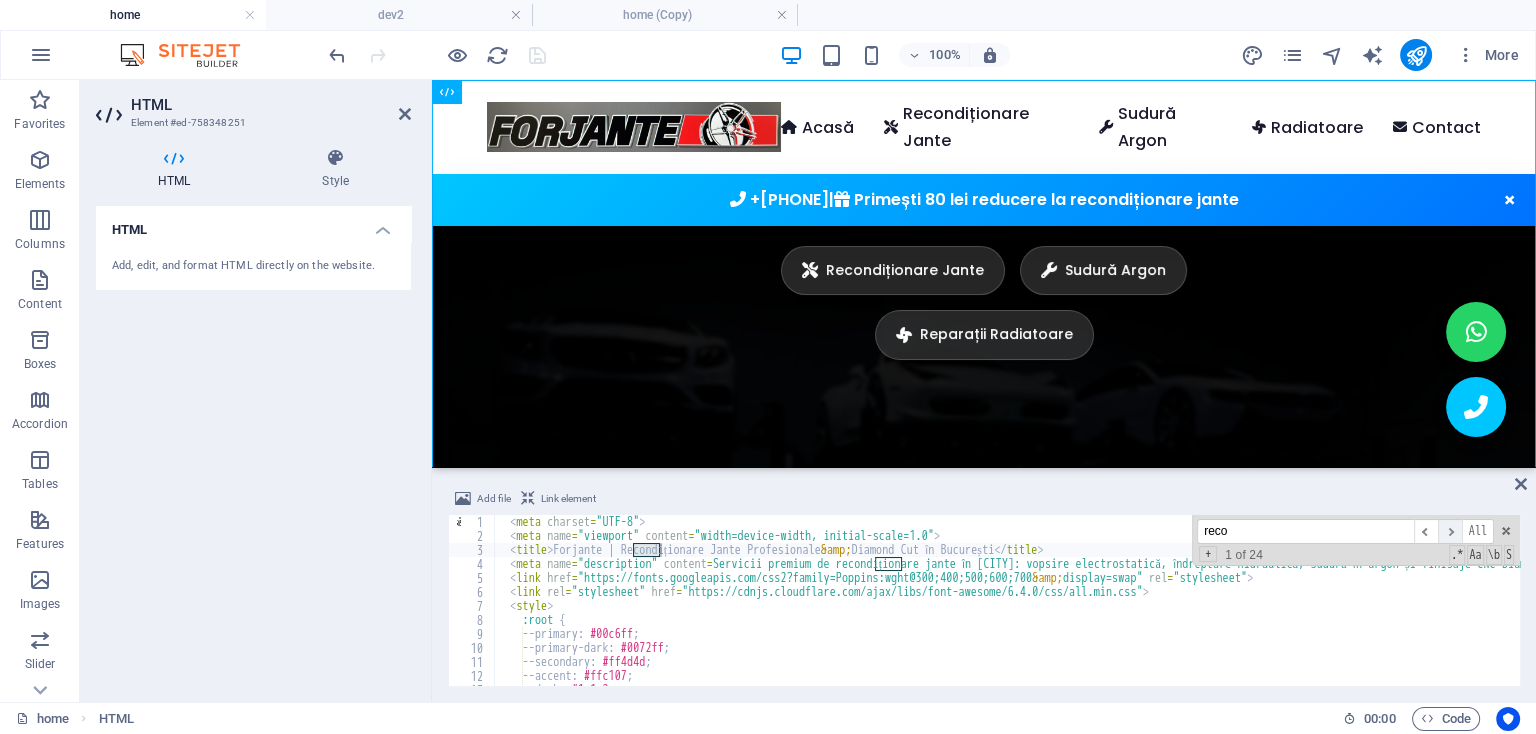 click on "​" at bounding box center [1450, 531] 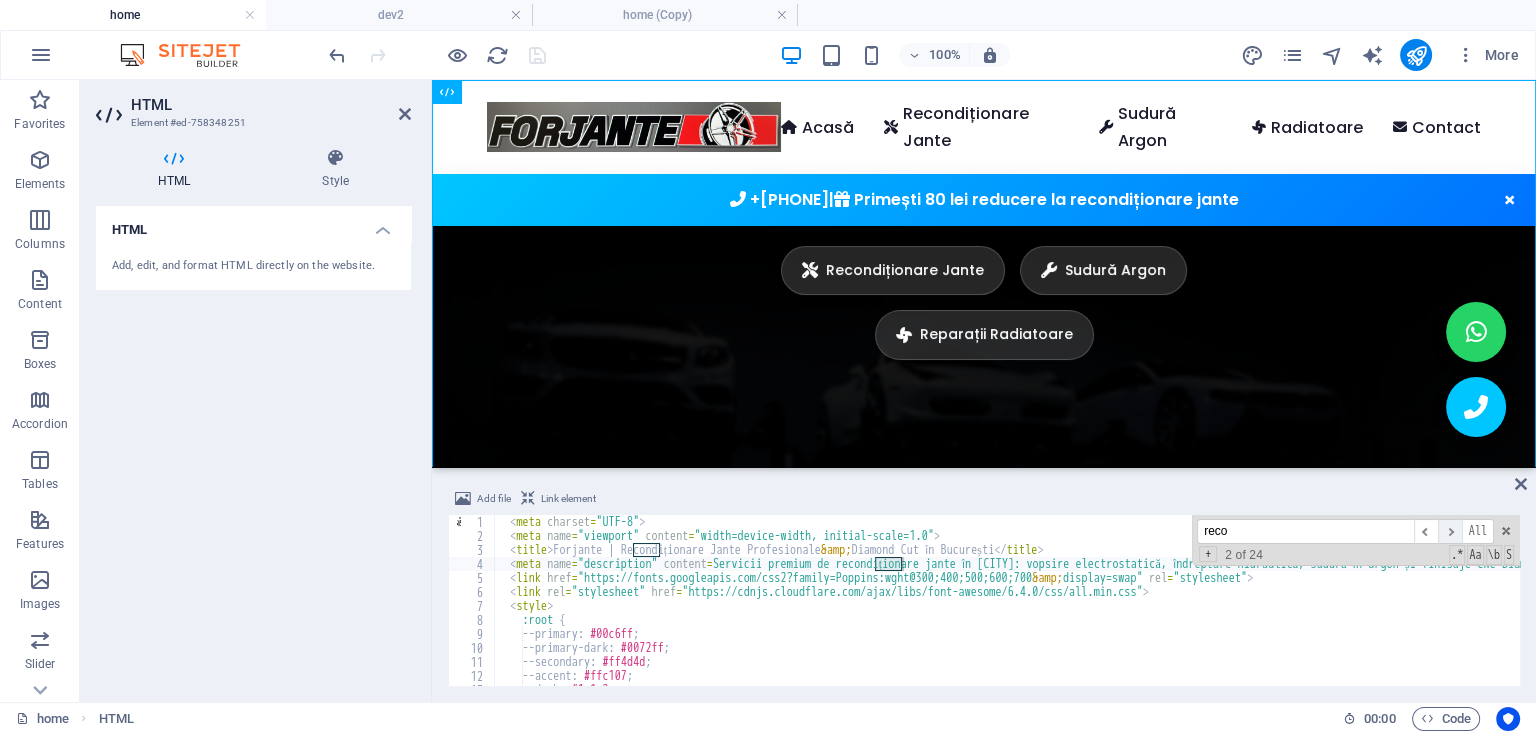 click on "​" at bounding box center (1450, 531) 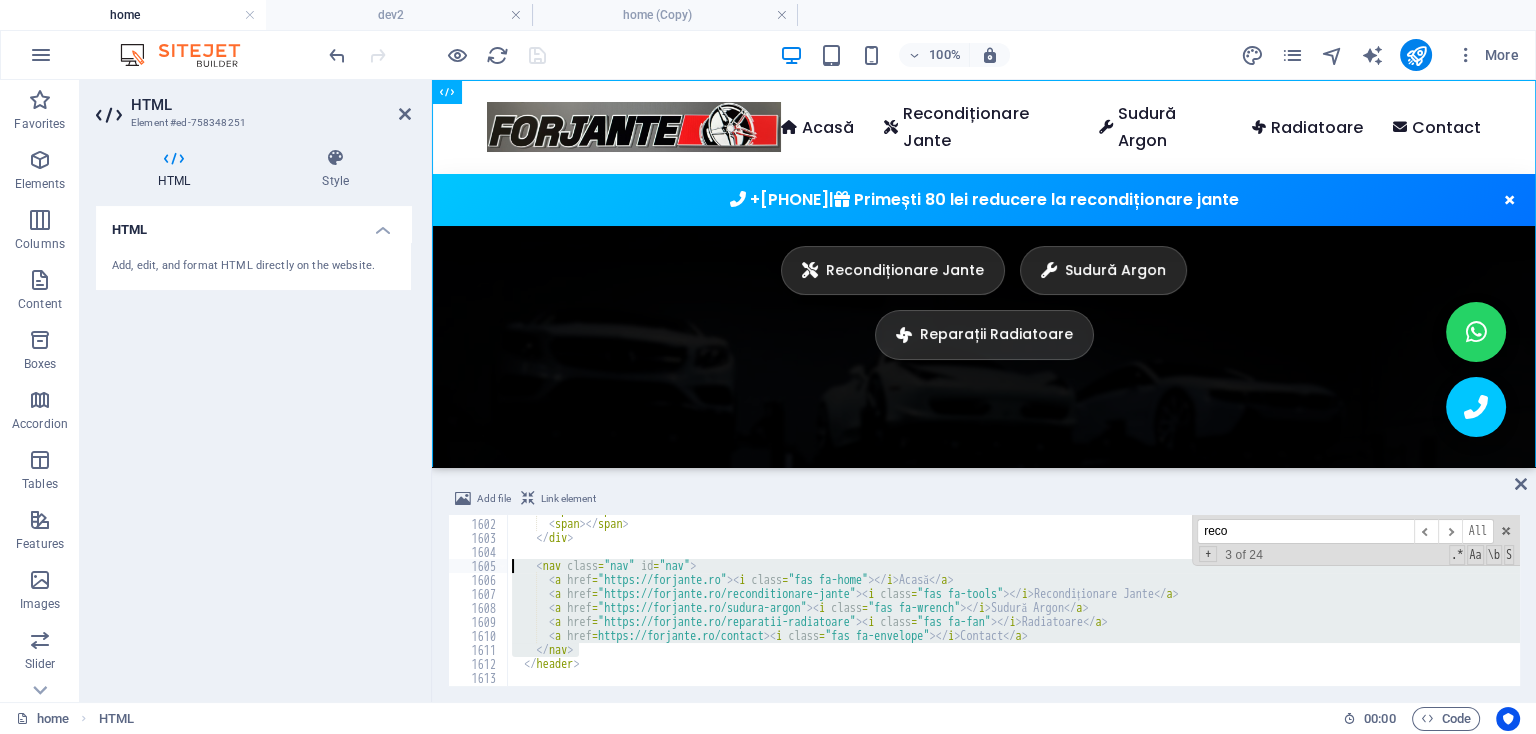 drag, startPoint x: 591, startPoint y: 649, endPoint x: 505, endPoint y: 571, distance: 116.1034 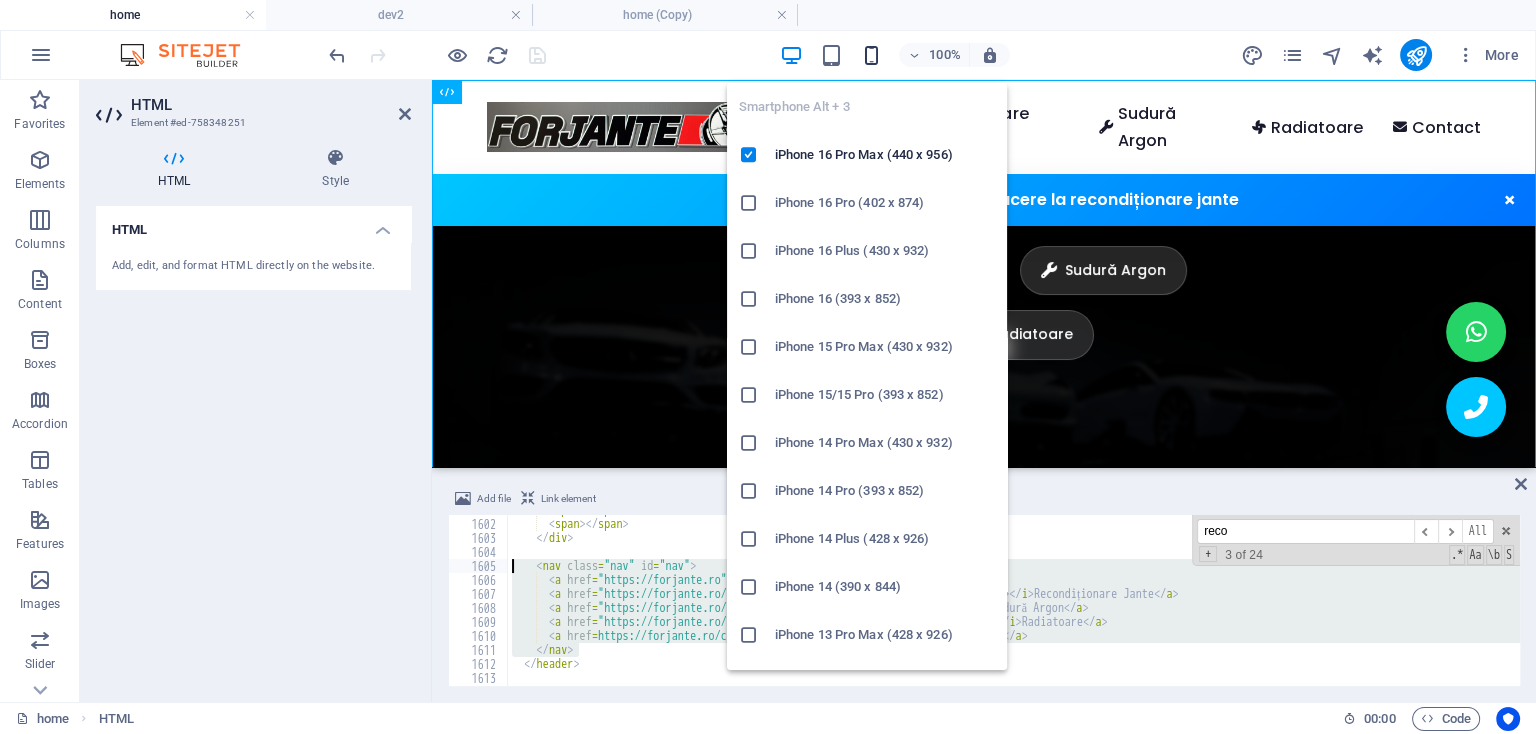 click at bounding box center [870, 55] 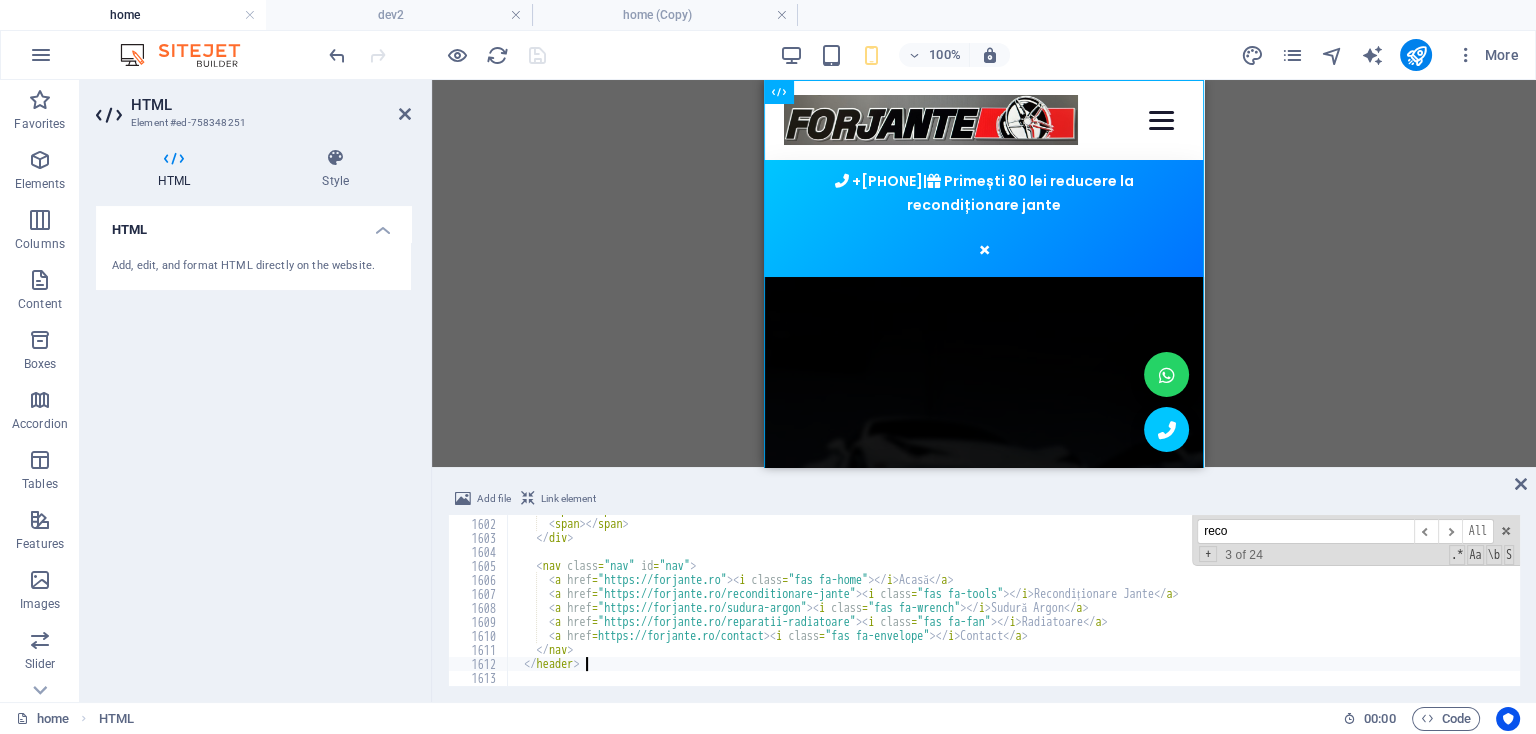 click on "< span > </ span >         < span > </ span >      </ div >           < nav   class = "nav"   id = "nav" >         < a   href = "https://forjante.ro" > < i   class = "fas fa-home" > </ i >  Acasă </ a >         < a   href = "https://forjante.ro/reconditionare-jante" > < i   class = "fas fa-tools" > </ i >  Recondiționare Jante </ a >         < a   href = "https://forjante.ro/sudura-argon" > < i   class = "fas fa-wrench" > </ i >  Sudură Argon </ a >         < a   href = "https://forjante.ro/reparatii-radiatoare" > < i   class = "fas fa-fan" > </ i >  Radiatoare </ a >         < a   href = "https://forjante.ro/contact" > < i   class = "fas fa-envelope" > </ i >  Contact </ a >      </ nav >    </ header >    <!--  Top Banner  -->" at bounding box center (1495, 602) 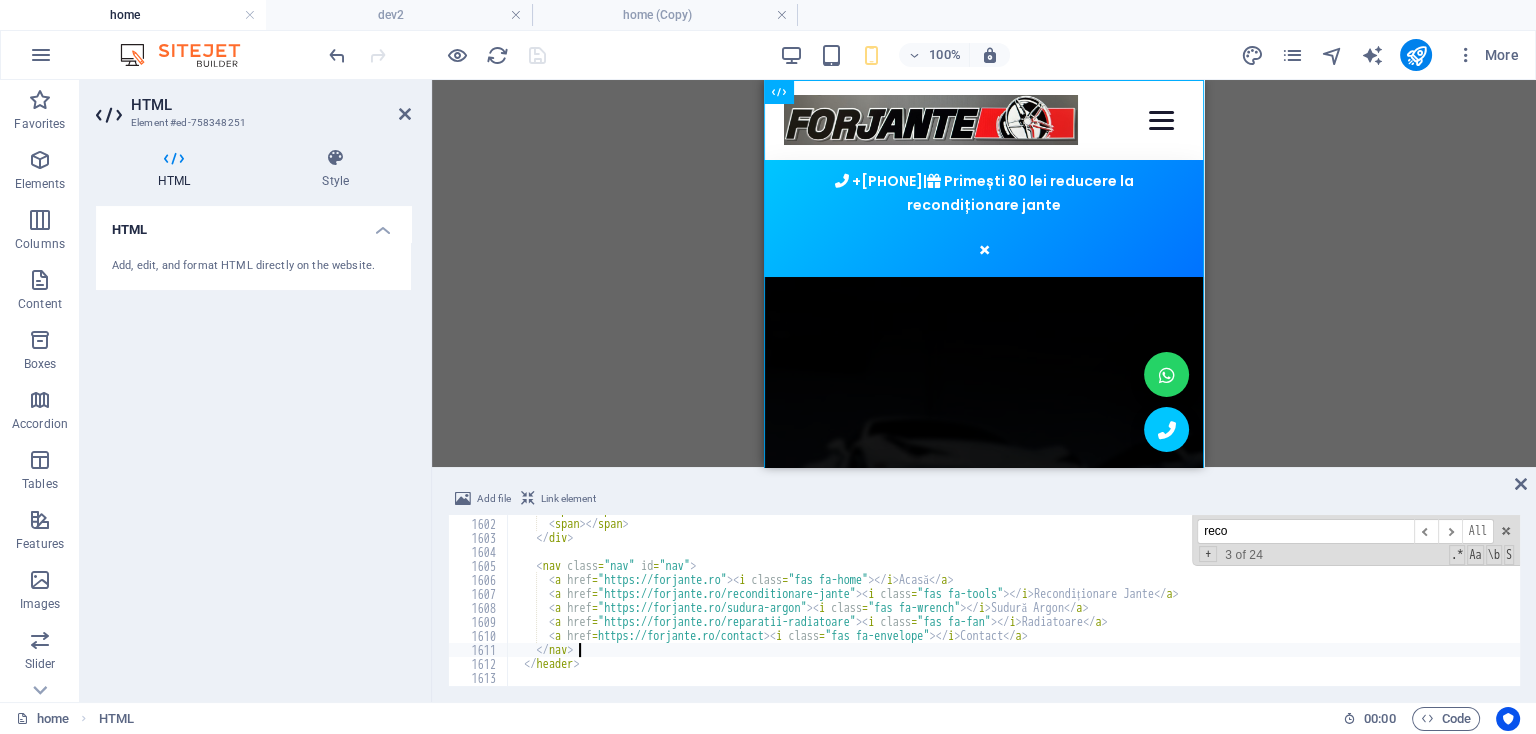 click on "< span > </ span >         < span > </ span >      </ div >           < nav   class = "nav"   id = "nav" >         < a   href = "https://forjante.ro" > < i   class = "fas fa-home" > </ i >  Acasă </ a >         < a   href = "https://forjante.ro/reconditionare-jante" > < i   class = "fas fa-tools" > </ i >  Recondiționare Jante </ a >         < a   href = "https://forjante.ro/sudura-argon" > < i   class = "fas fa-wrench" > </ i >  Sudură Argon </ a >         < a   href = "https://forjante.ro/reparatii-radiatoare" > < i   class = "fas fa-fan" > </ i >  Radiatoare </ a >         < a   href = "https://forjante.ro/contact" > < i   class = "fas fa-envelope" > </ i >  Contact </ a >      </ nav >    </ header >    <!--  Top Banner  -->" at bounding box center (1495, 602) 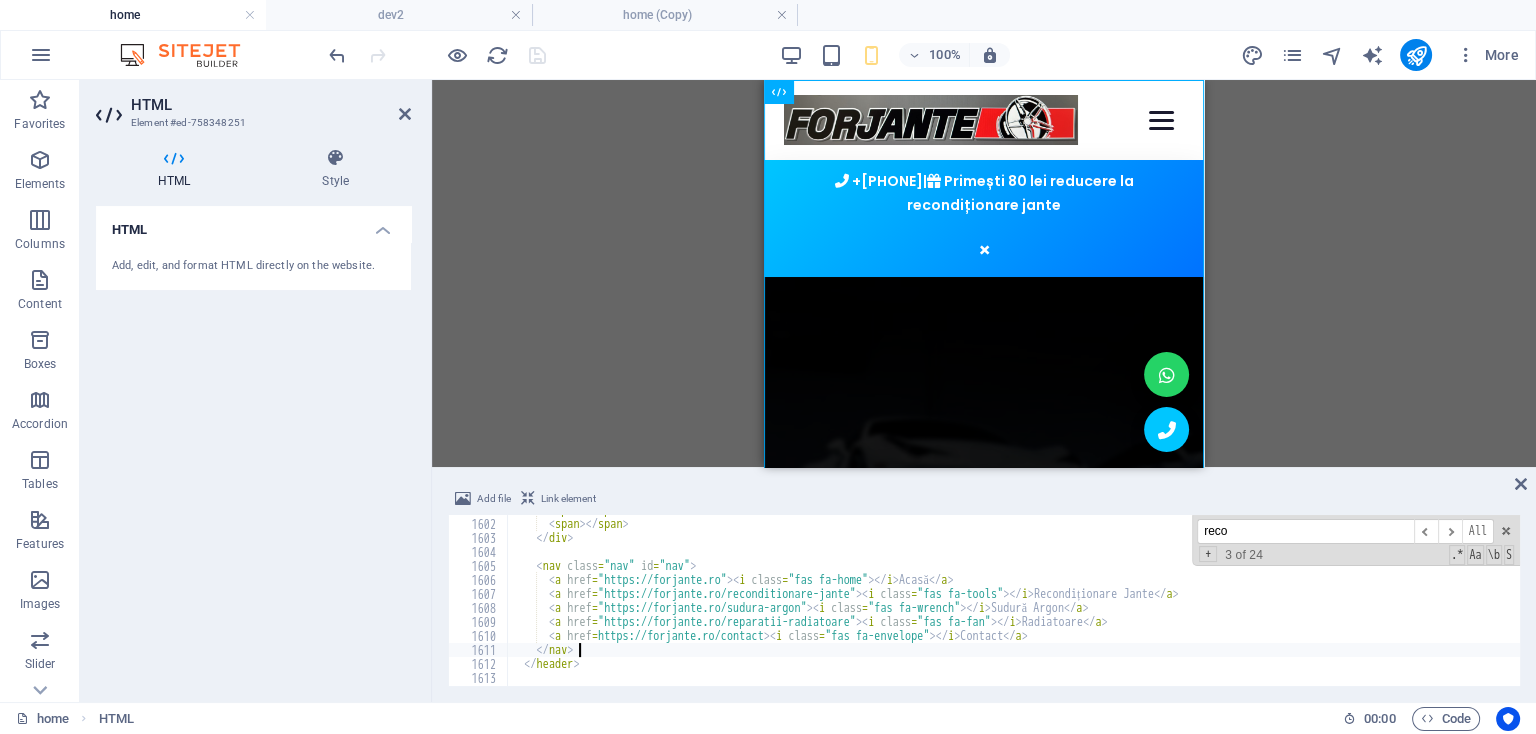 type on "</nav>" 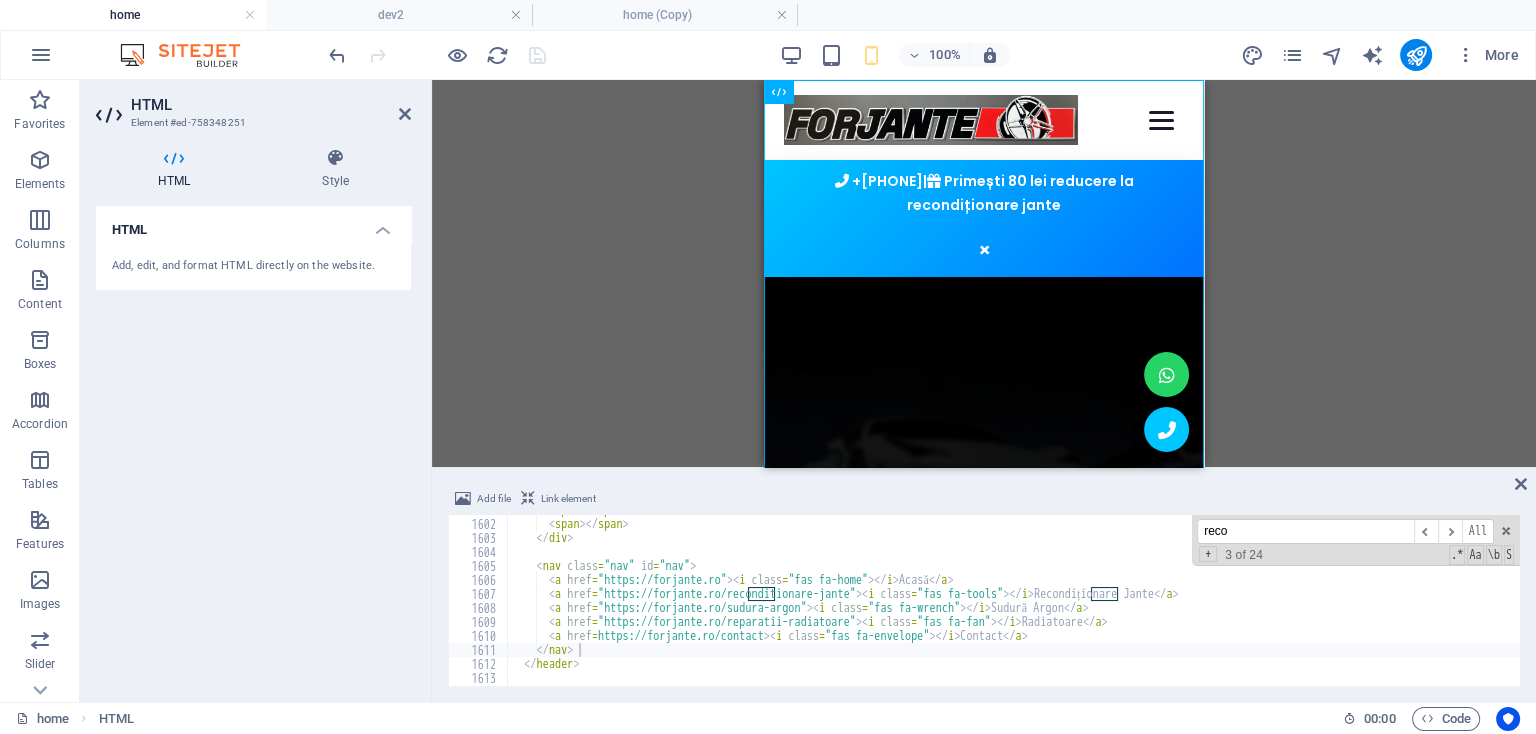 click on "reco ​ ​ All Replace All + 3 of 24 .* Aa \b S" at bounding box center [1356, 540] 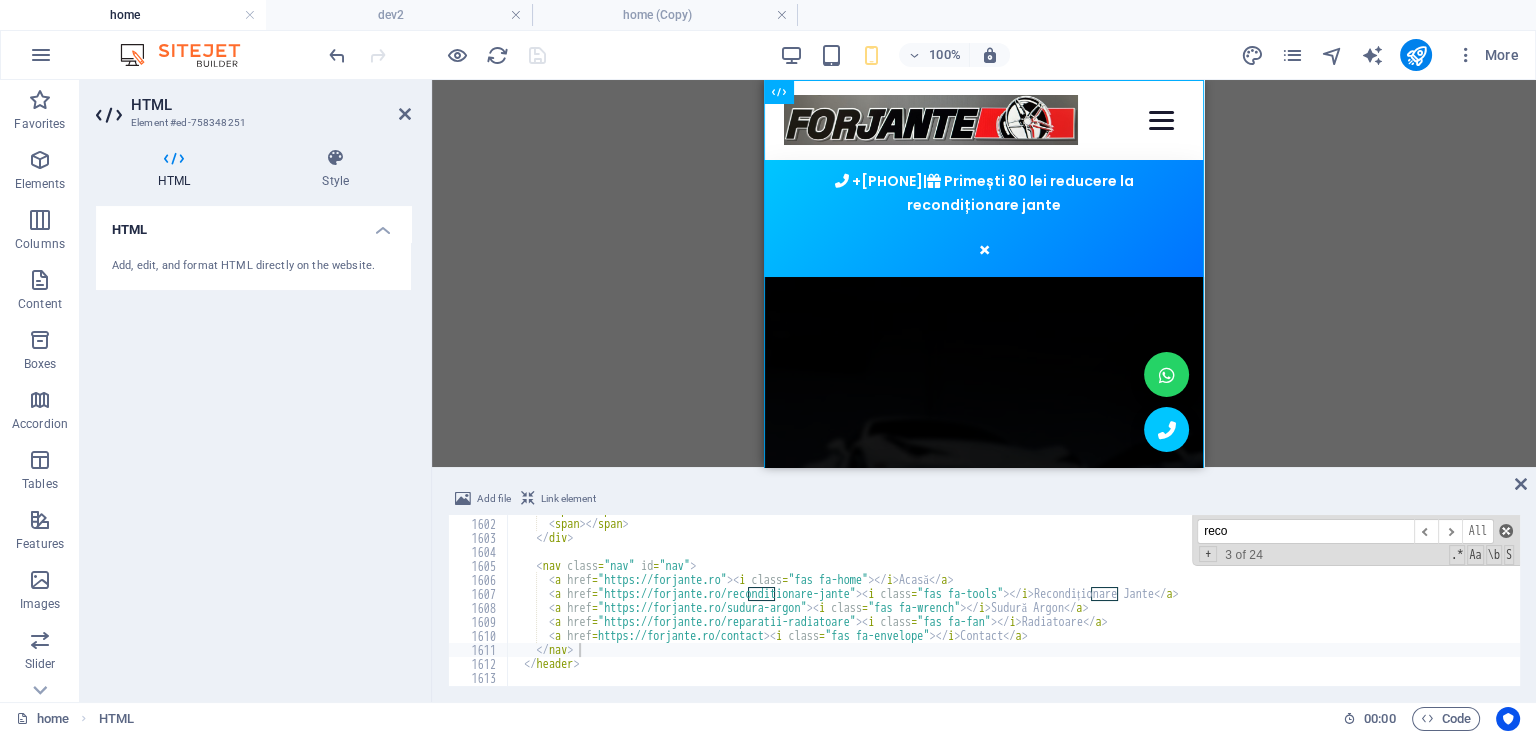click at bounding box center (1506, 531) 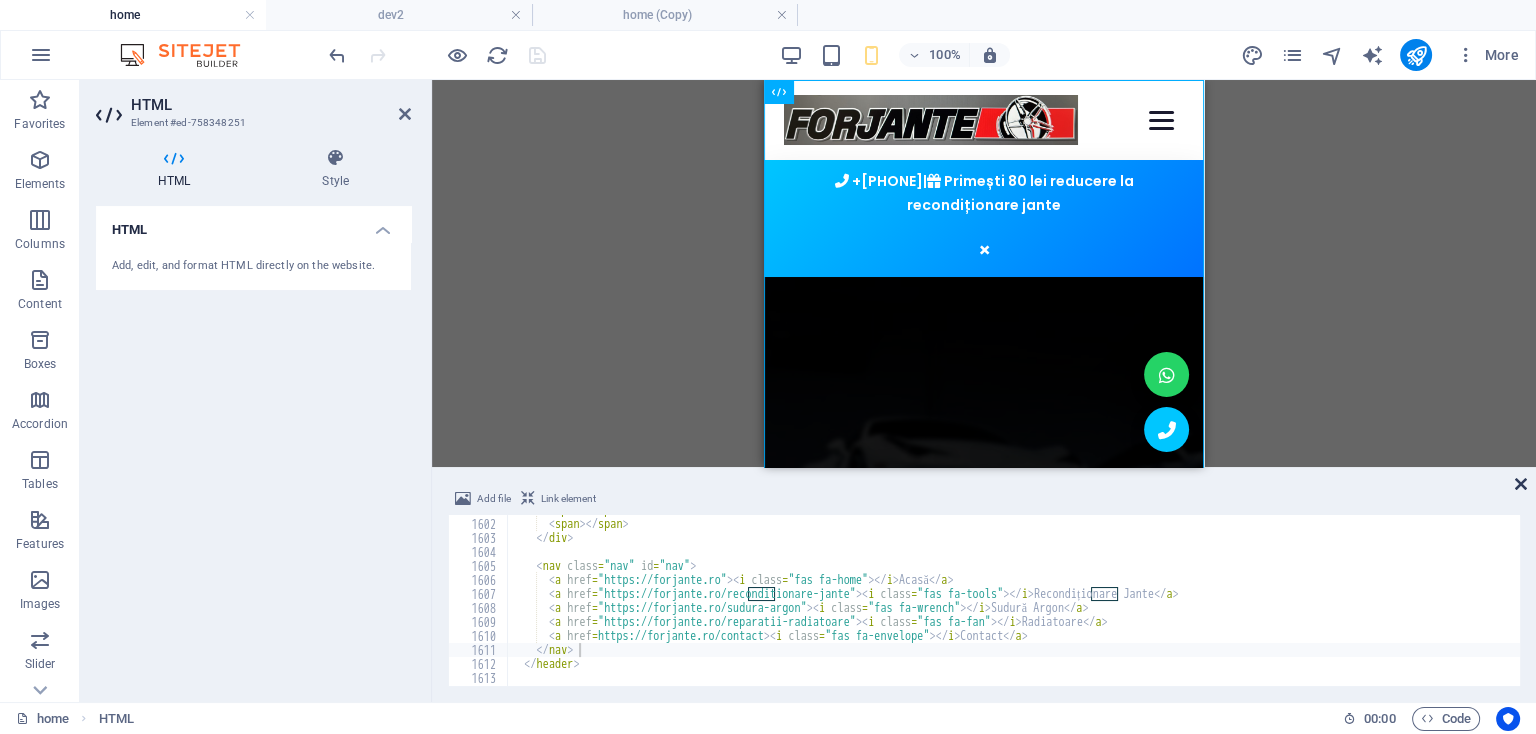 click at bounding box center (1521, 484) 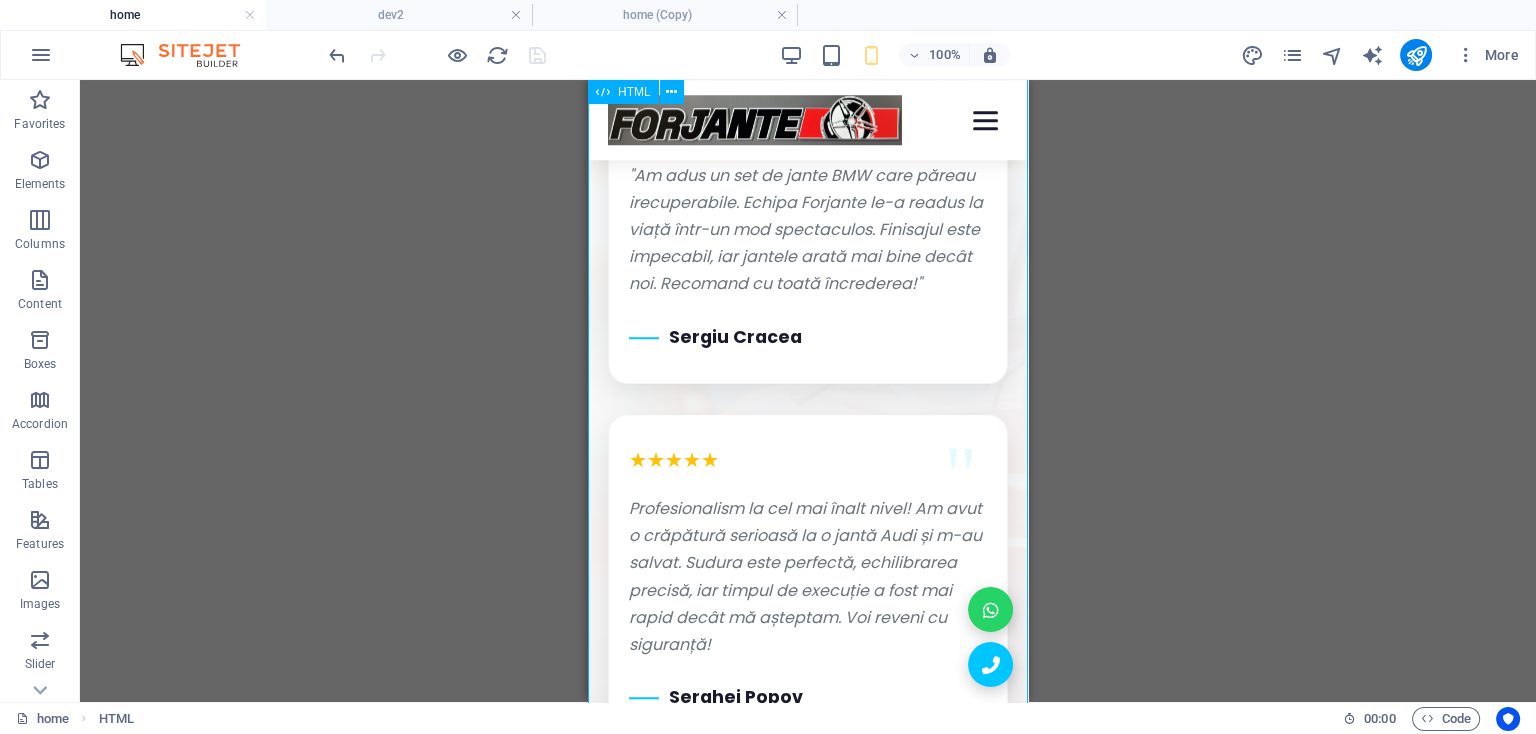 scroll, scrollTop: 11354, scrollLeft: 0, axis: vertical 